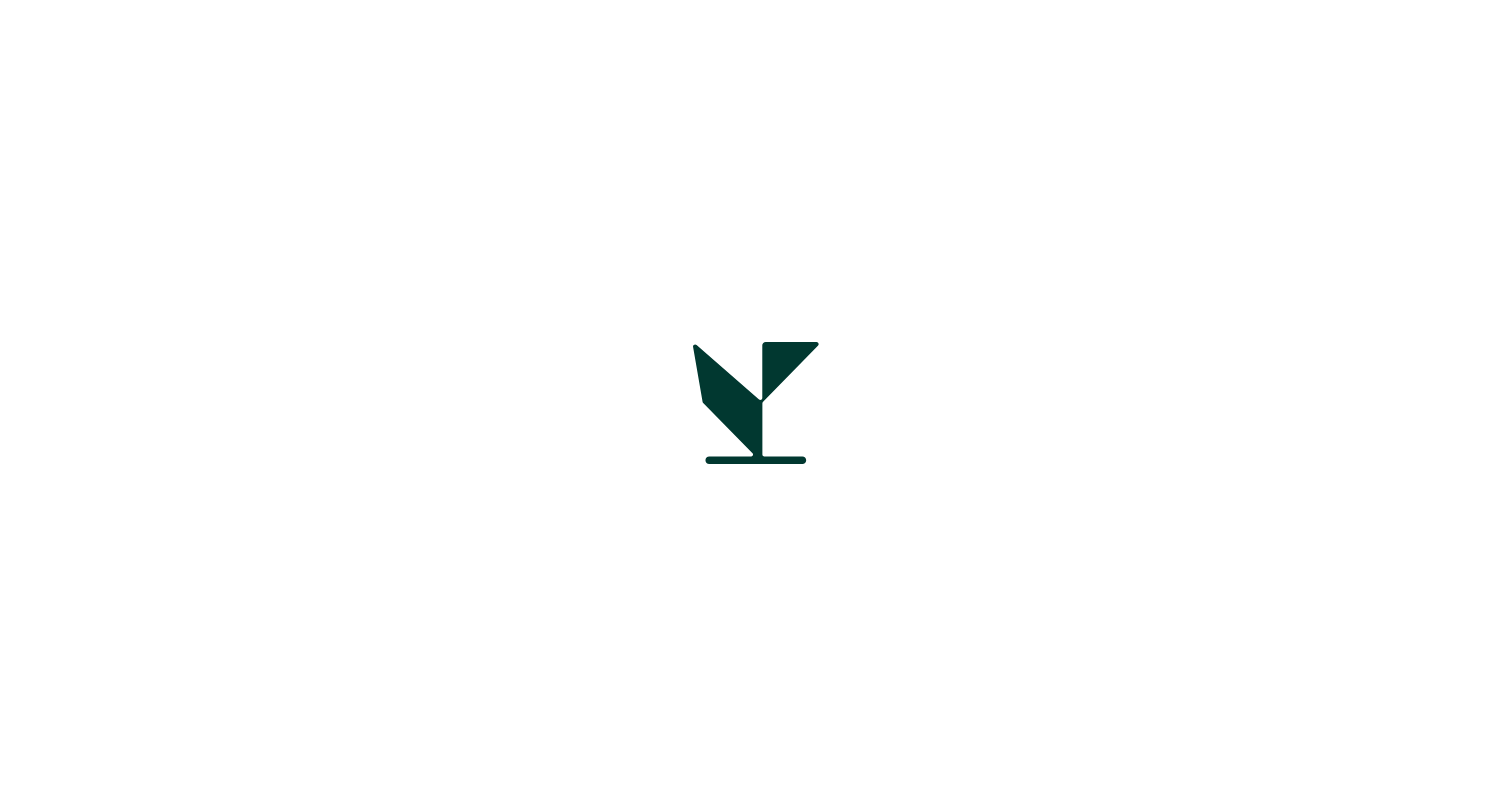 scroll, scrollTop: 0, scrollLeft: 0, axis: both 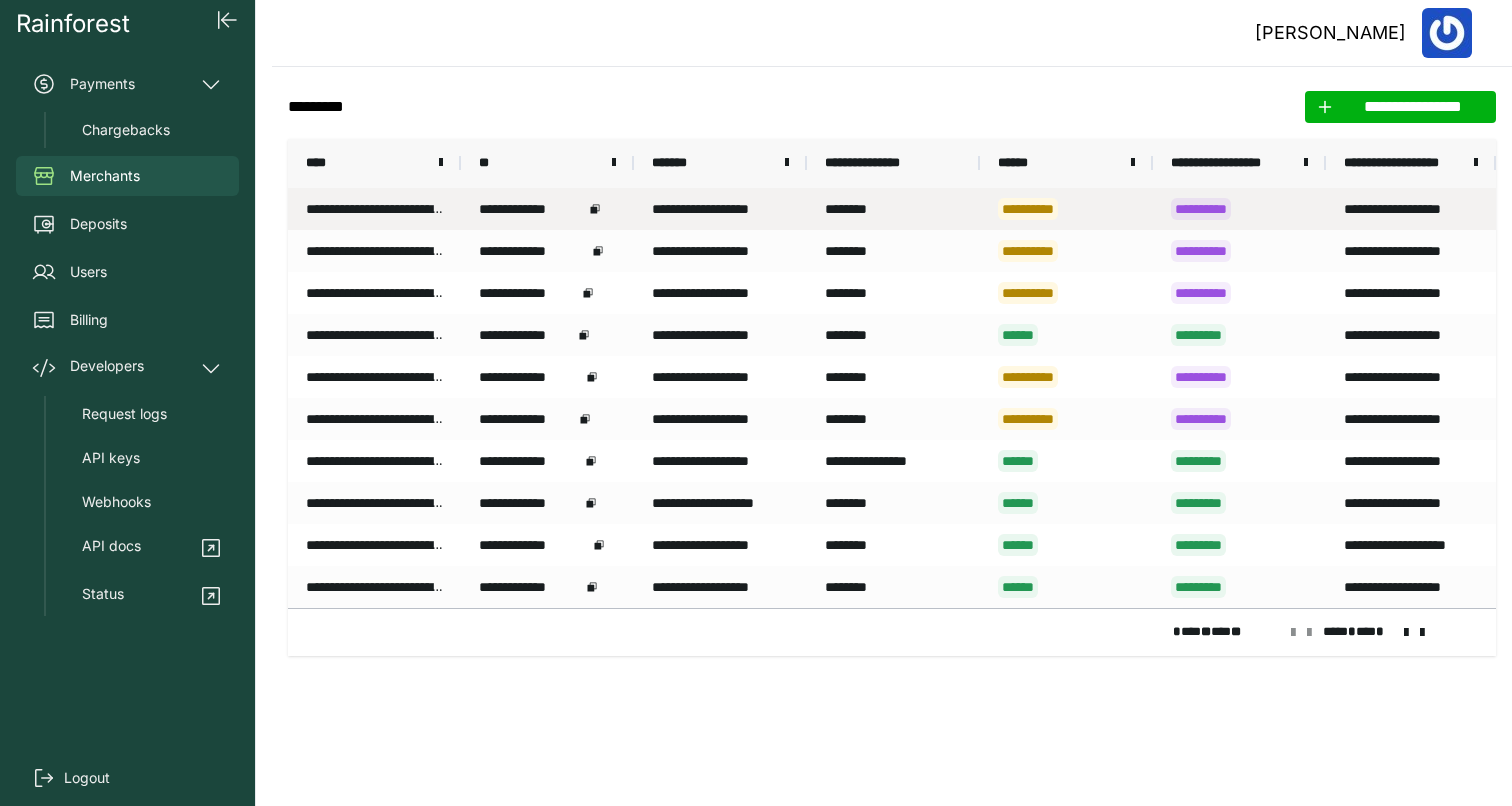 click on "********" at bounding box center (893, 209) 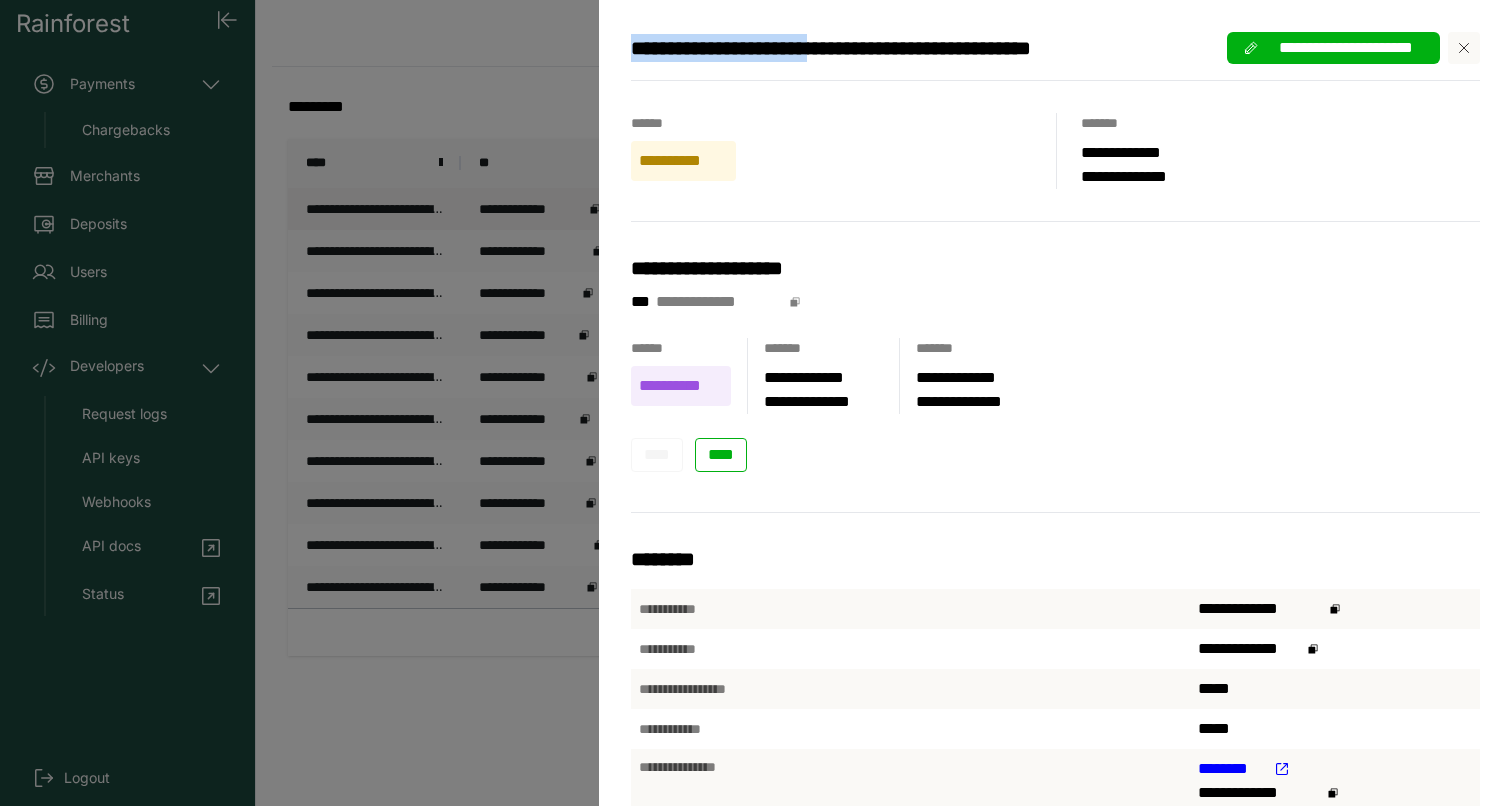 drag, startPoint x: 879, startPoint y: 51, endPoint x: 614, endPoint y: 51, distance: 265 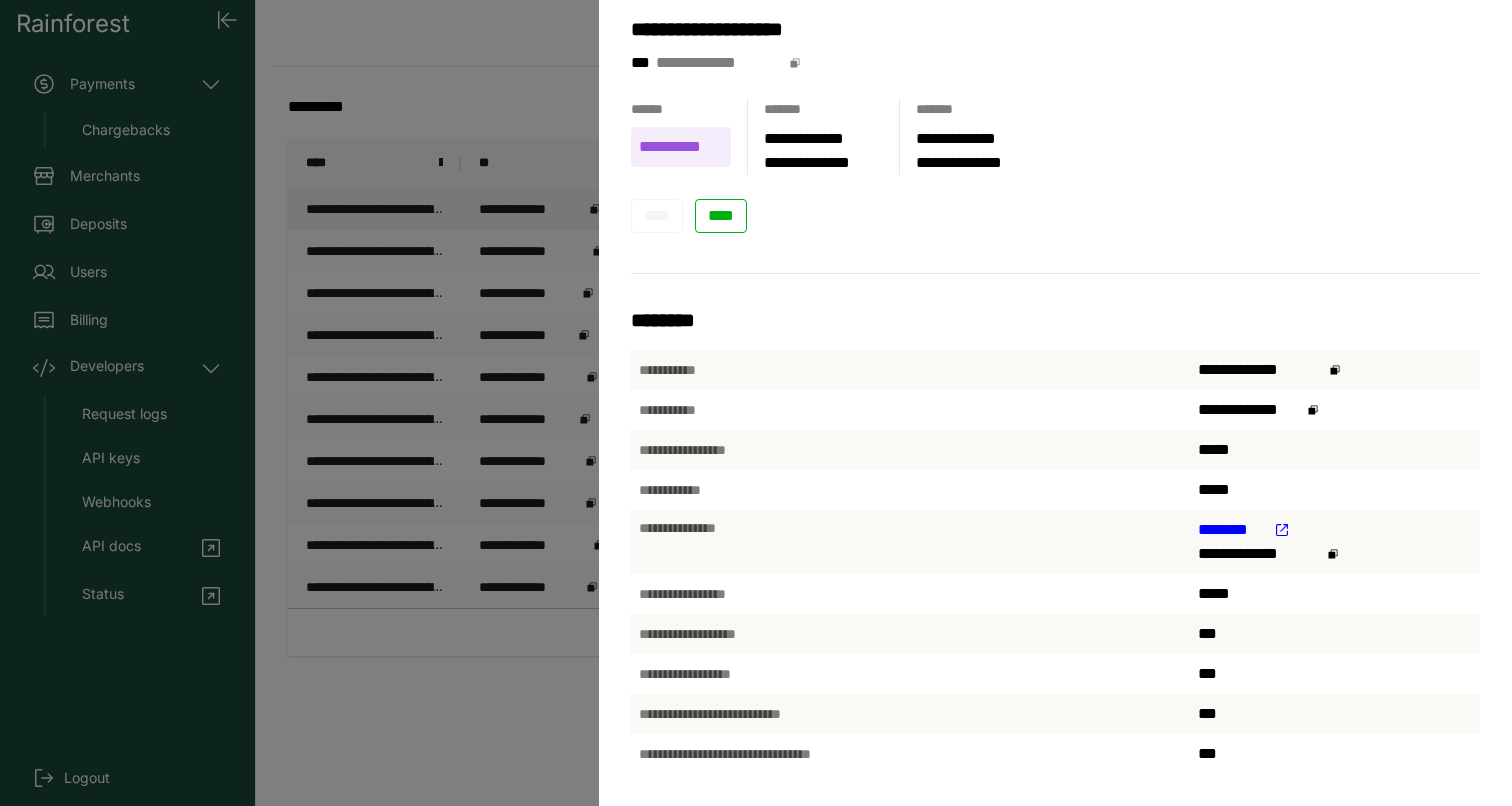 scroll, scrollTop: 0, scrollLeft: 0, axis: both 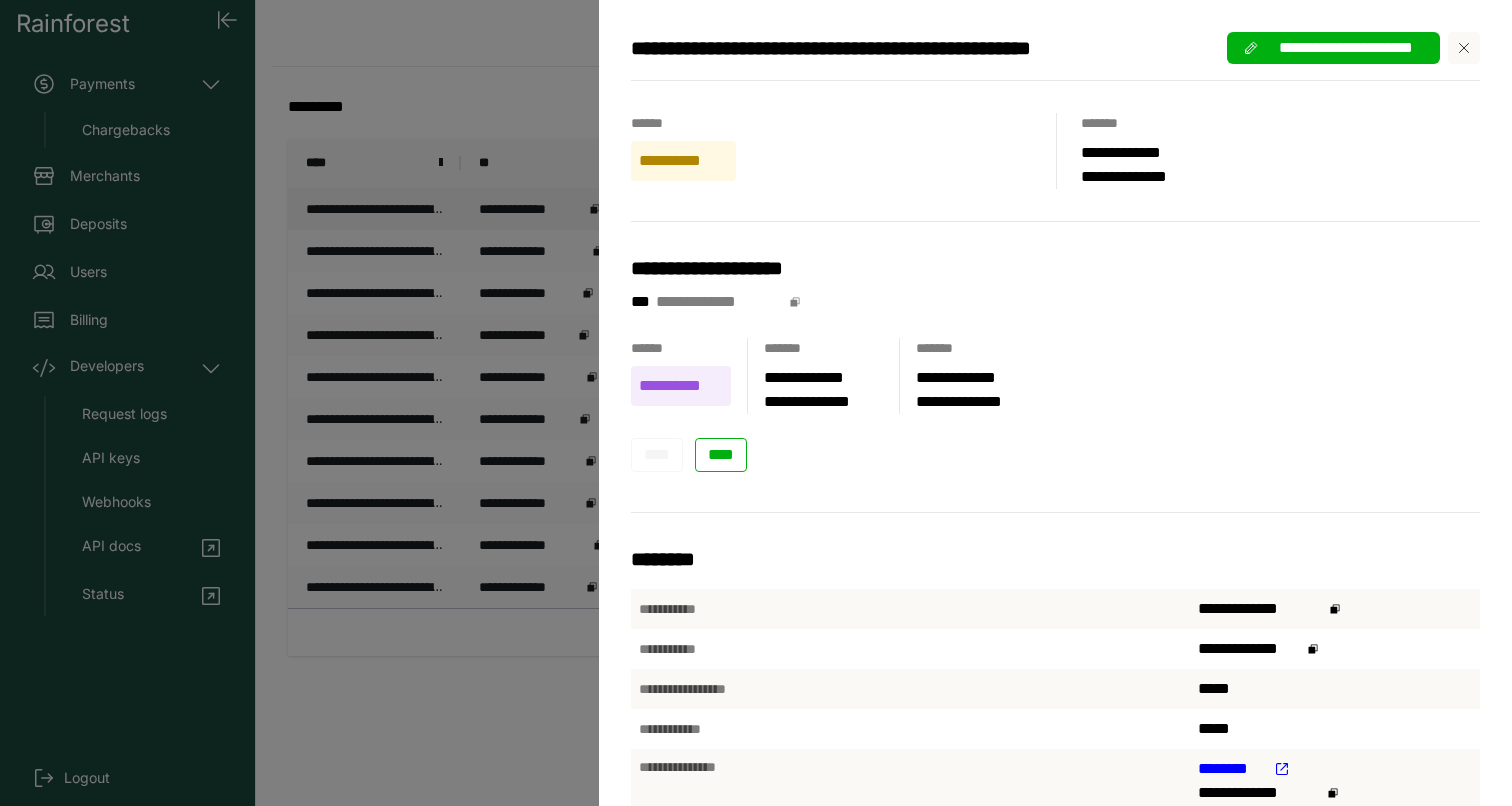 click on "**********" at bounding box center (756, 403) 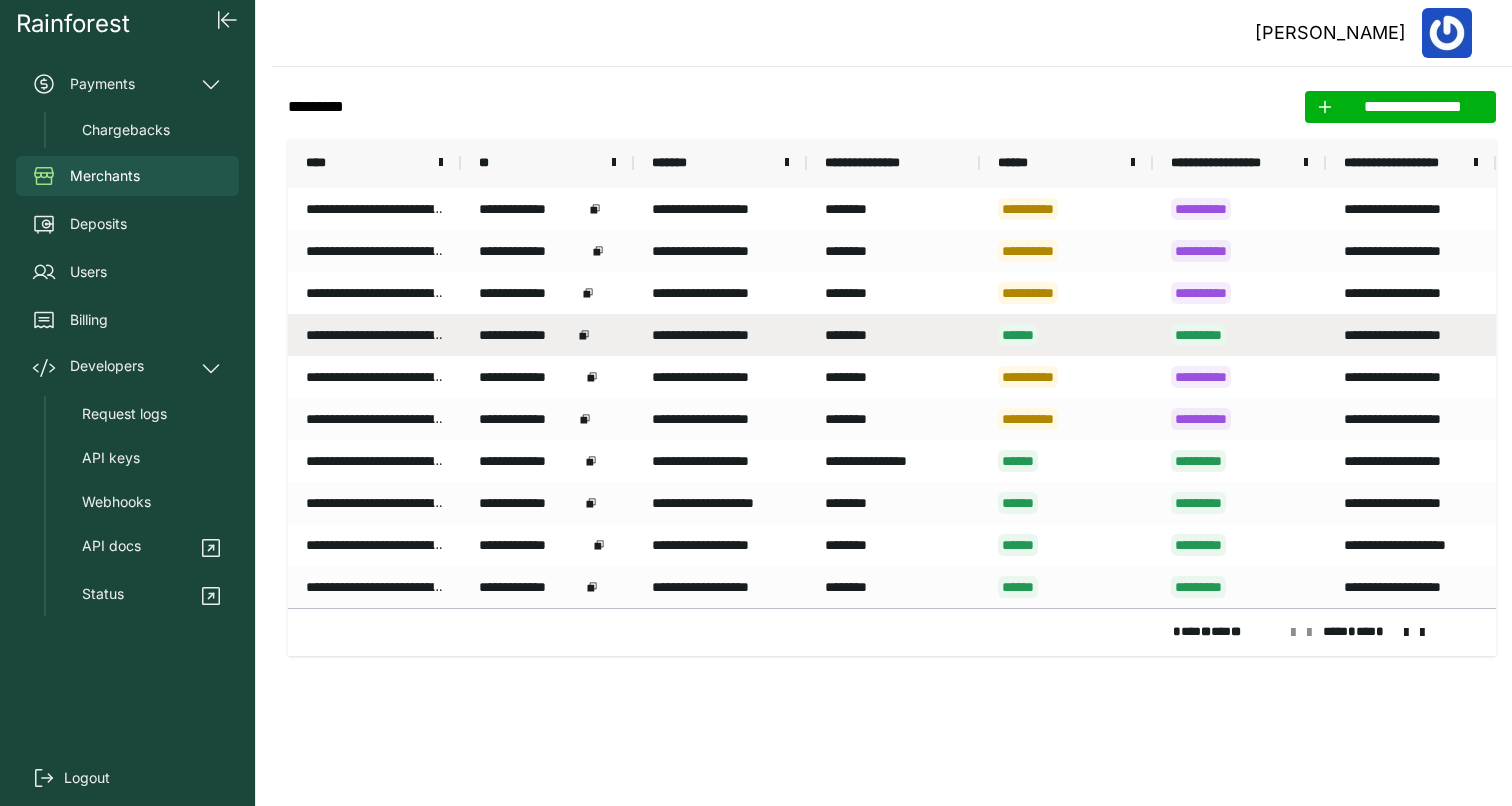 click on "********" at bounding box center (893, 335) 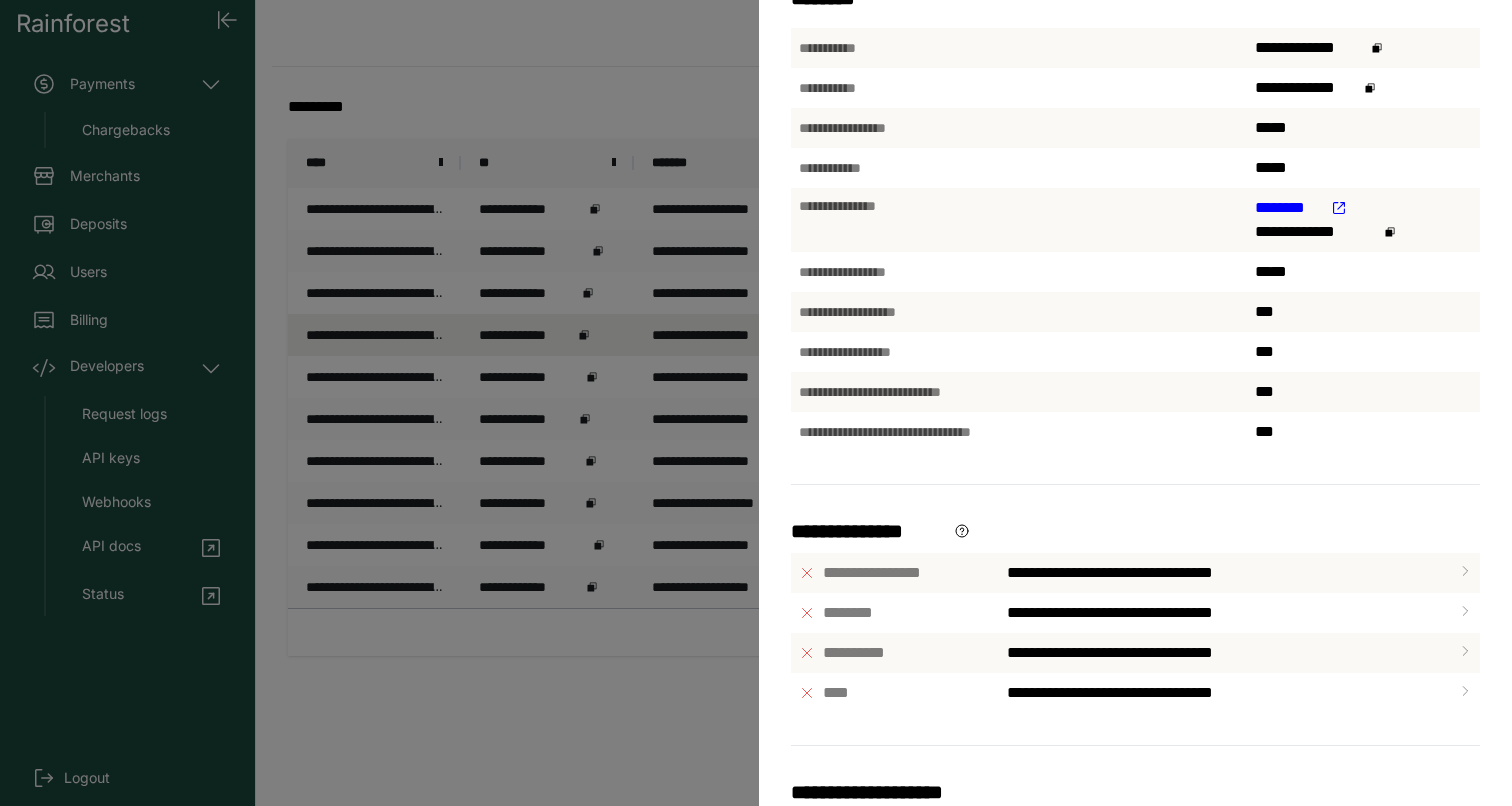 scroll, scrollTop: 363, scrollLeft: 0, axis: vertical 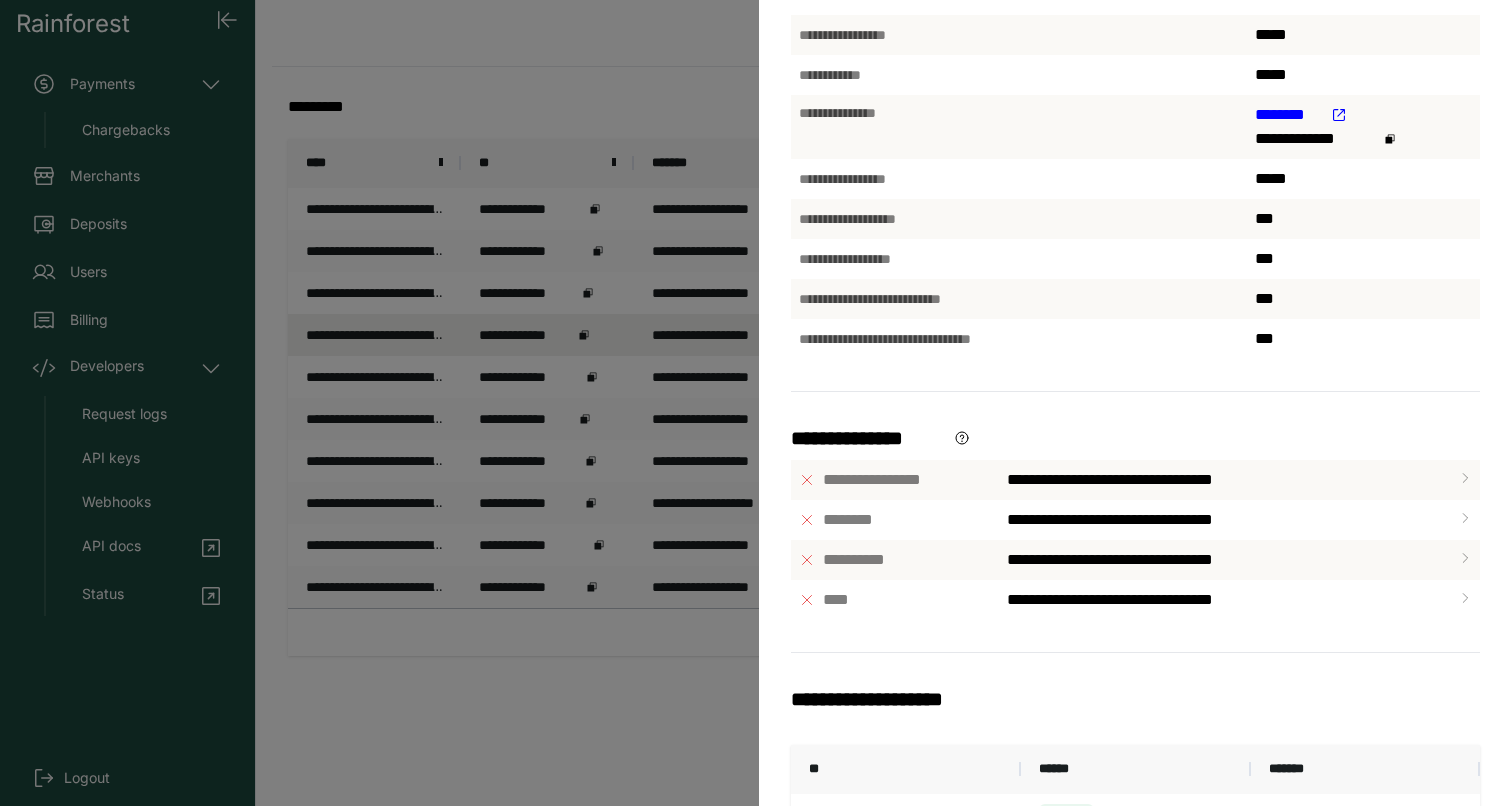 click on "**********" at bounding box center (756, 403) 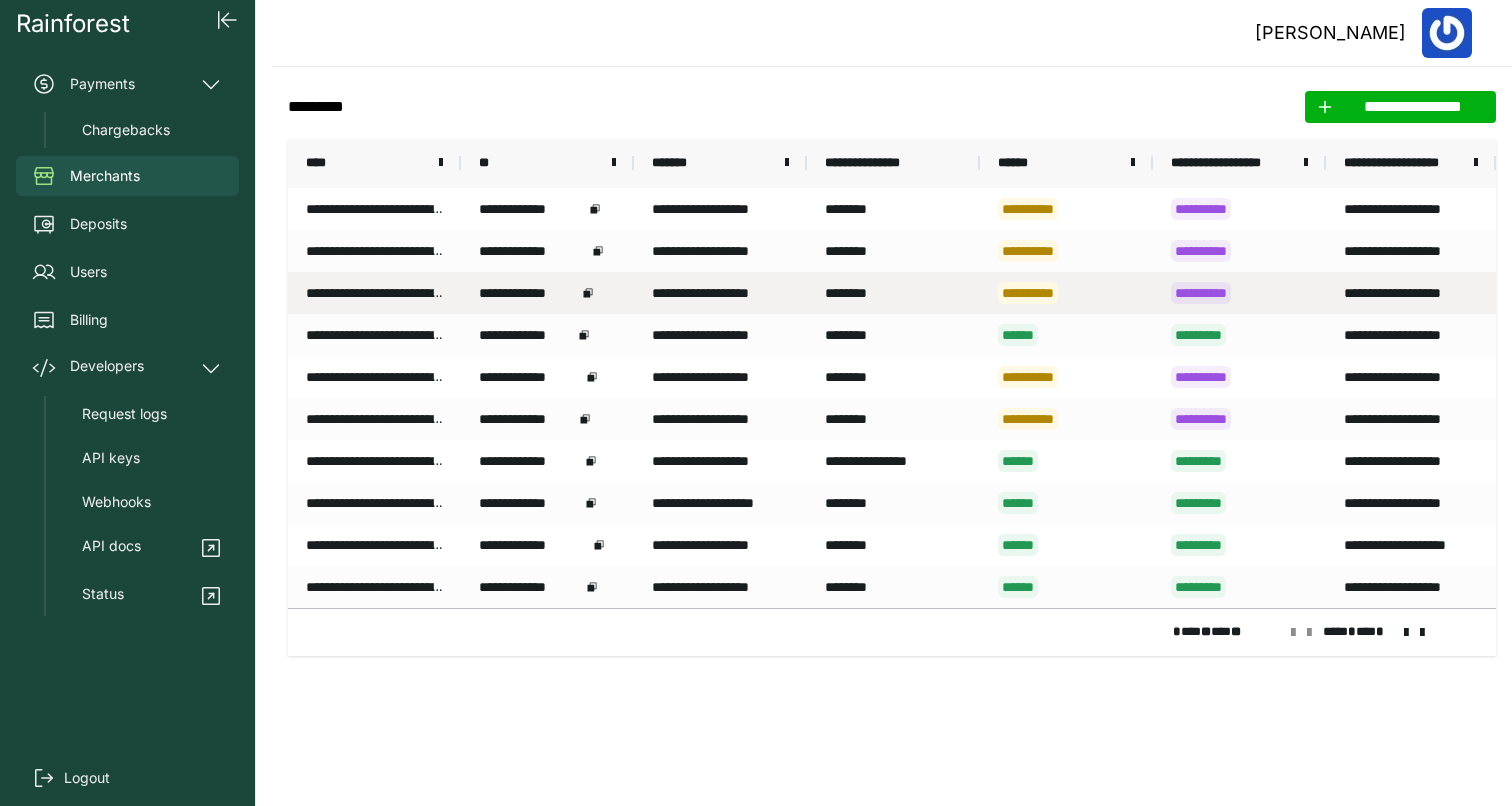click on "********" at bounding box center [893, 293] 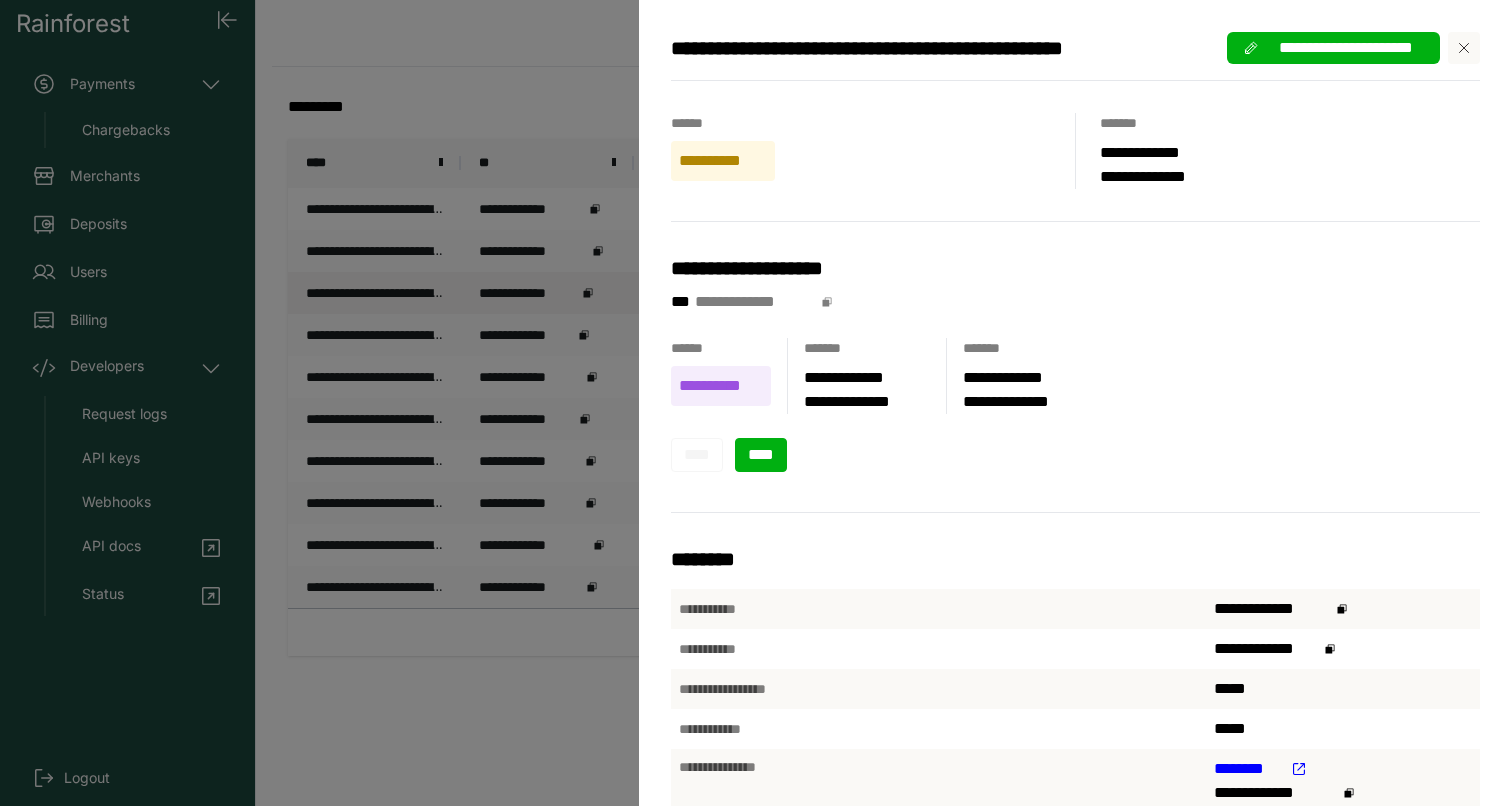 click on "****" at bounding box center (761, 454) 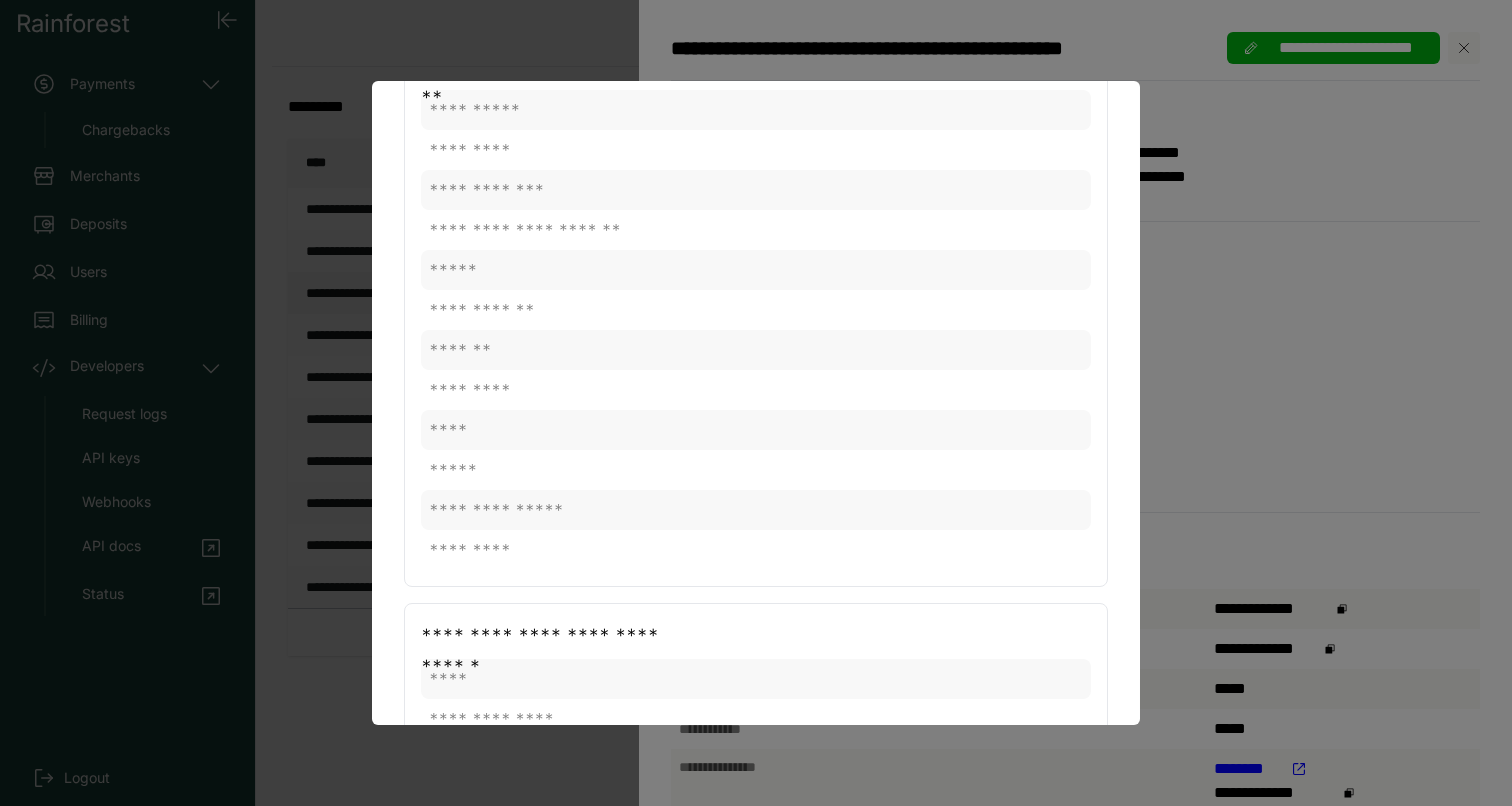 scroll, scrollTop: 1207, scrollLeft: 0, axis: vertical 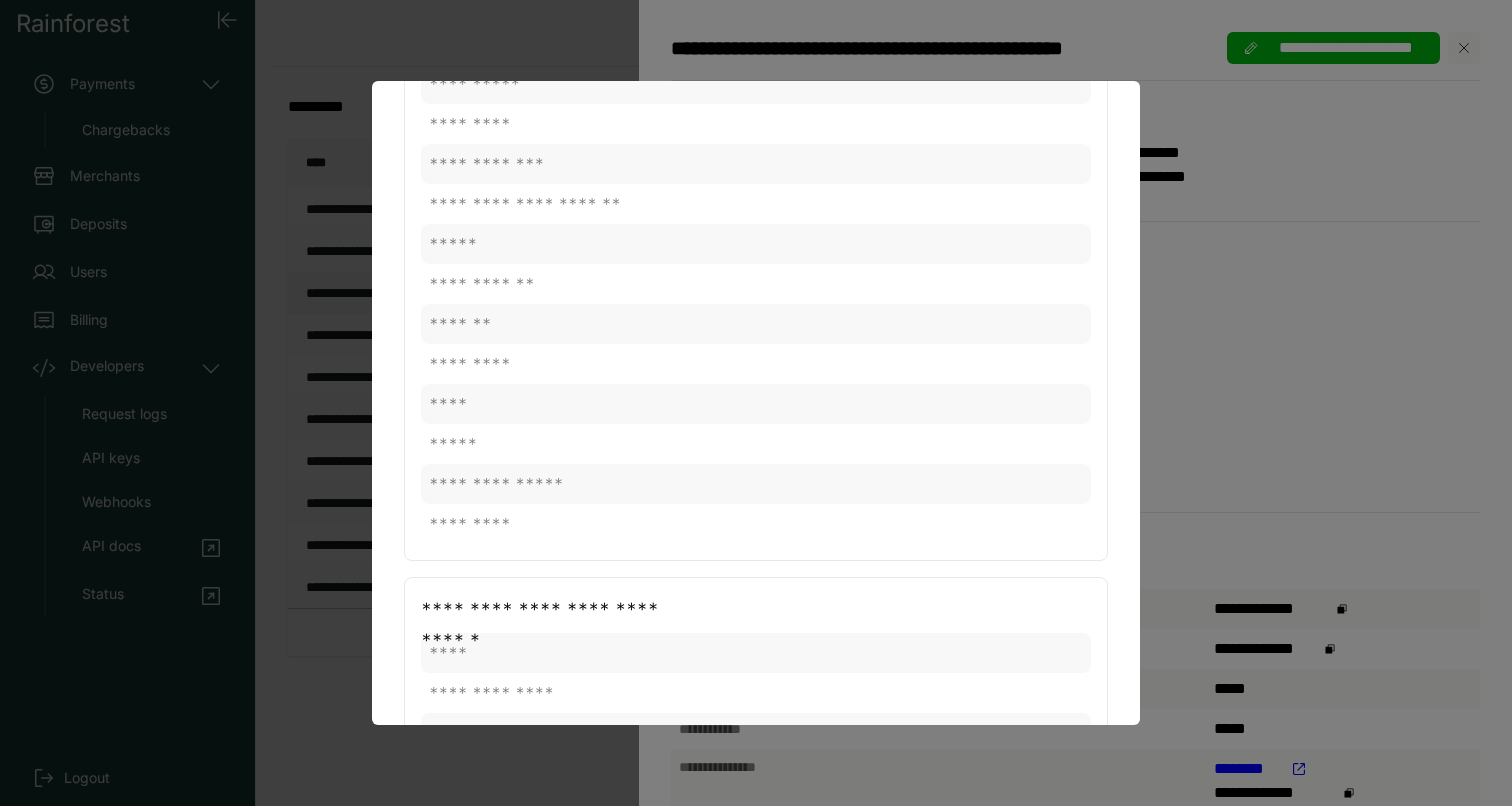 click at bounding box center (756, 403) 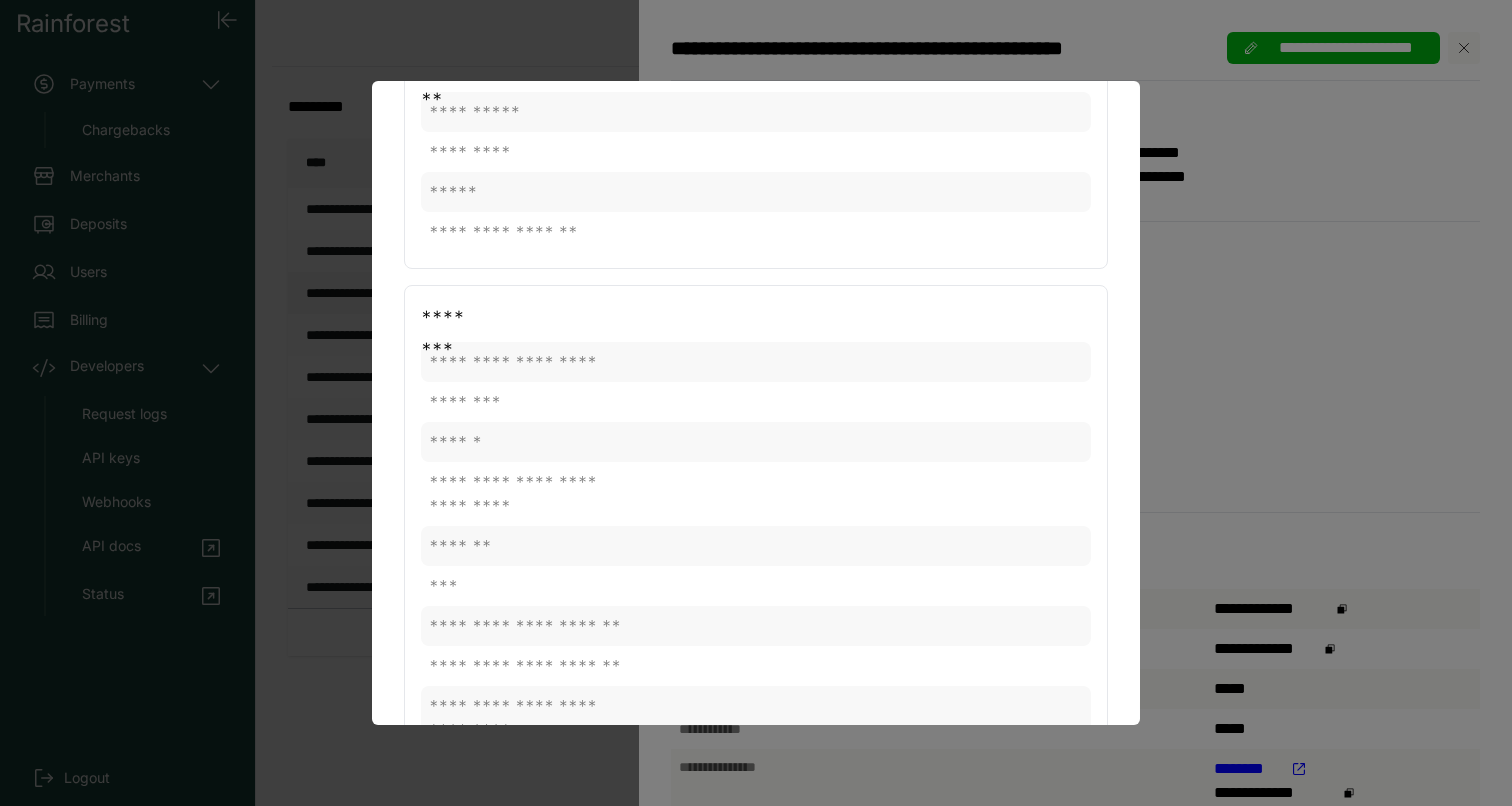 scroll, scrollTop: 0, scrollLeft: 0, axis: both 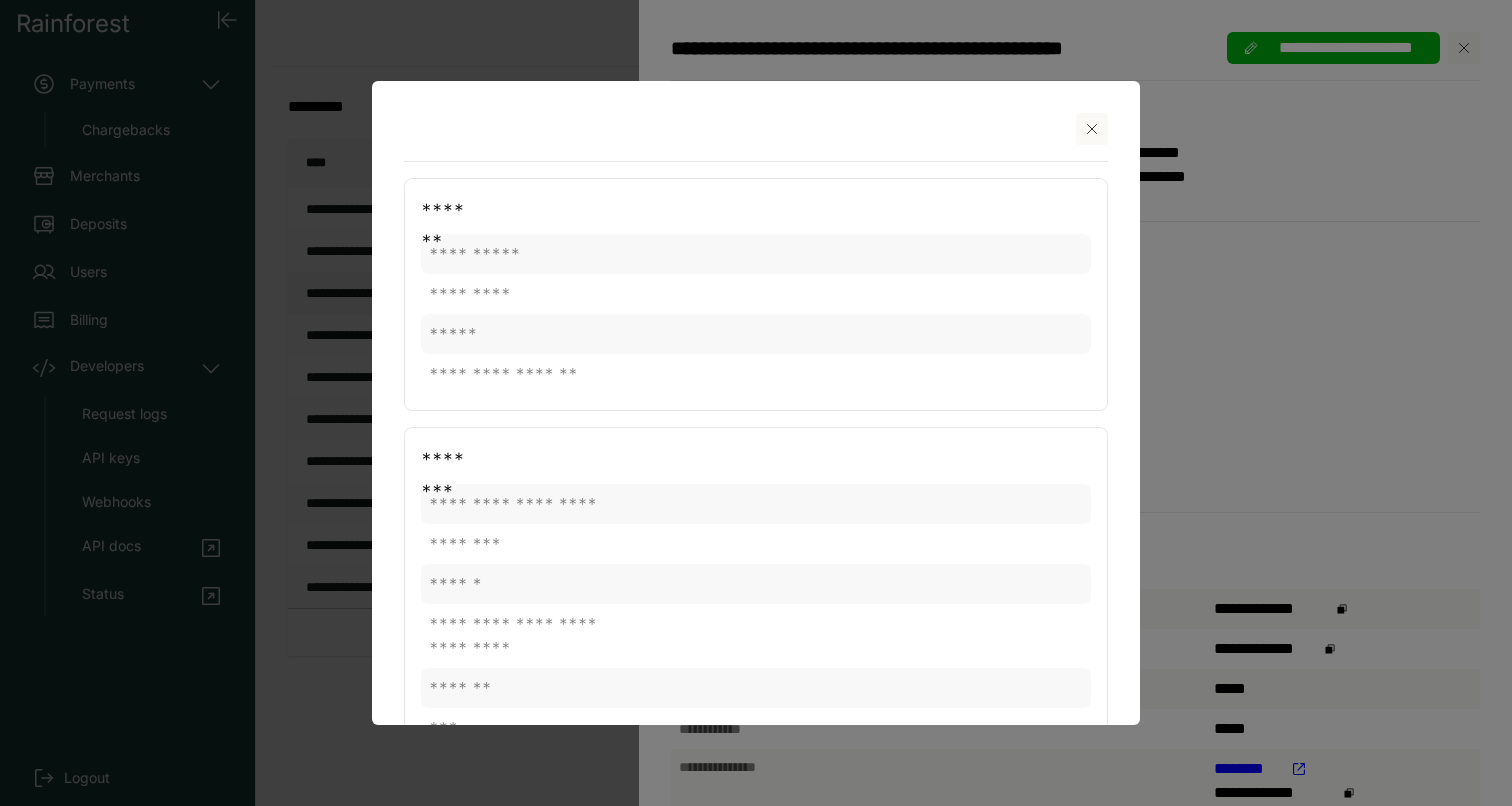 click 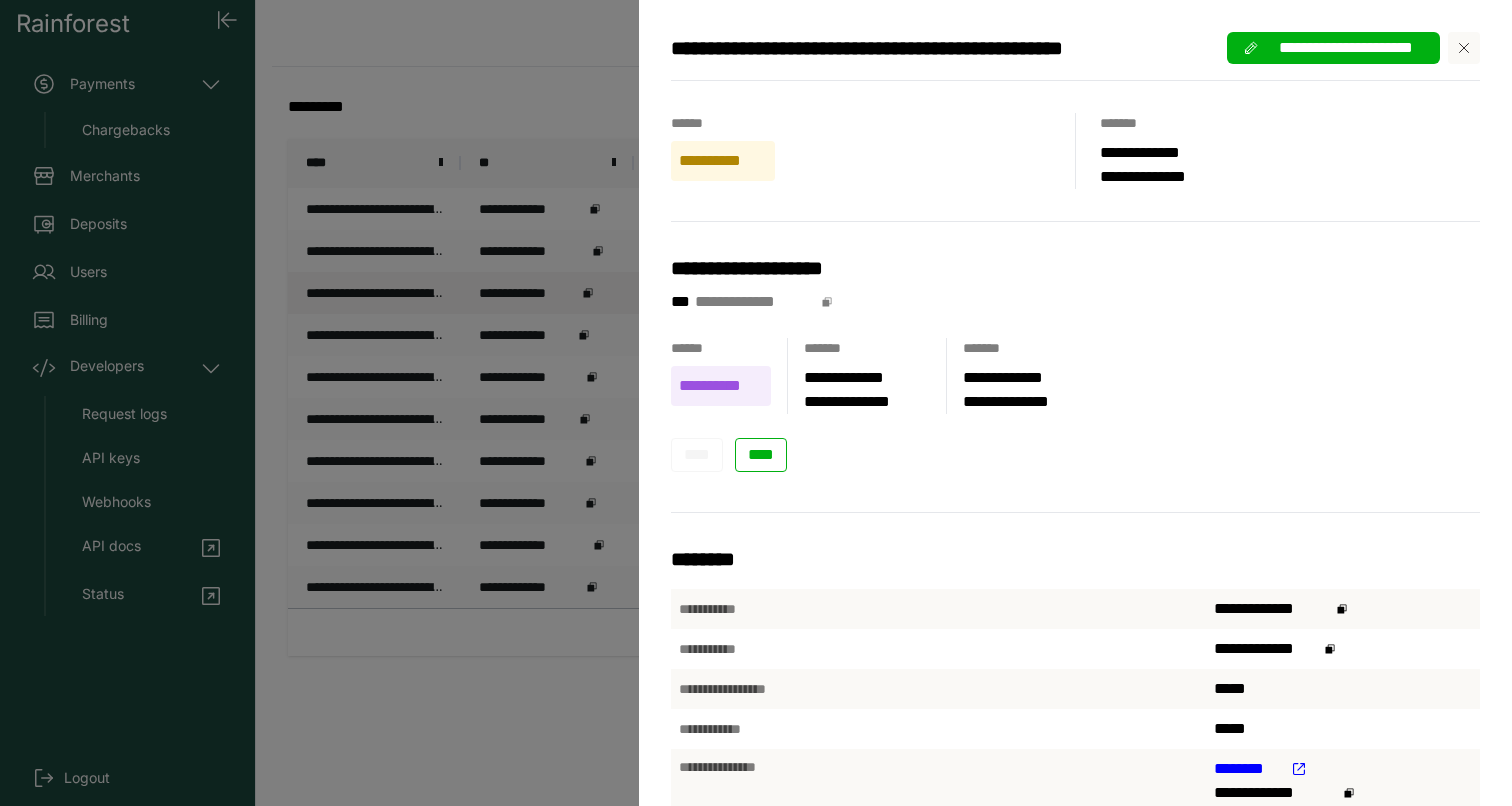click on "**********" at bounding box center (756, 403) 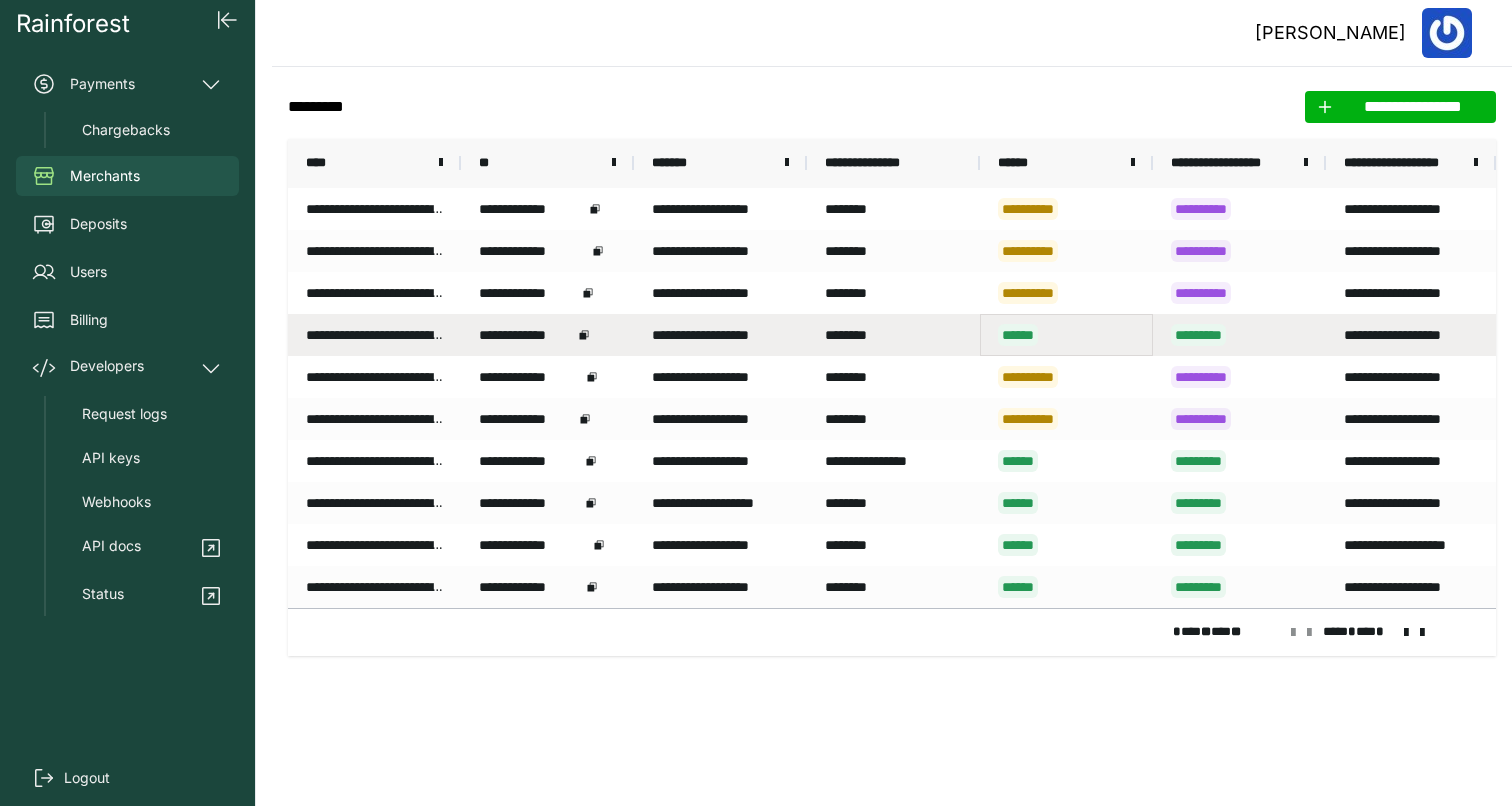 click on "******" at bounding box center (1066, 335) 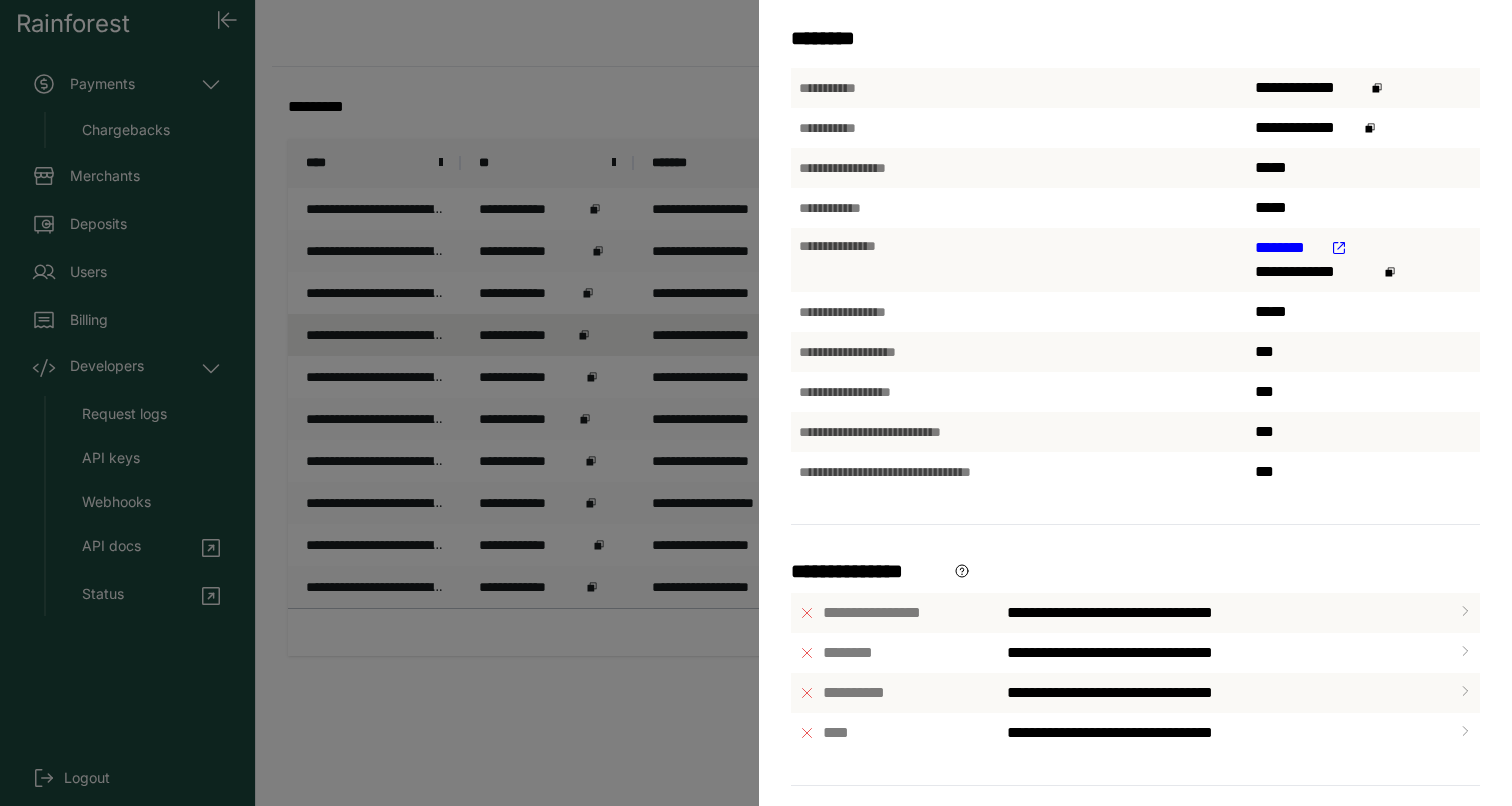 scroll, scrollTop: 0, scrollLeft: 0, axis: both 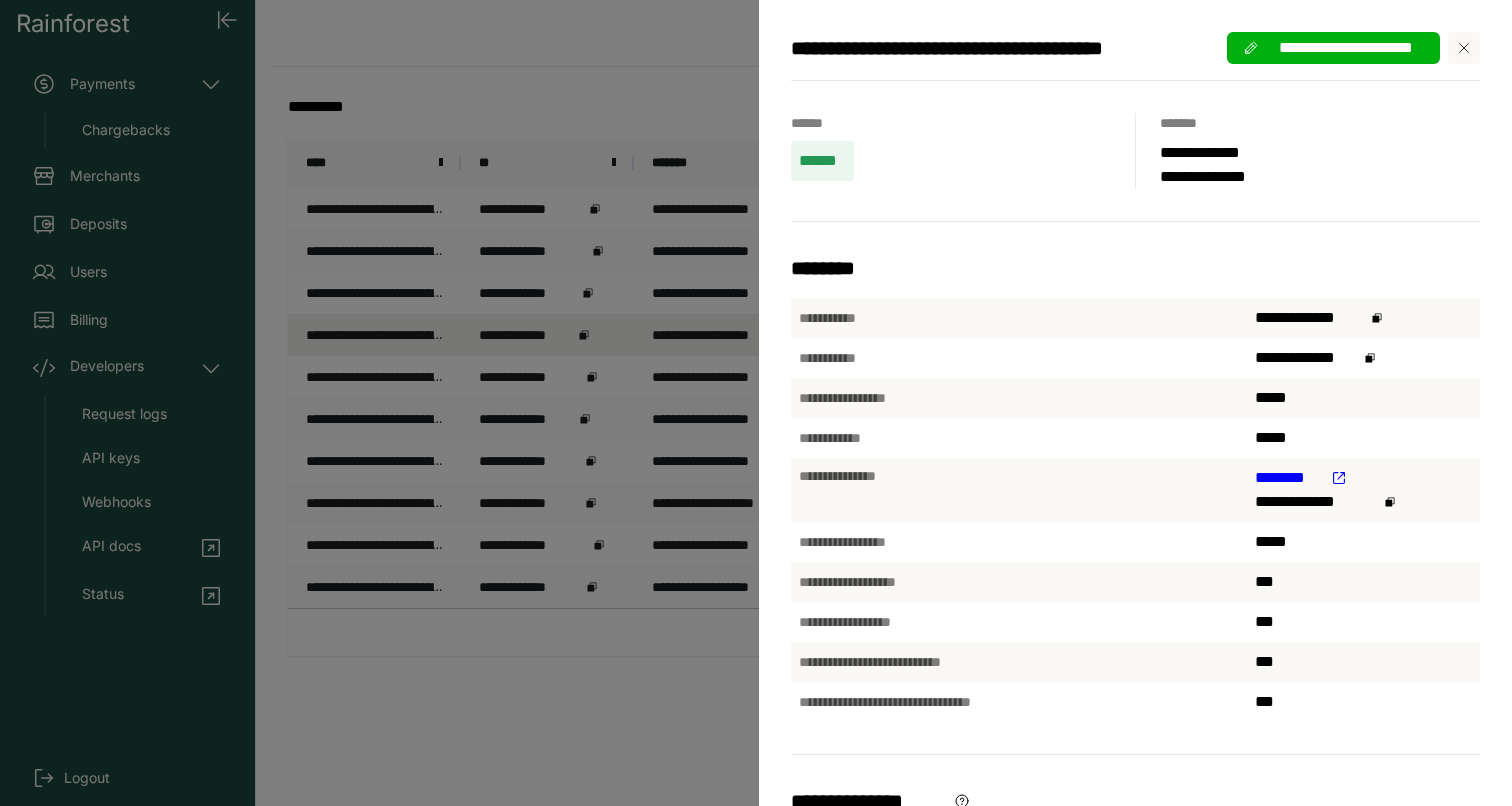click on "**********" at bounding box center (756, 403) 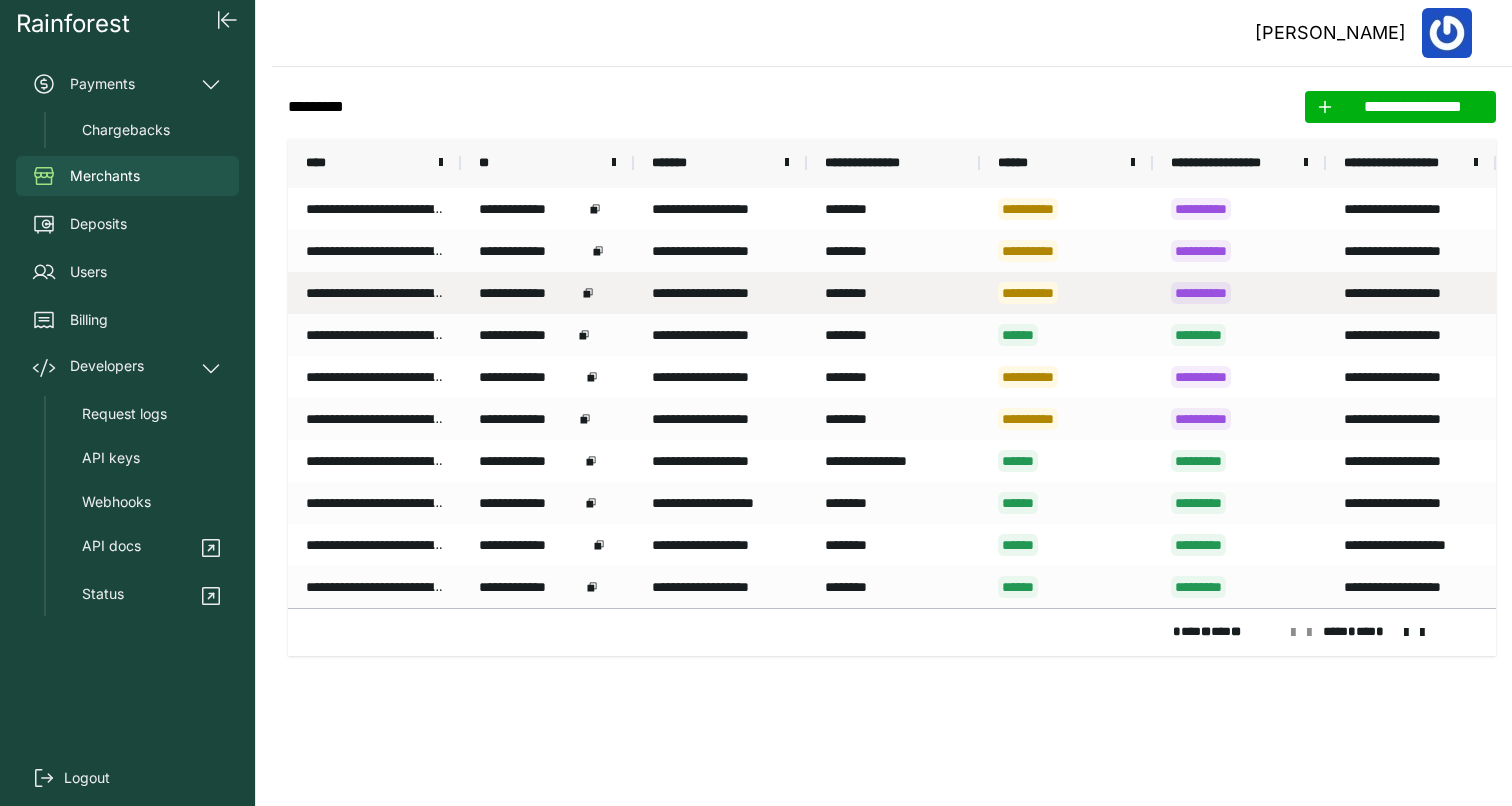click on "********" at bounding box center (893, 293) 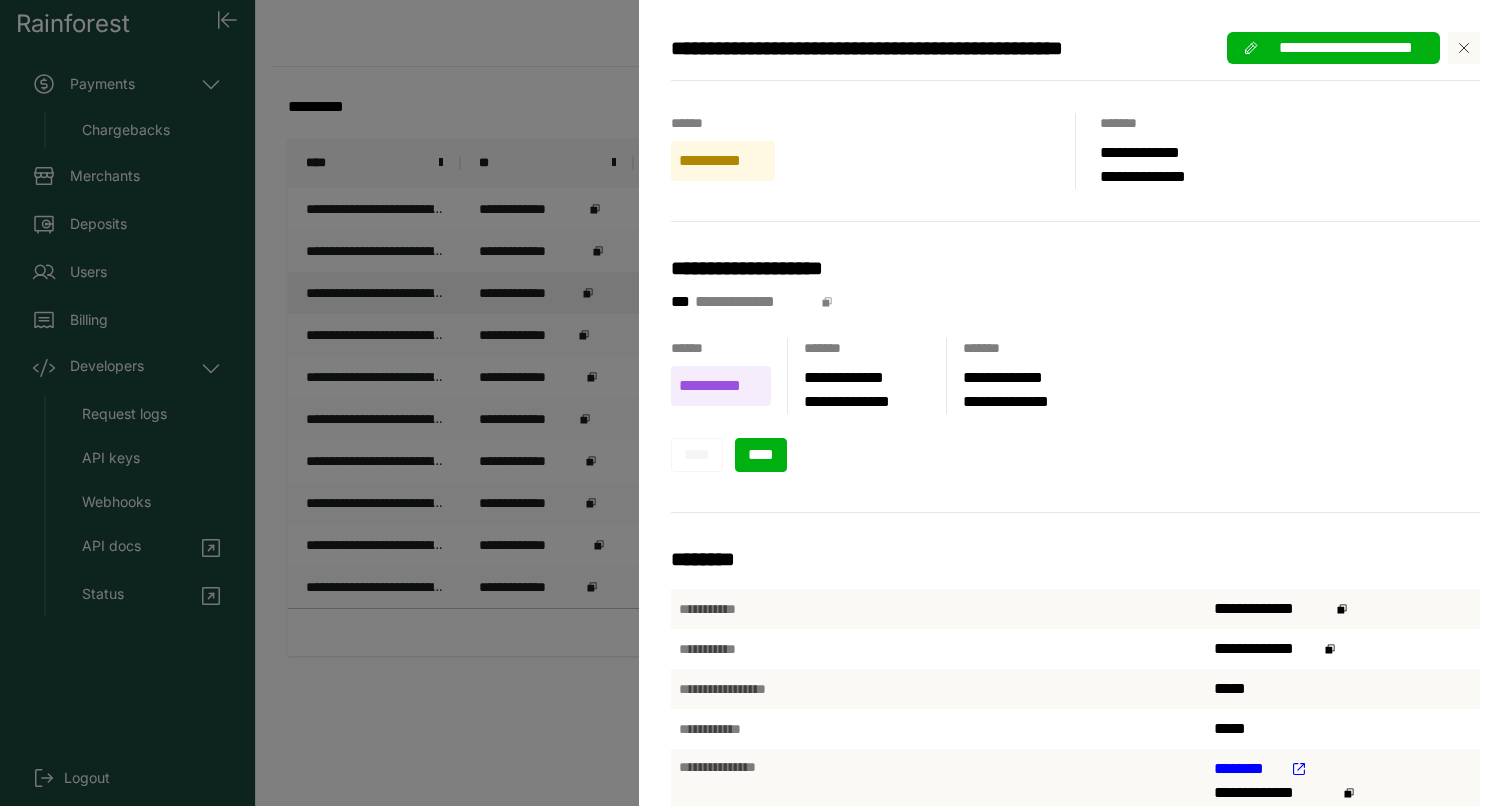click on "****" at bounding box center (761, 455) 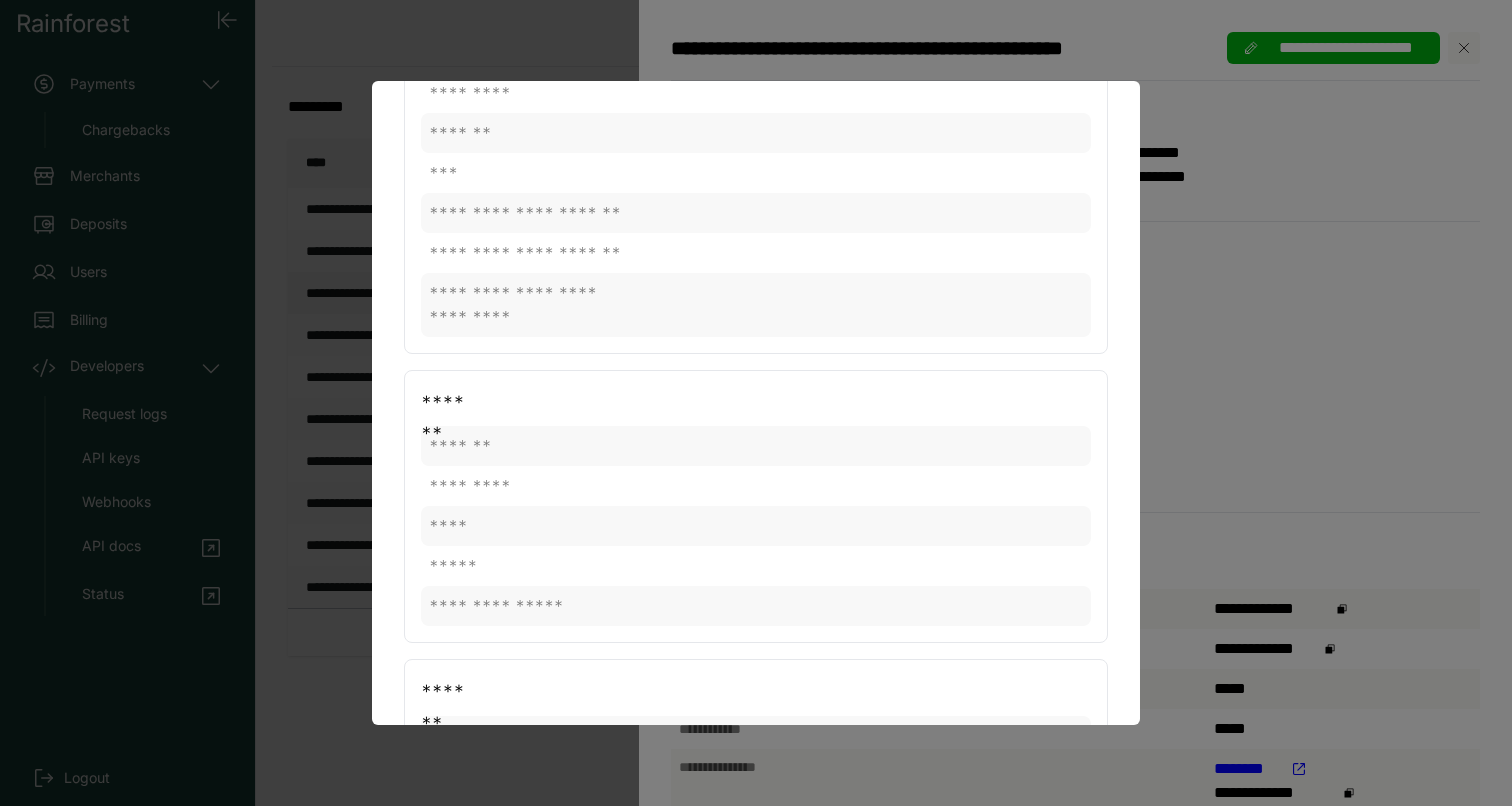 scroll, scrollTop: 556, scrollLeft: 0, axis: vertical 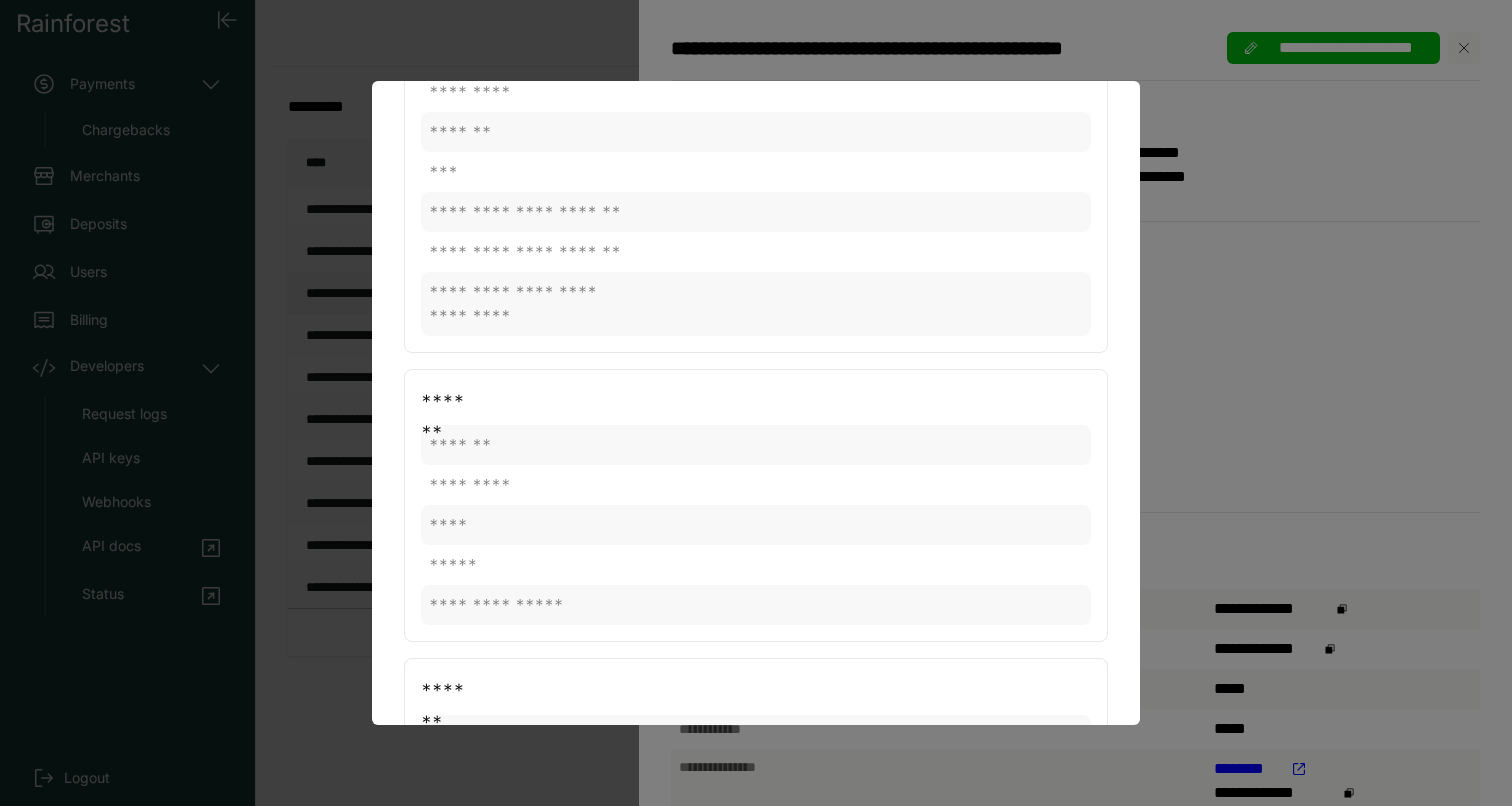 click at bounding box center (756, 403) 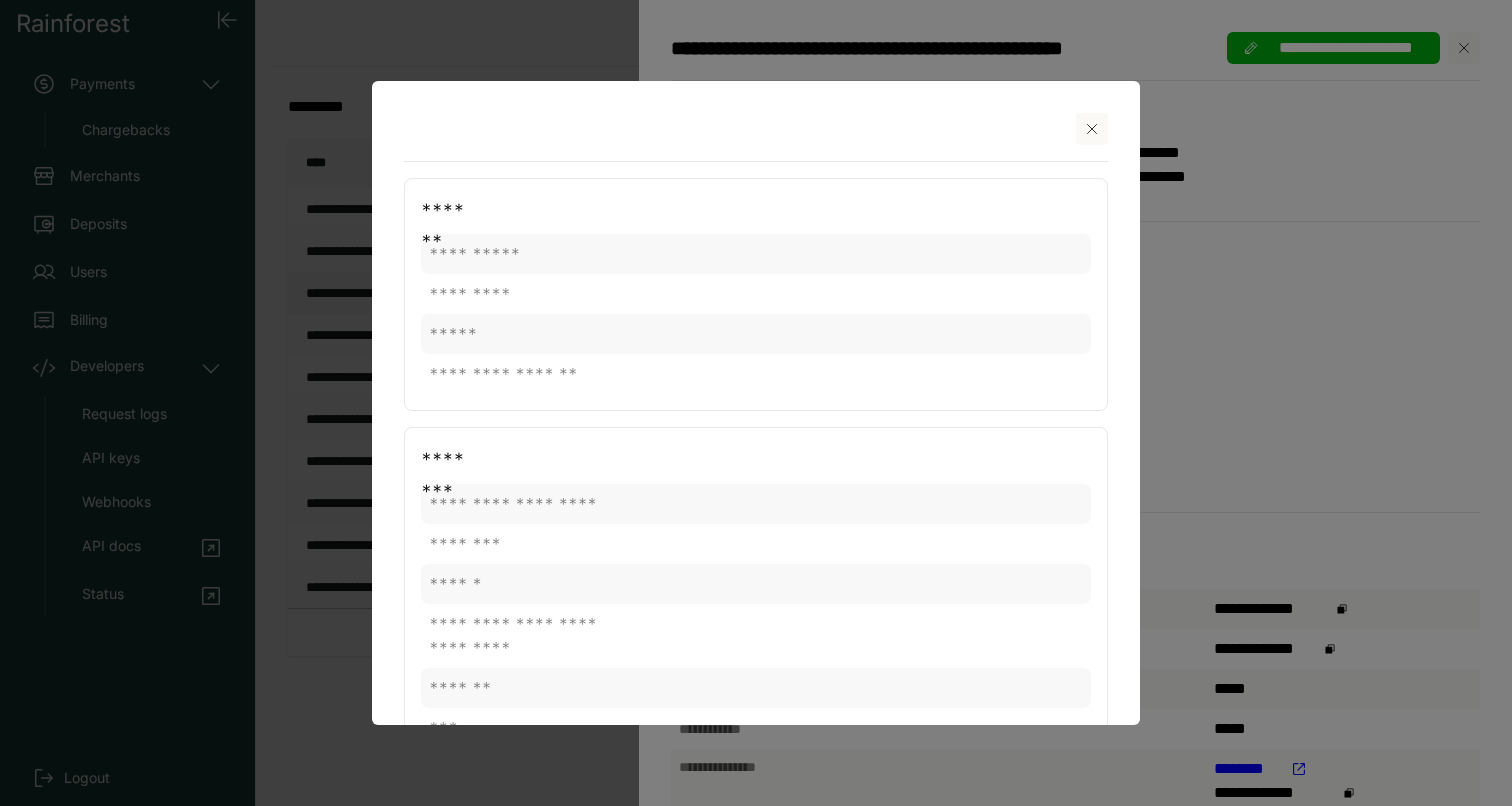 click 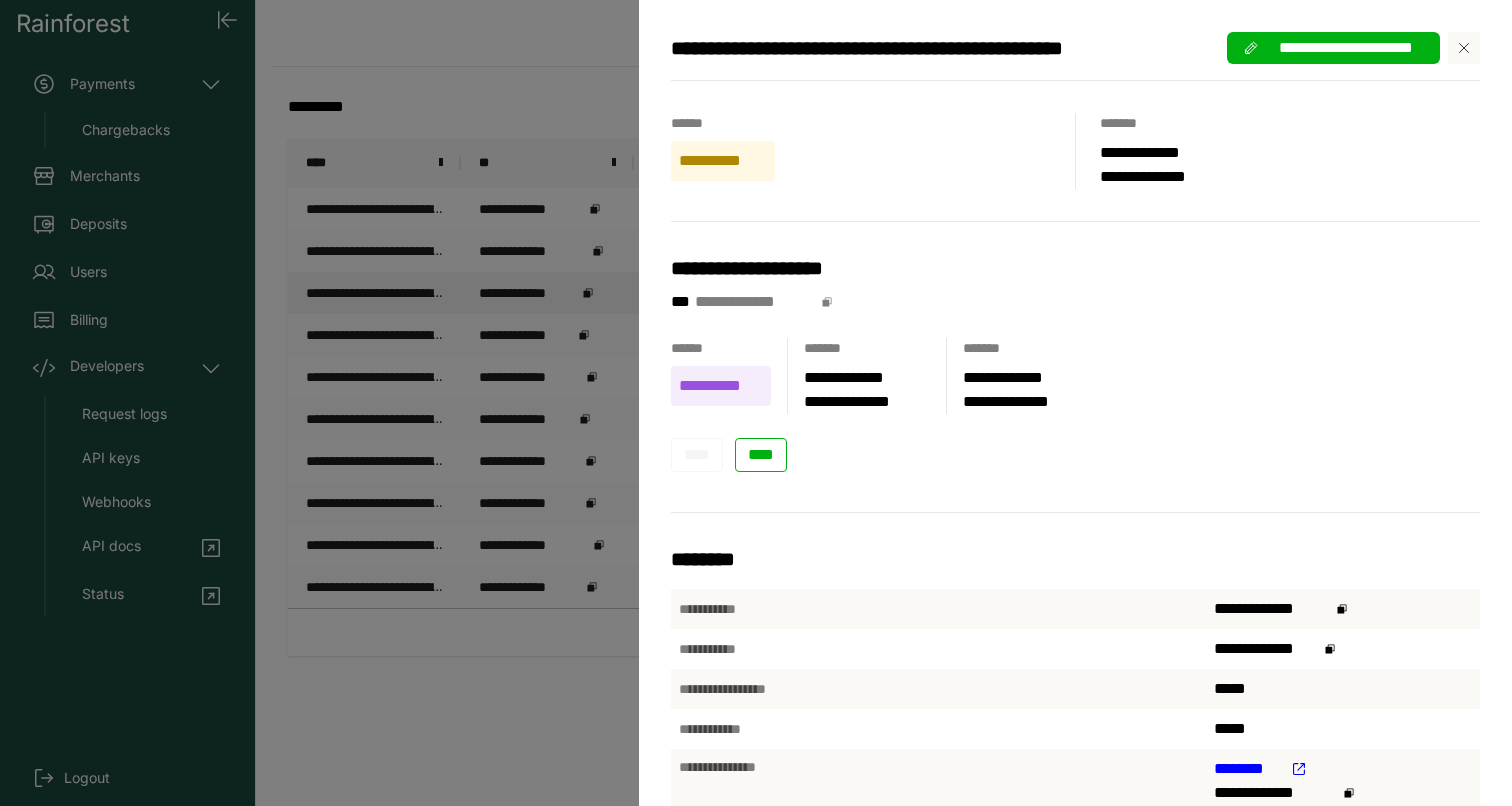 click on "**********" at bounding box center [756, 403] 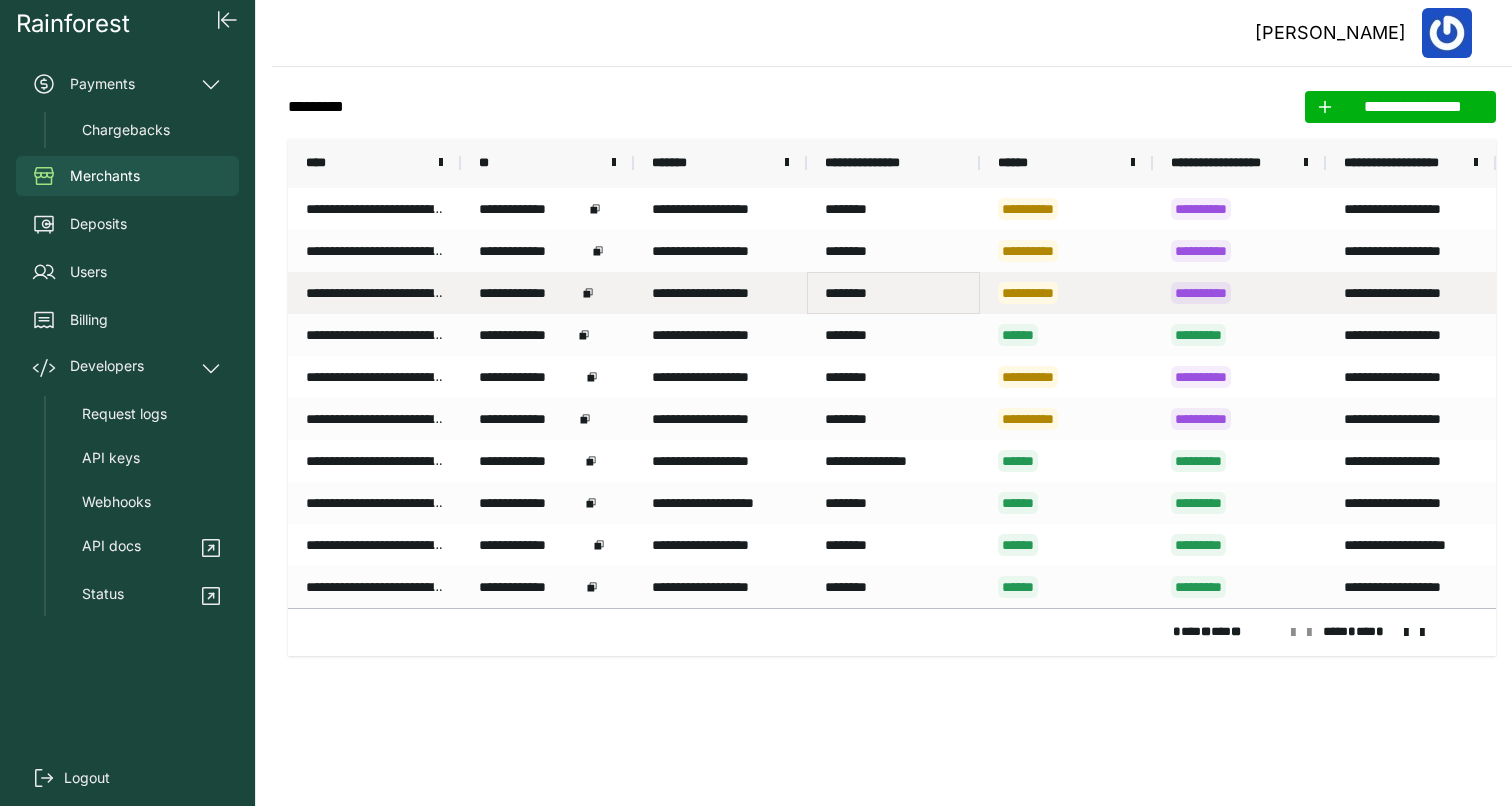 click on "********" at bounding box center [893, 293] 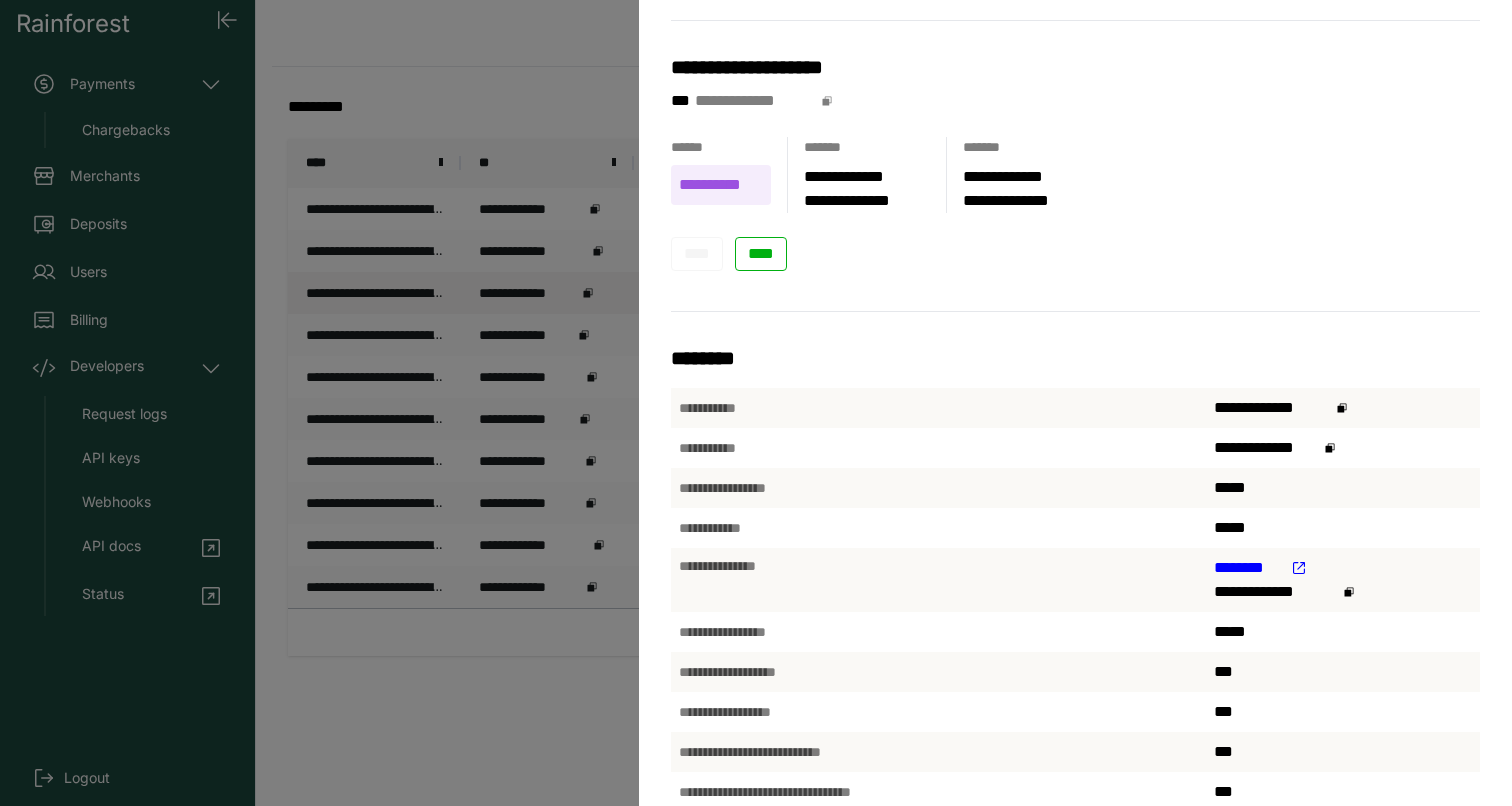 scroll, scrollTop: 205, scrollLeft: 0, axis: vertical 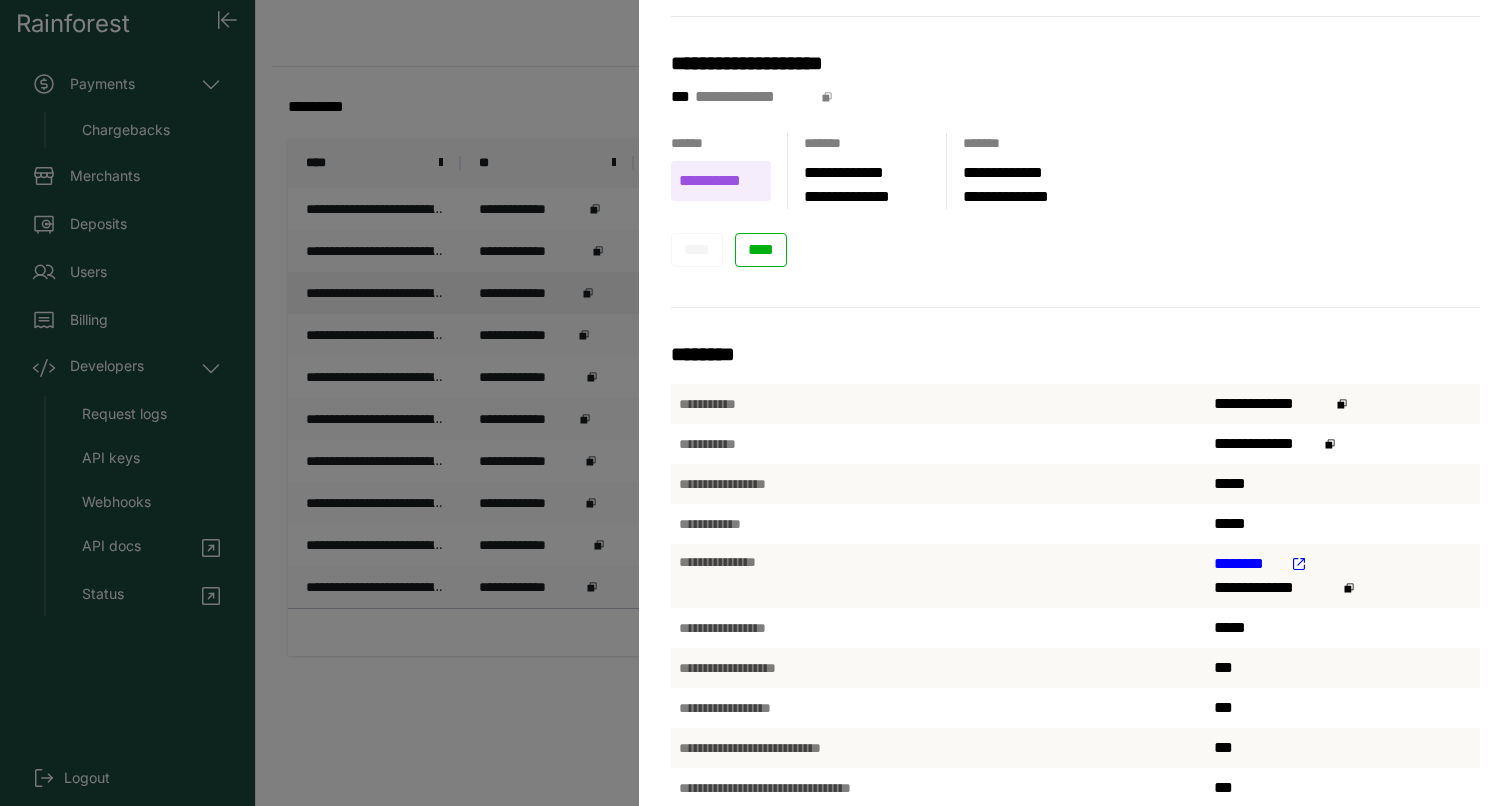 click on "**********" at bounding box center (756, 403) 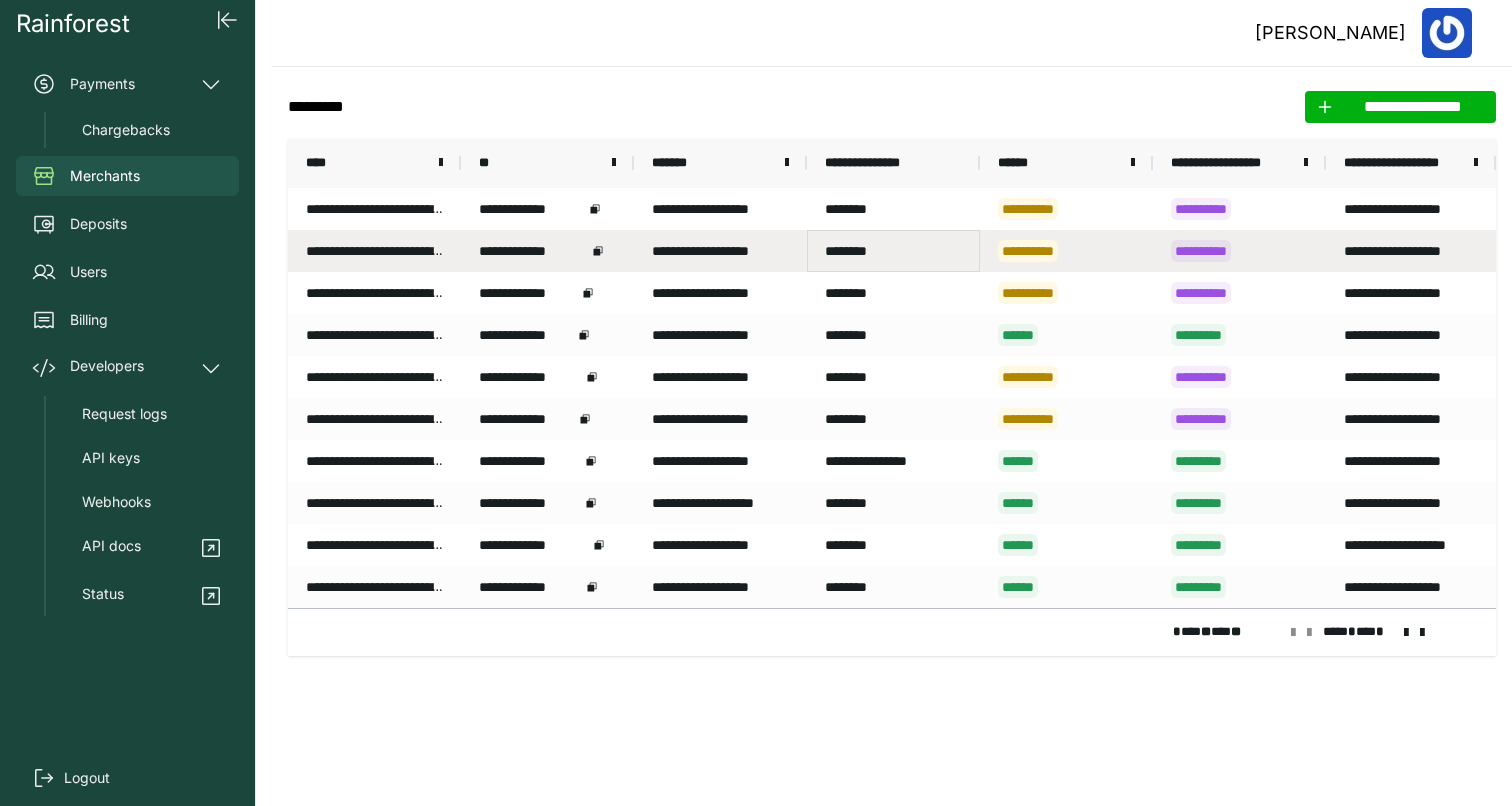 click on "********" at bounding box center (893, 251) 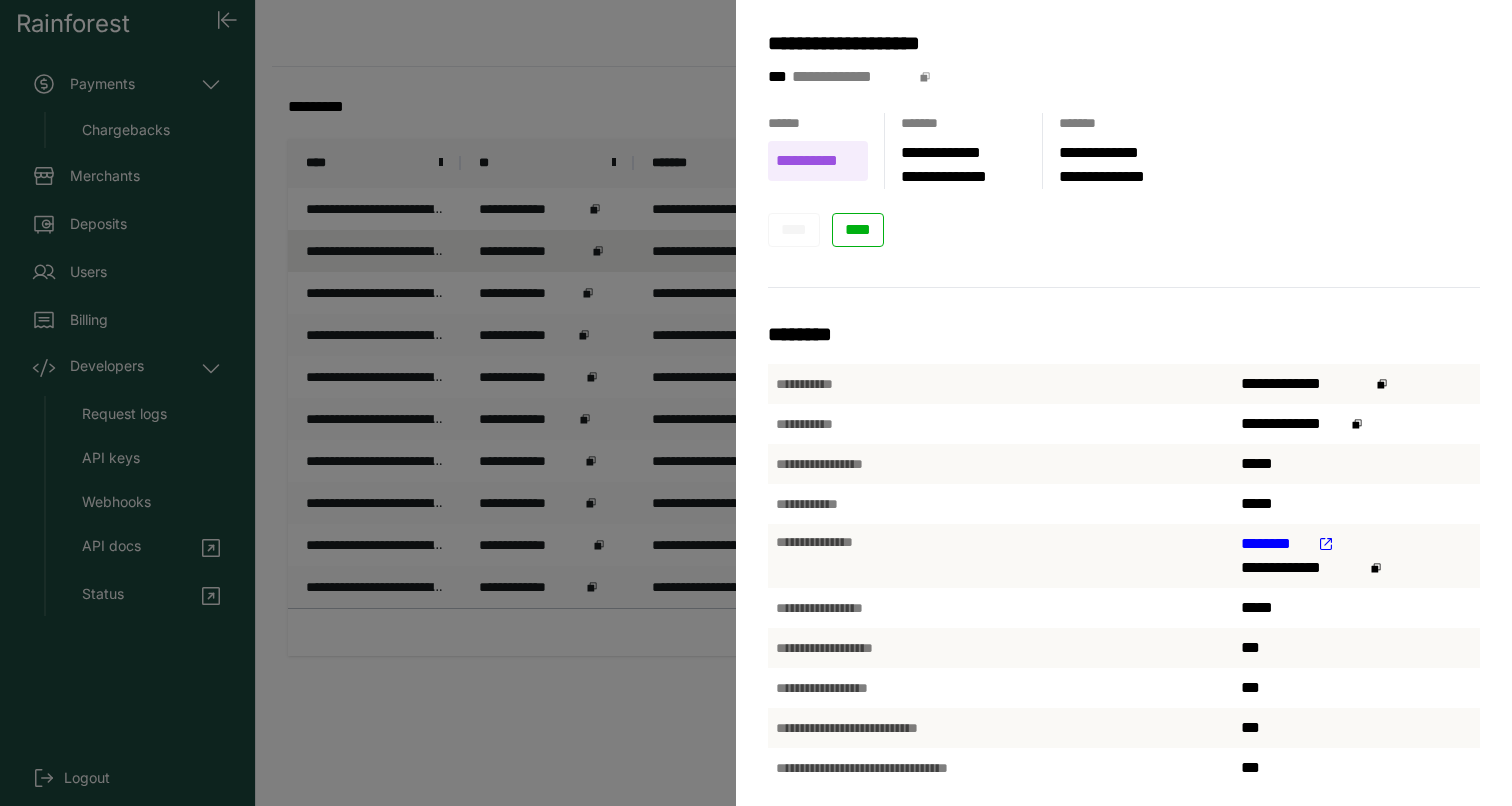 scroll, scrollTop: 239, scrollLeft: 0, axis: vertical 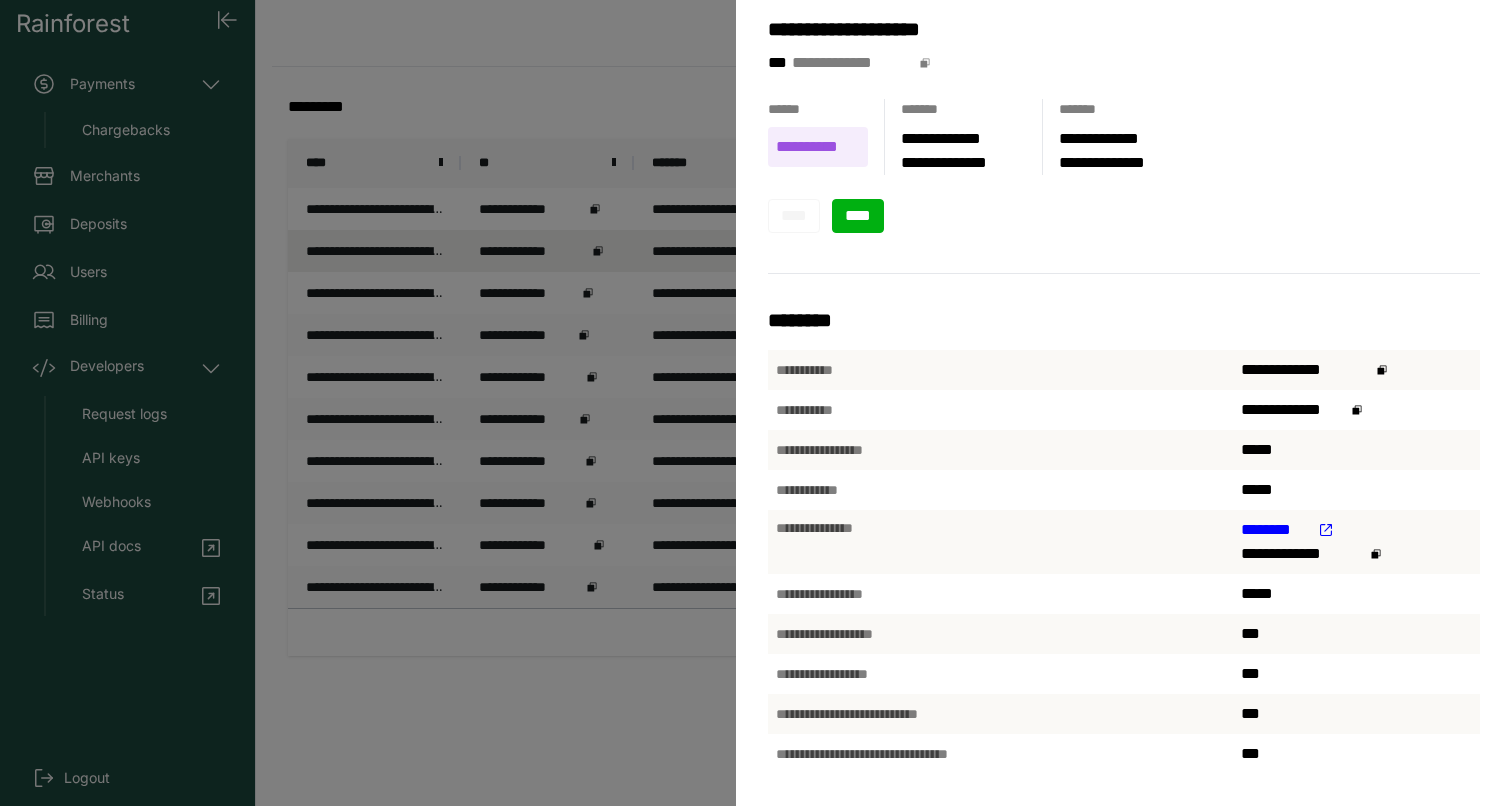 click on "****" at bounding box center (858, 215) 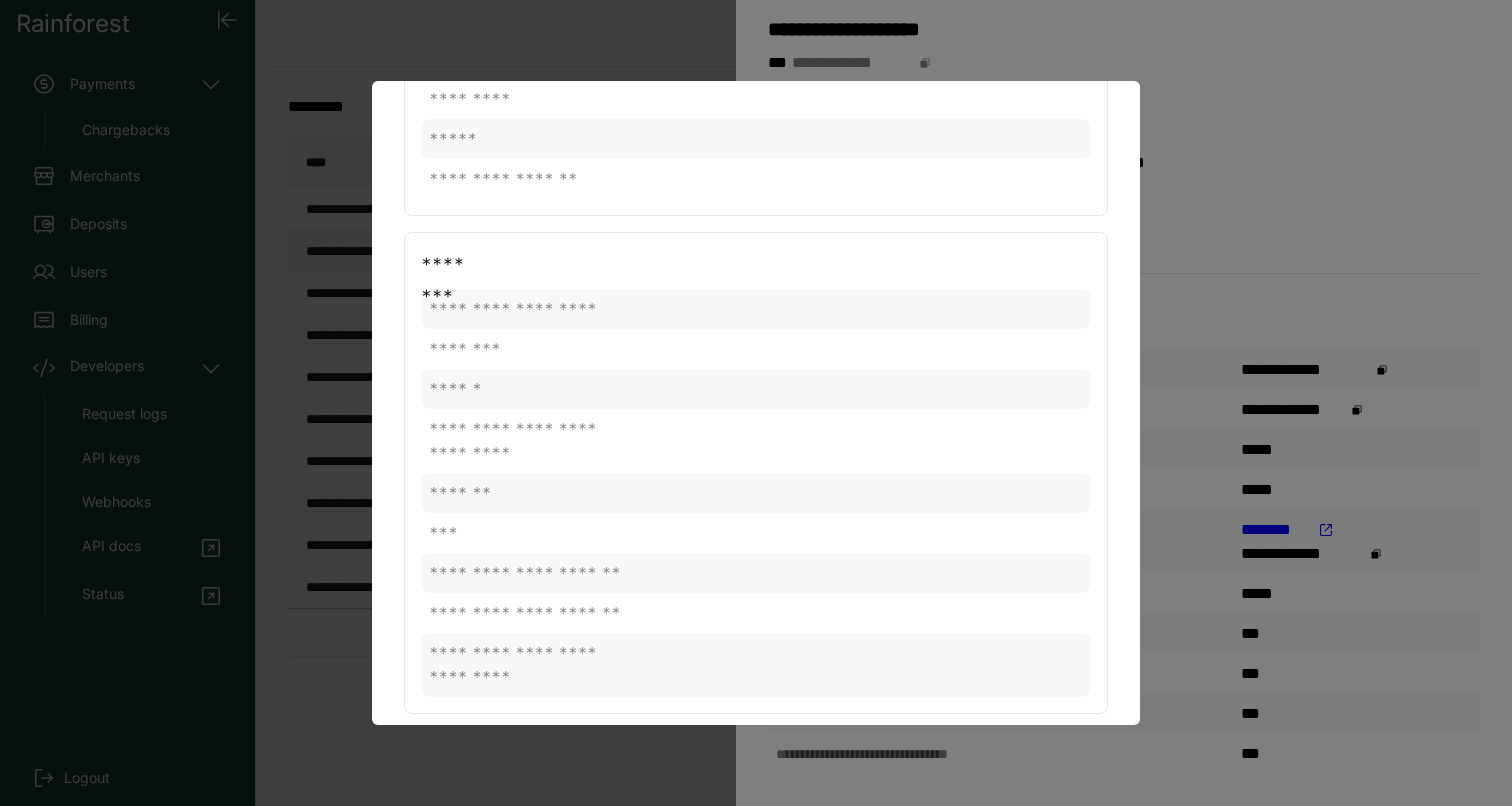 scroll, scrollTop: 0, scrollLeft: 0, axis: both 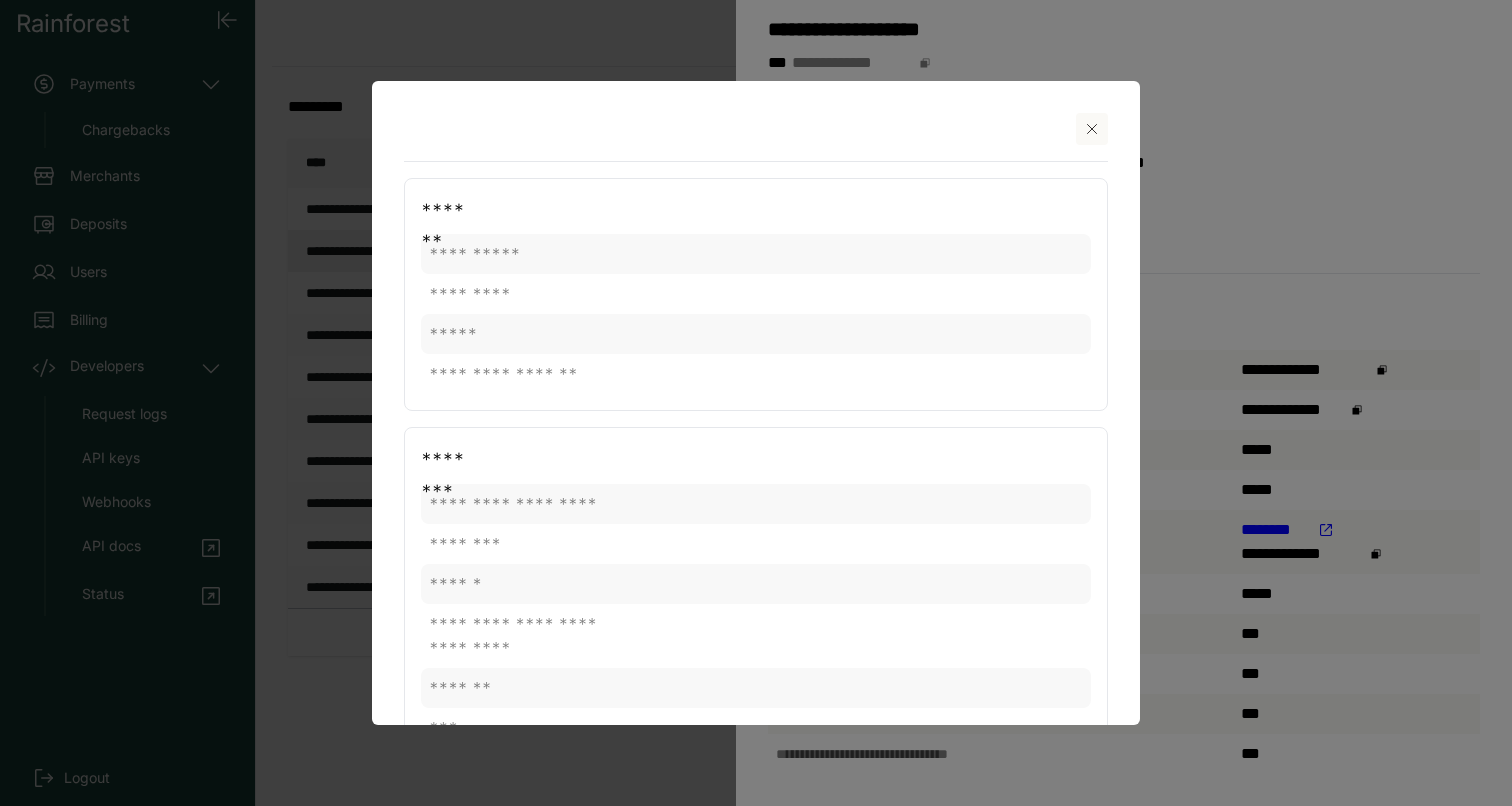 click 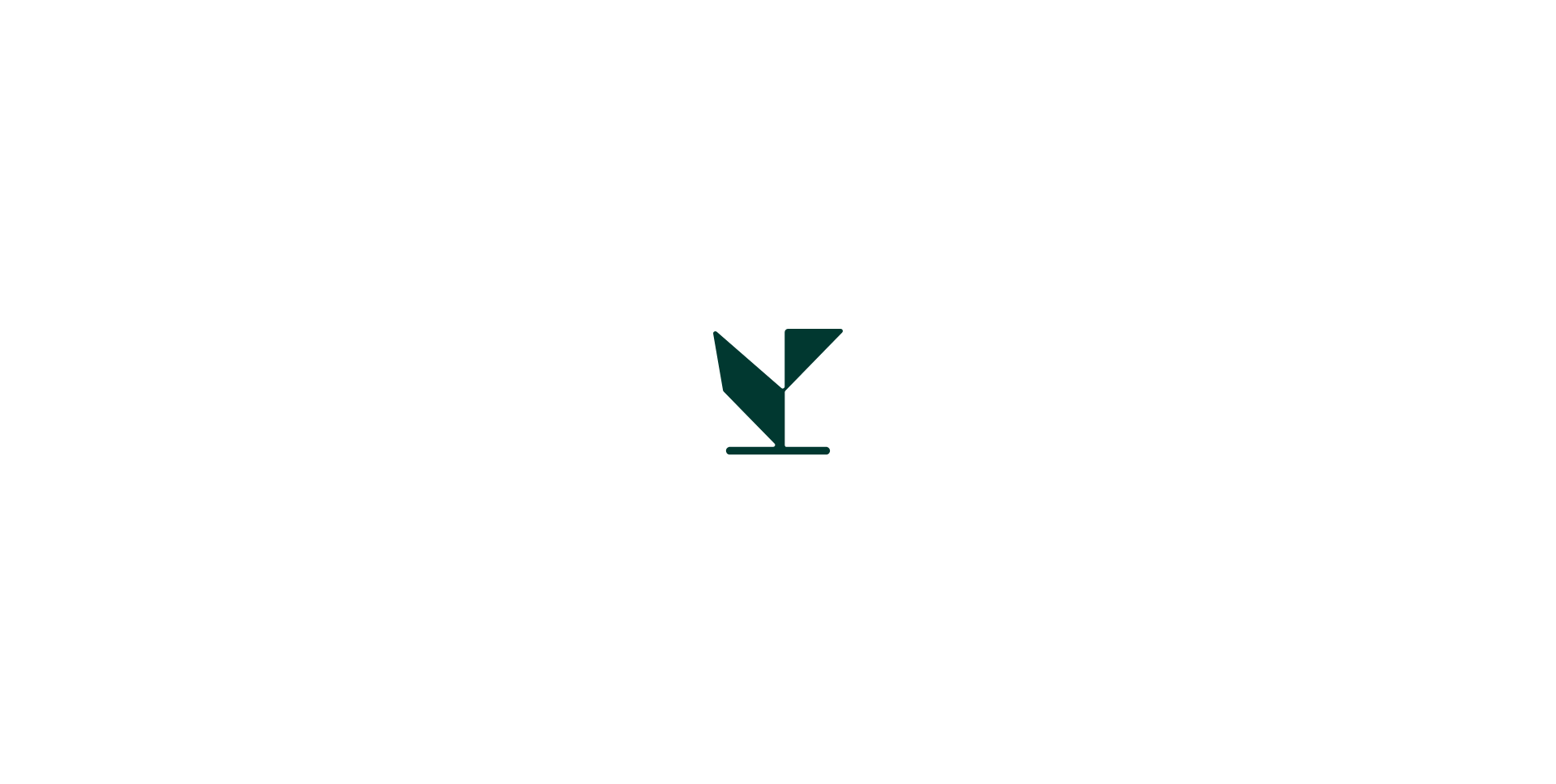 scroll, scrollTop: 0, scrollLeft: 0, axis: both 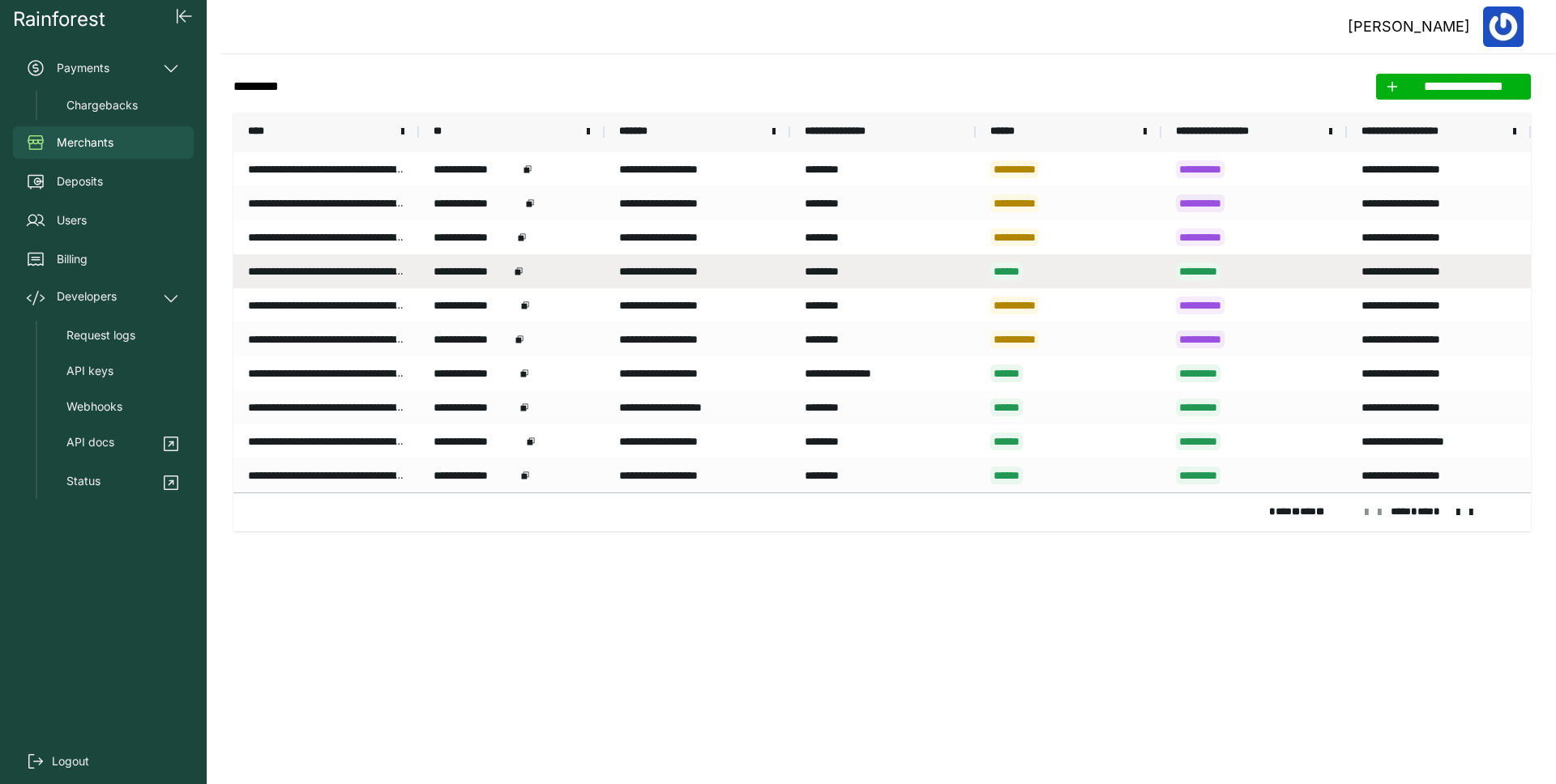 click on "********" at bounding box center [883, 271] 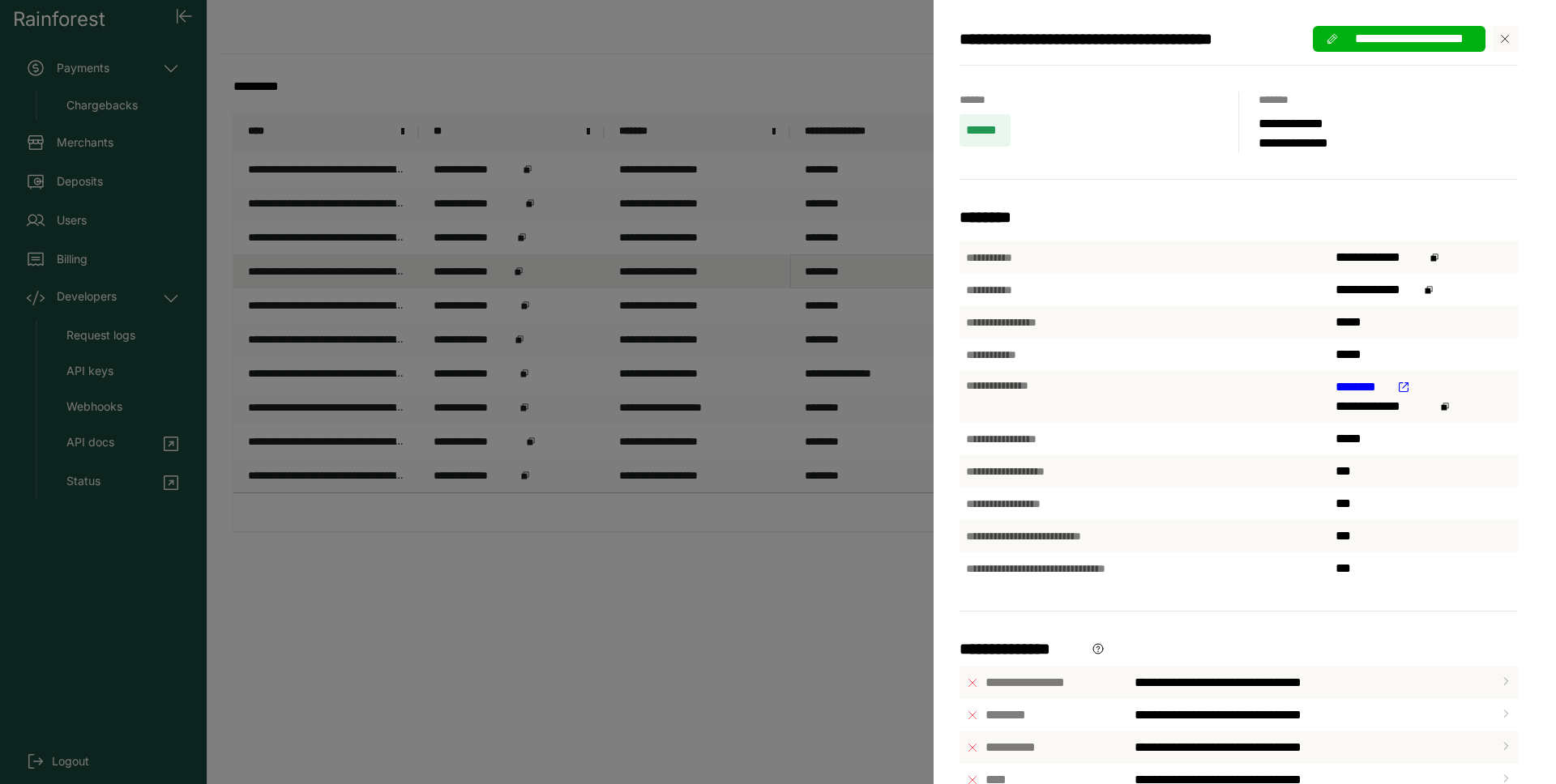 scroll, scrollTop: 300, scrollLeft: 0, axis: vertical 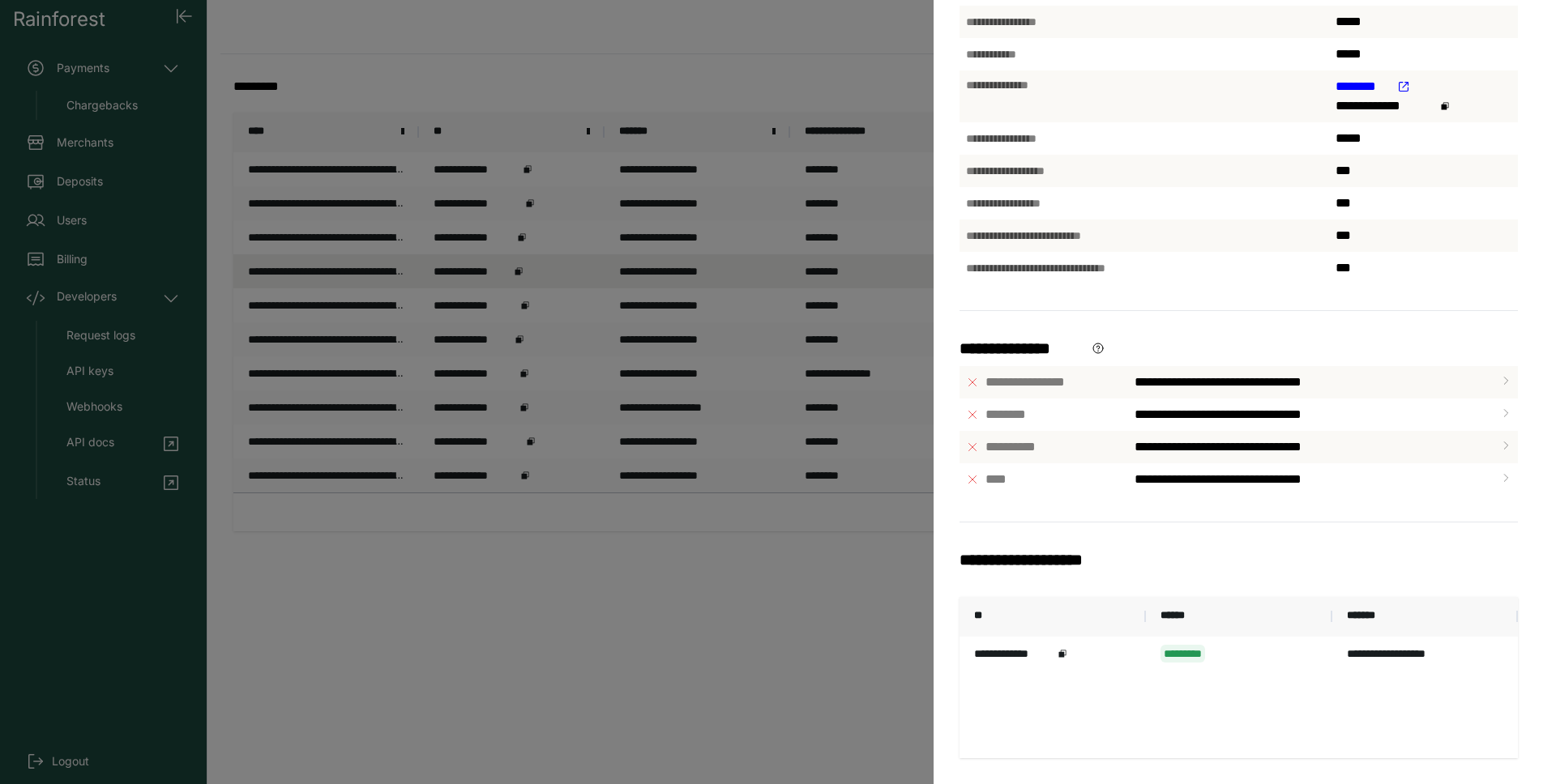 click on "**********" at bounding box center [1238, 640] 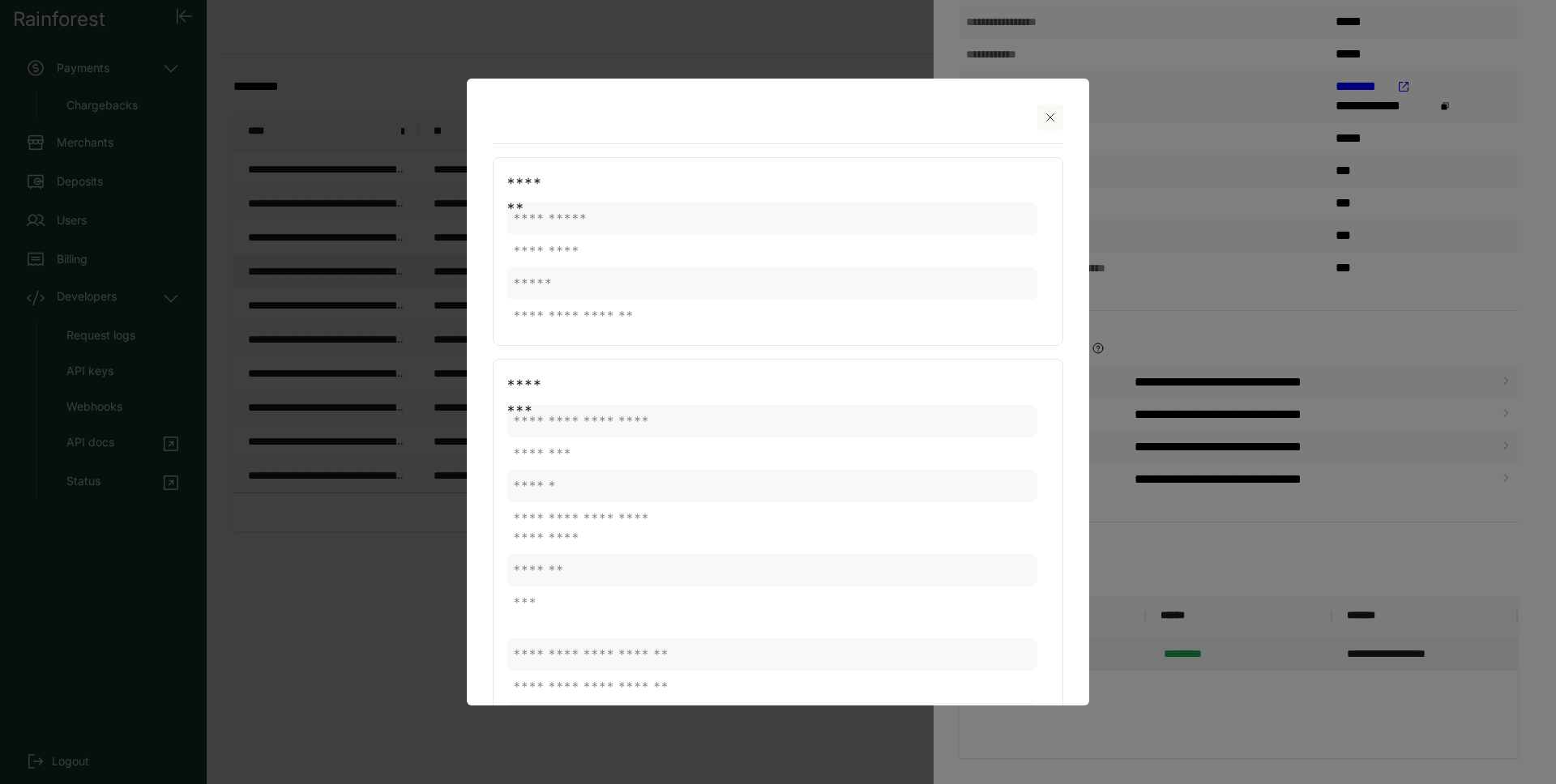 click 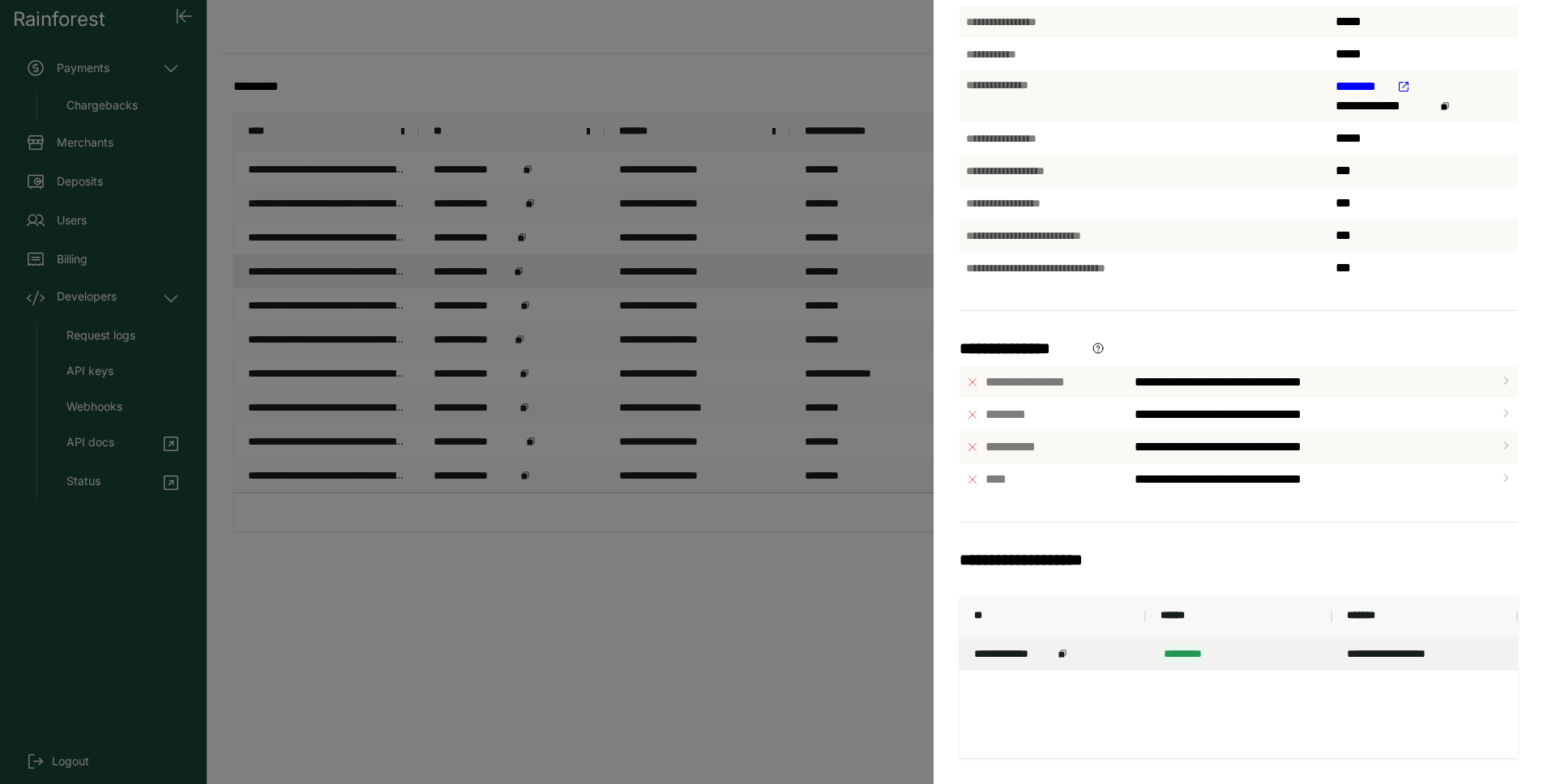 click on "**********" at bounding box center (778, 392) 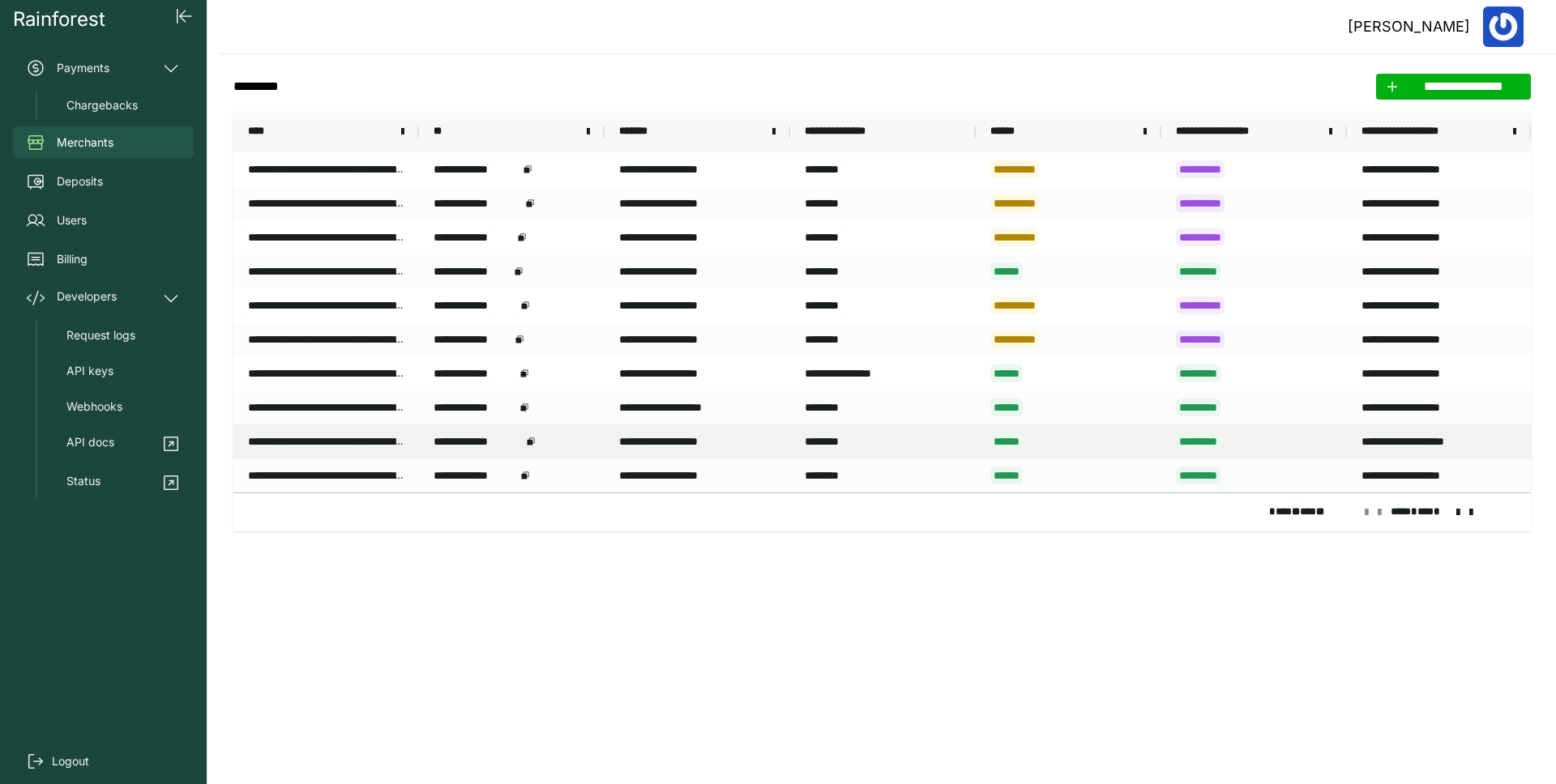 click on "********" at bounding box center (883, 441) 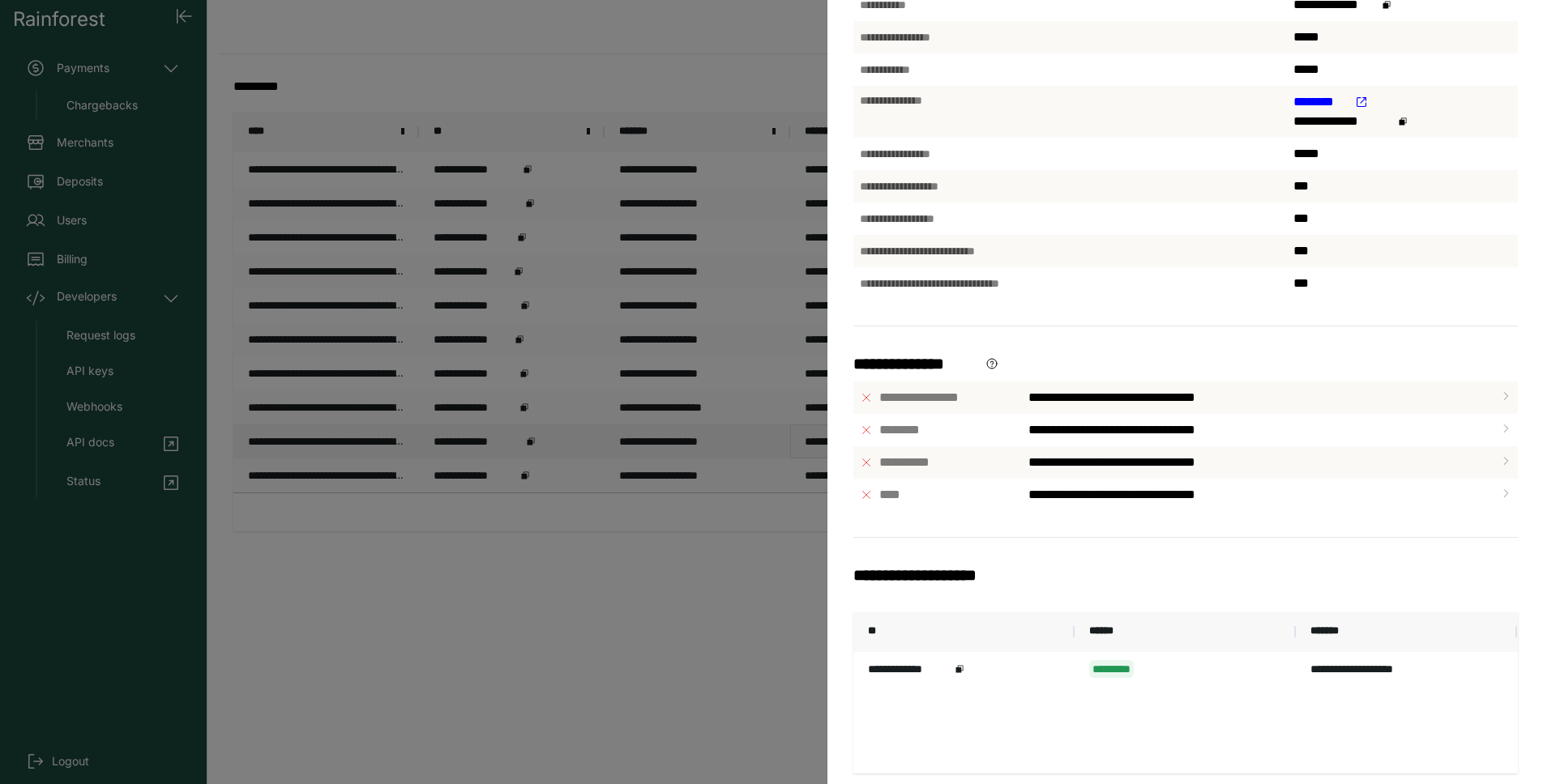 scroll, scrollTop: 300, scrollLeft: 0, axis: vertical 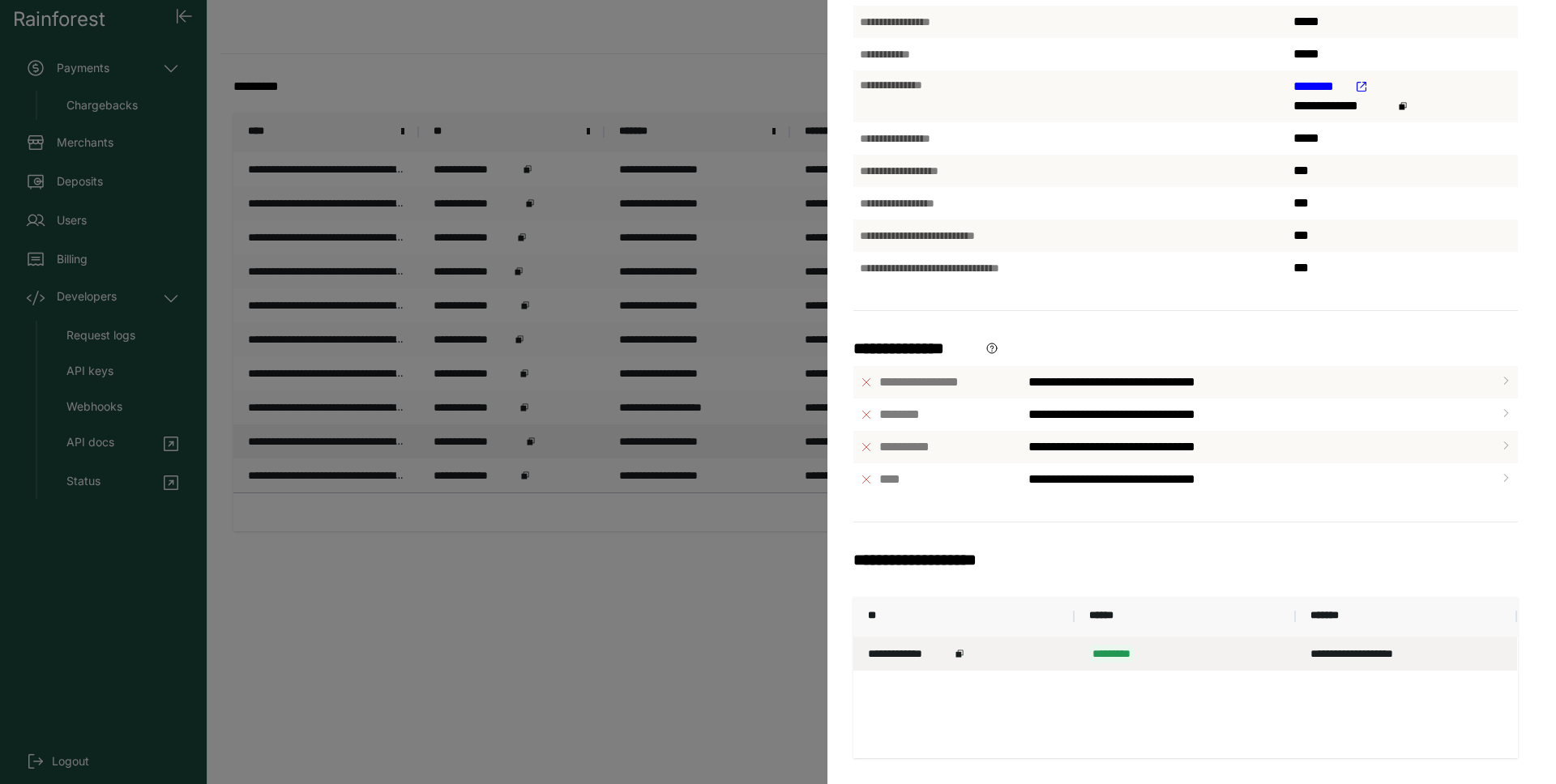 click on "**********" at bounding box center (964, 654) 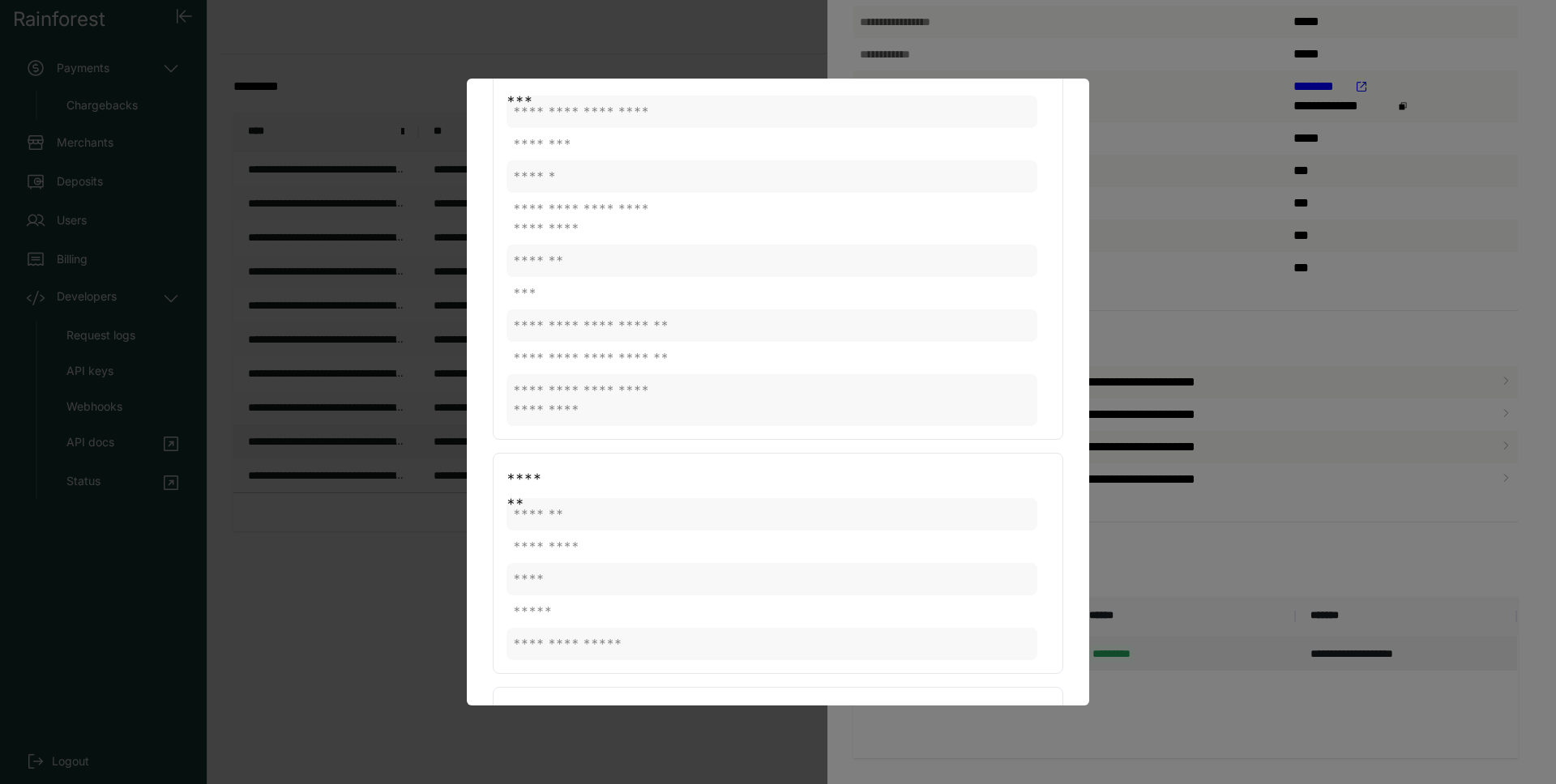 scroll, scrollTop: 0, scrollLeft: 0, axis: both 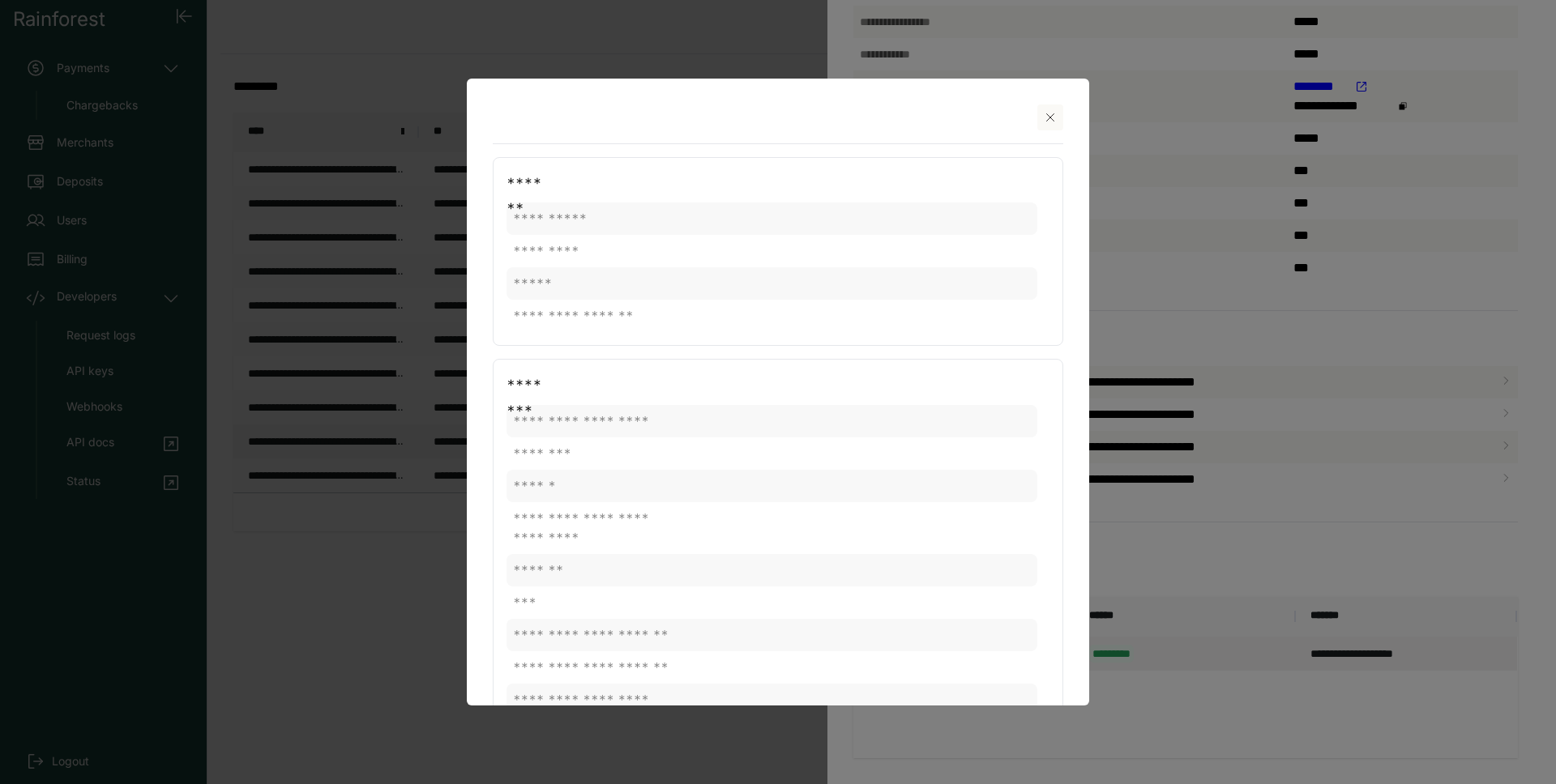 click 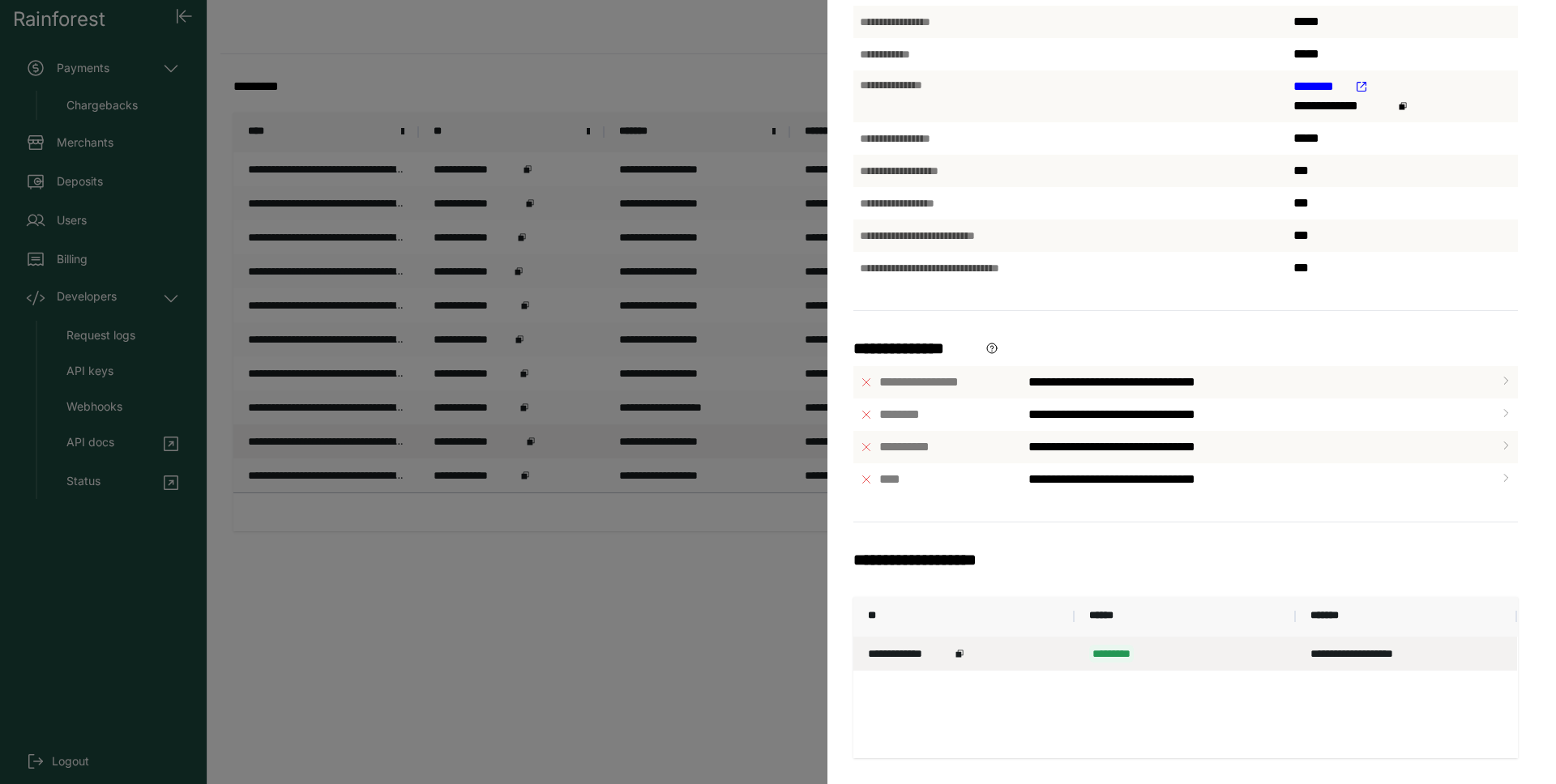 click on "**********" at bounding box center [778, 392] 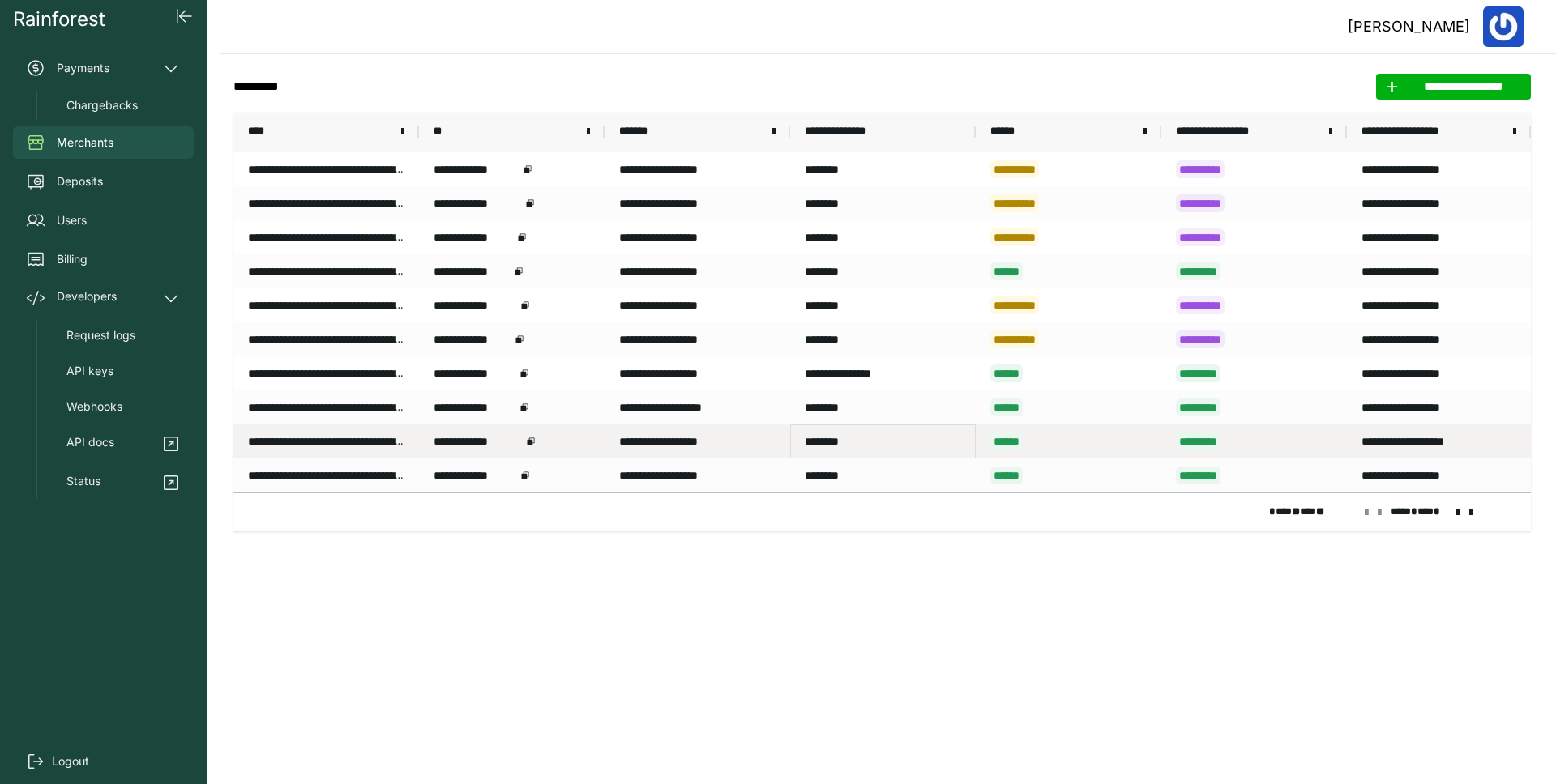 click on "********" at bounding box center (883, 441) 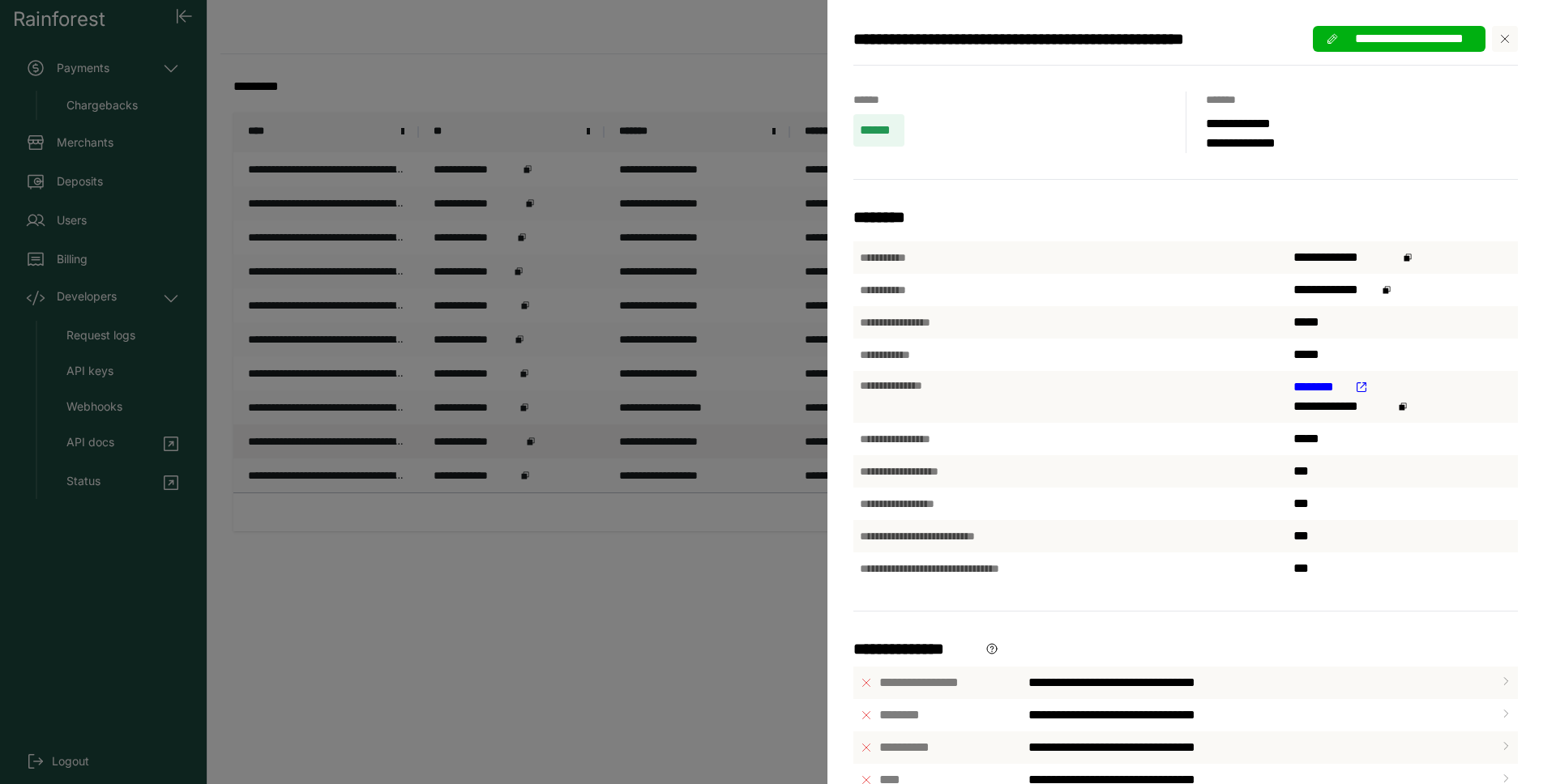 click on "**********" at bounding box center (778, 392) 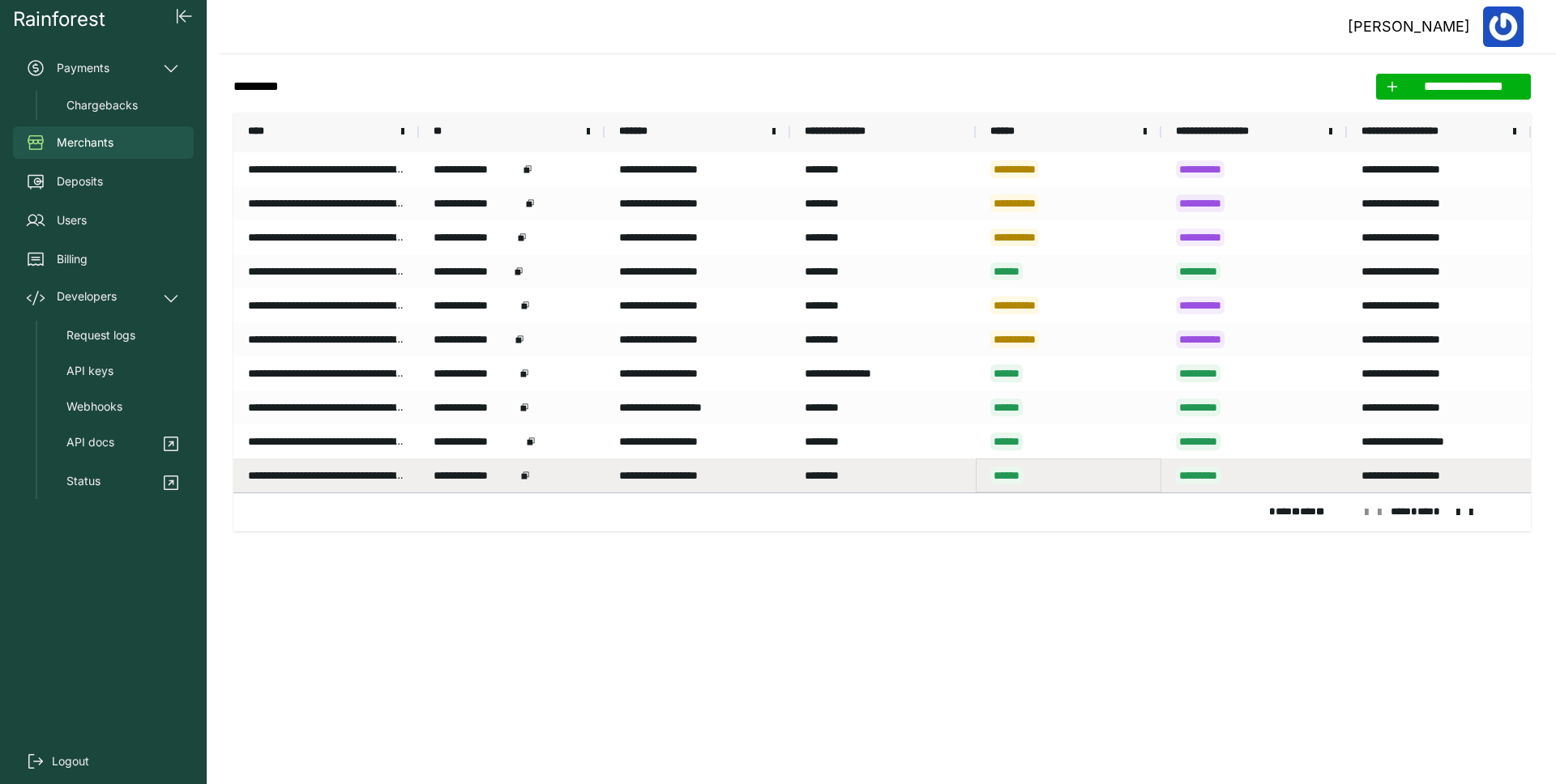 click on "******" at bounding box center [1068, 475] 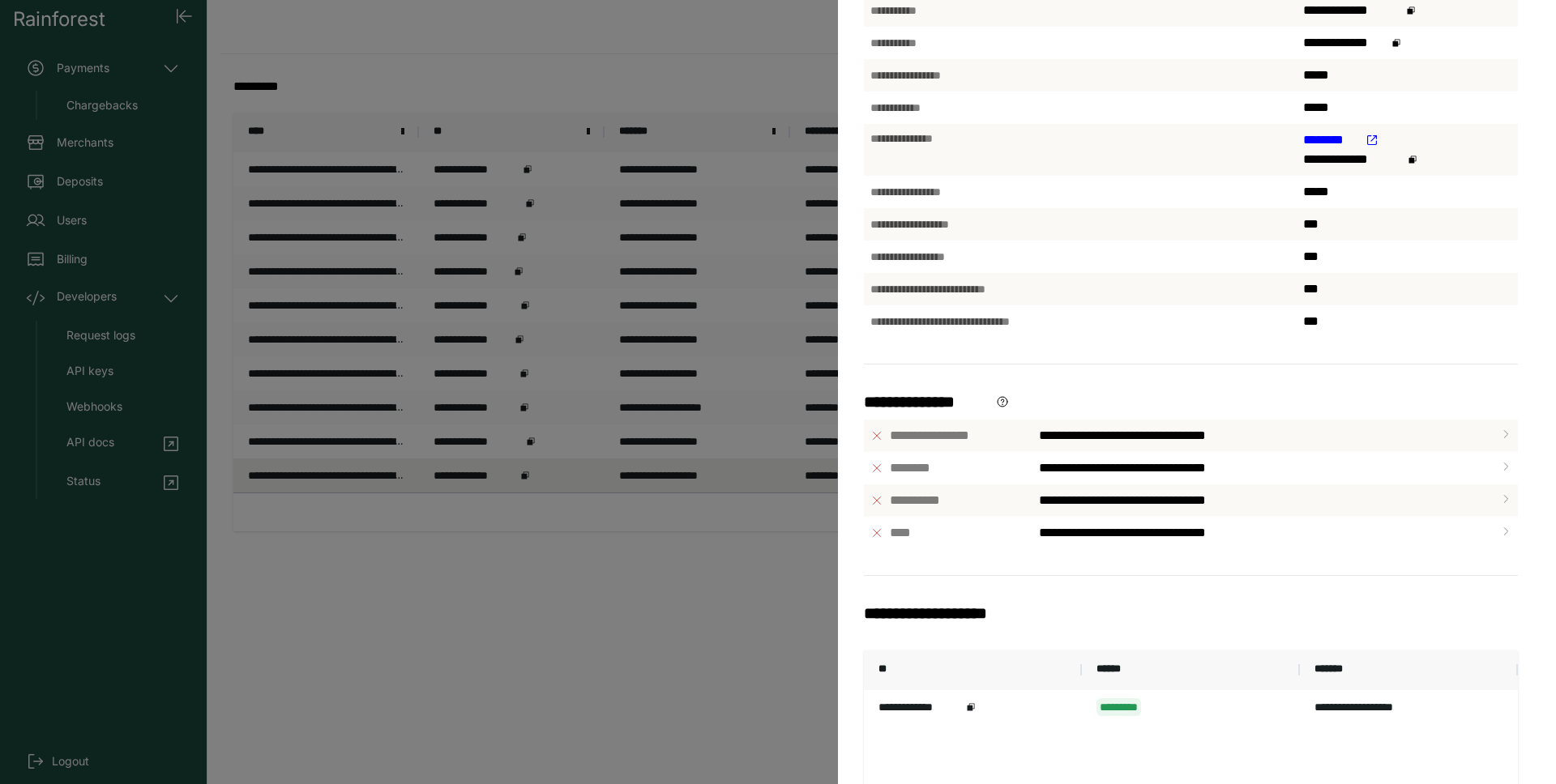 scroll, scrollTop: 300, scrollLeft: 0, axis: vertical 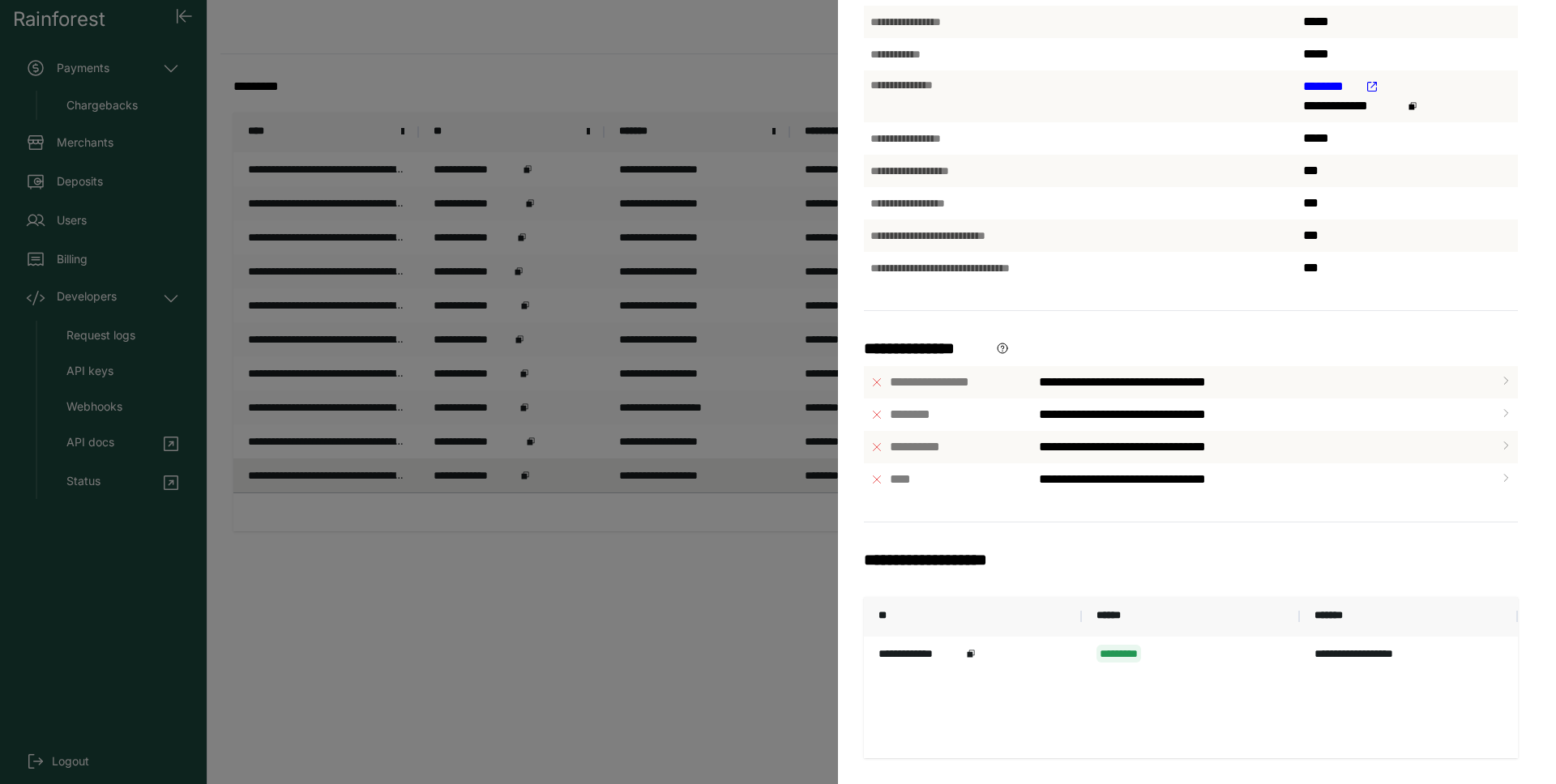 click on "**" at bounding box center [972, 616] 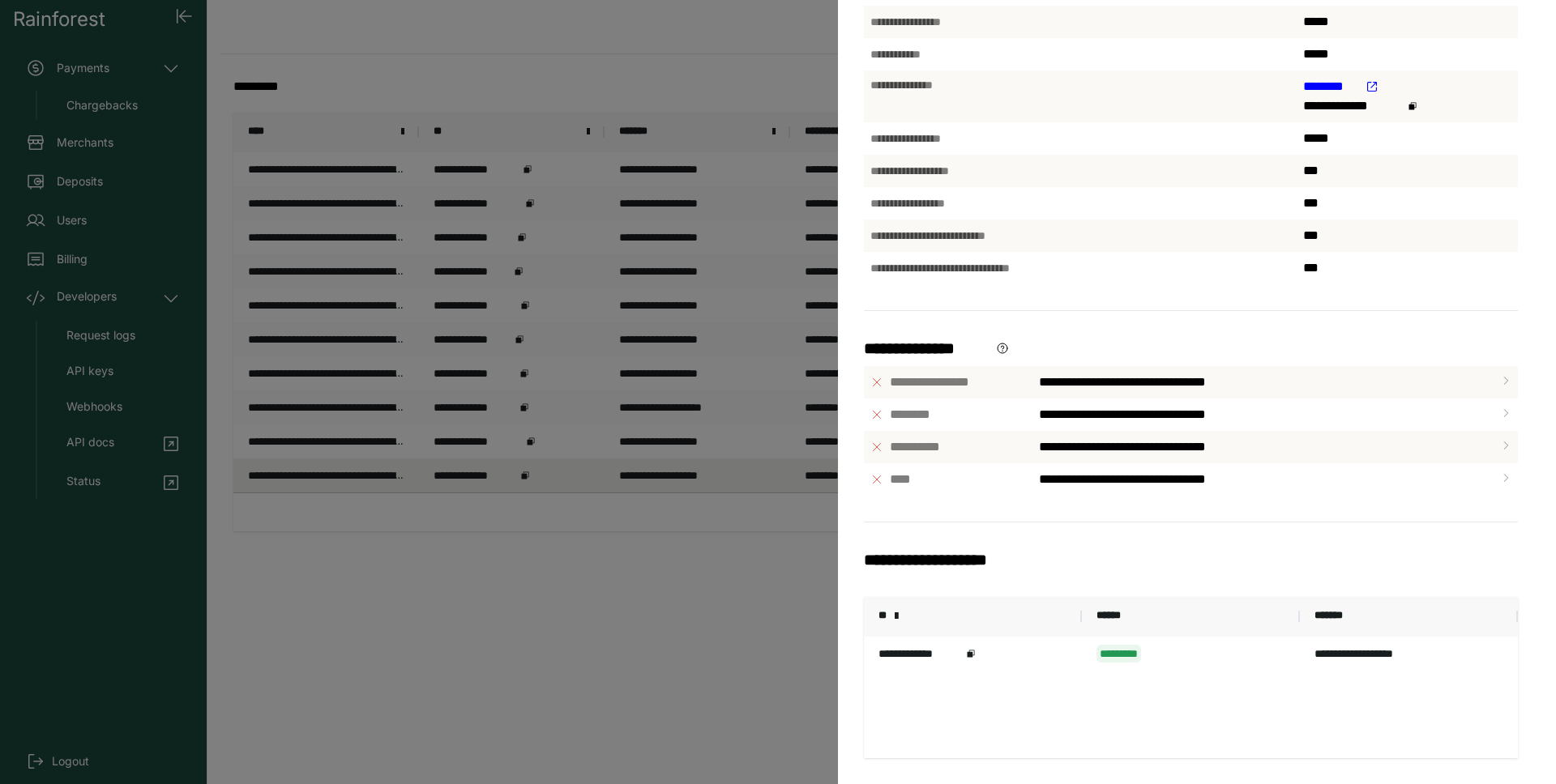 click on "**********" at bounding box center (972, 654) 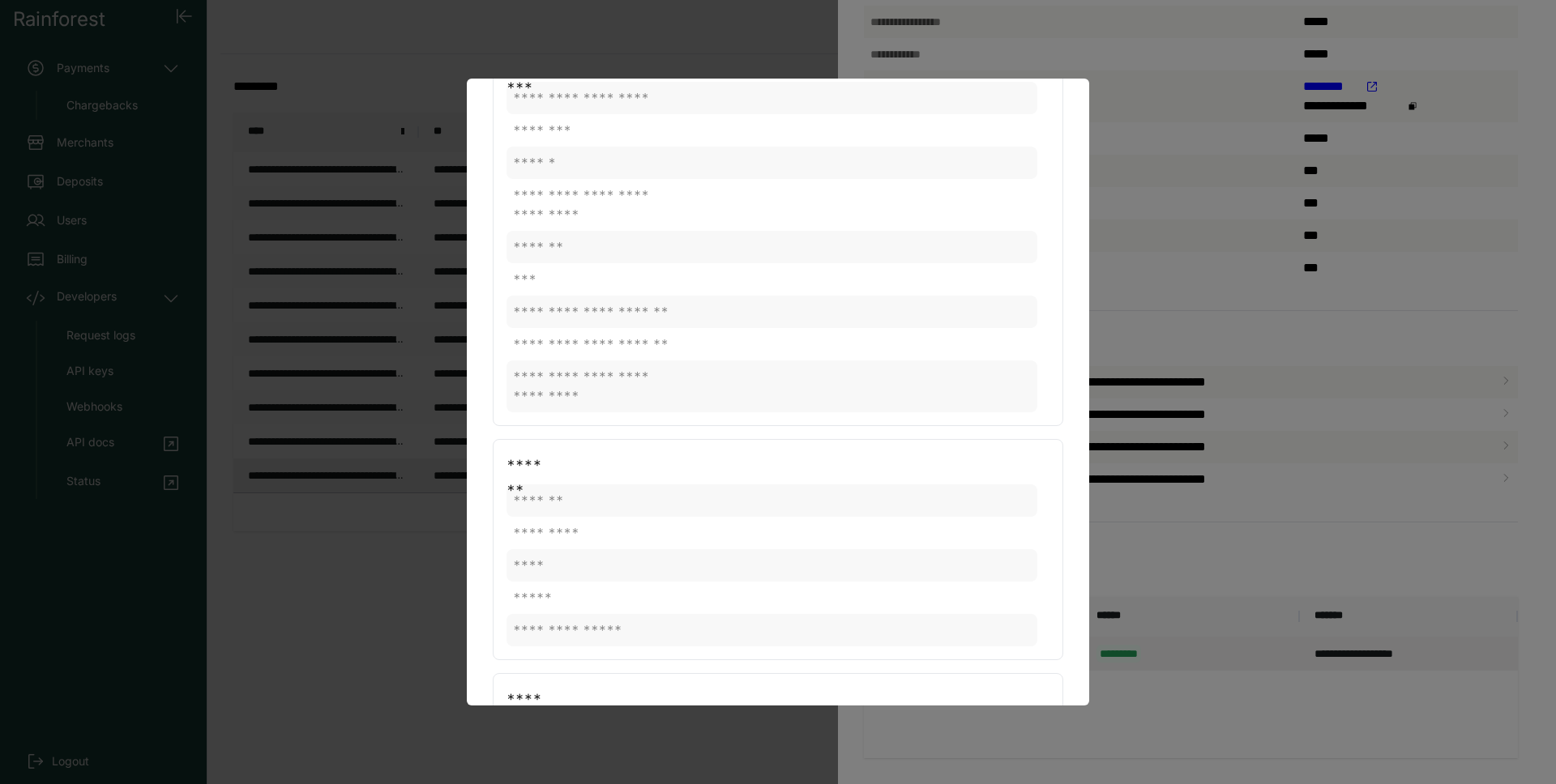 scroll, scrollTop: 0, scrollLeft: 0, axis: both 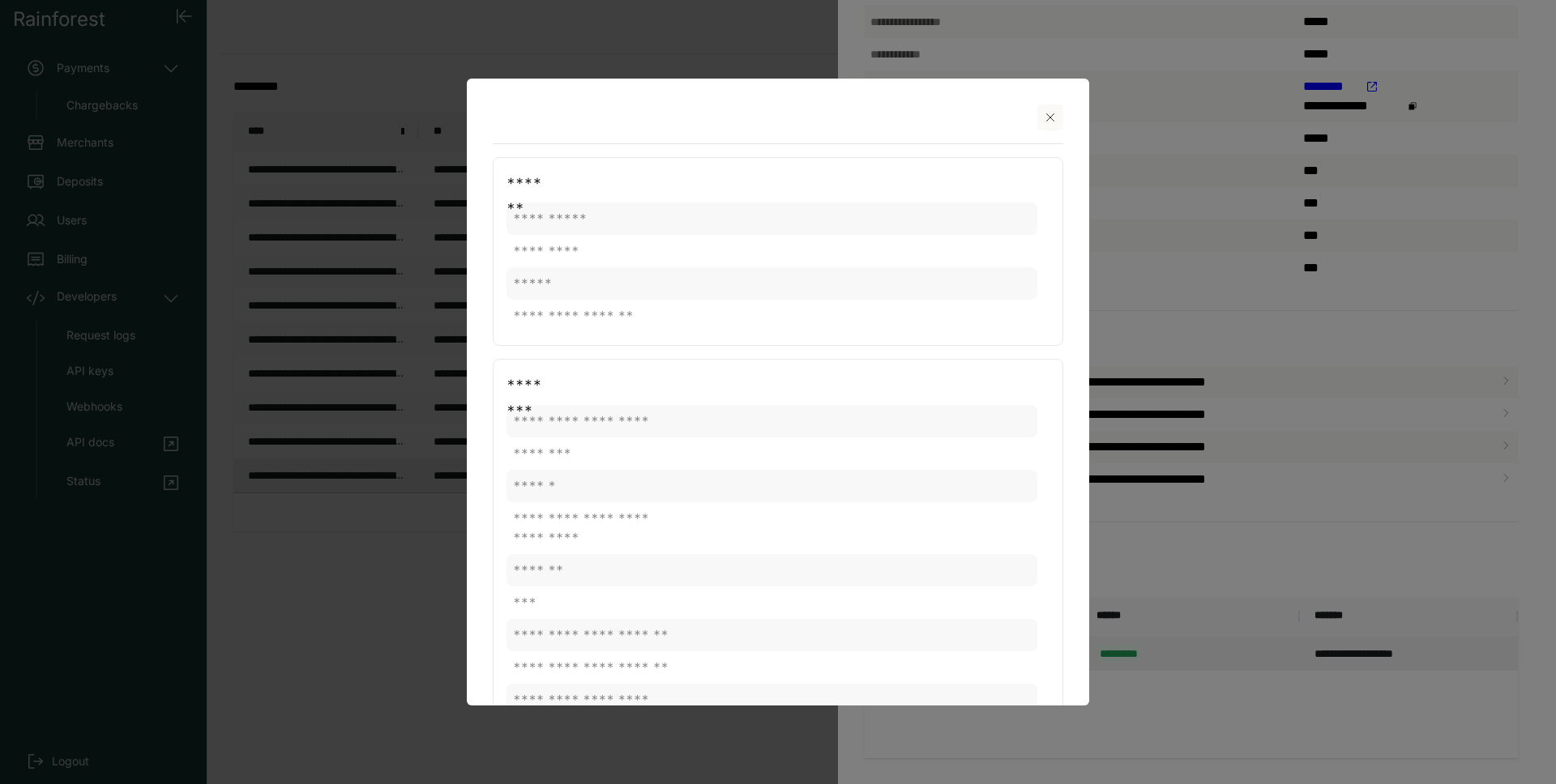 click at bounding box center (1050, 117) 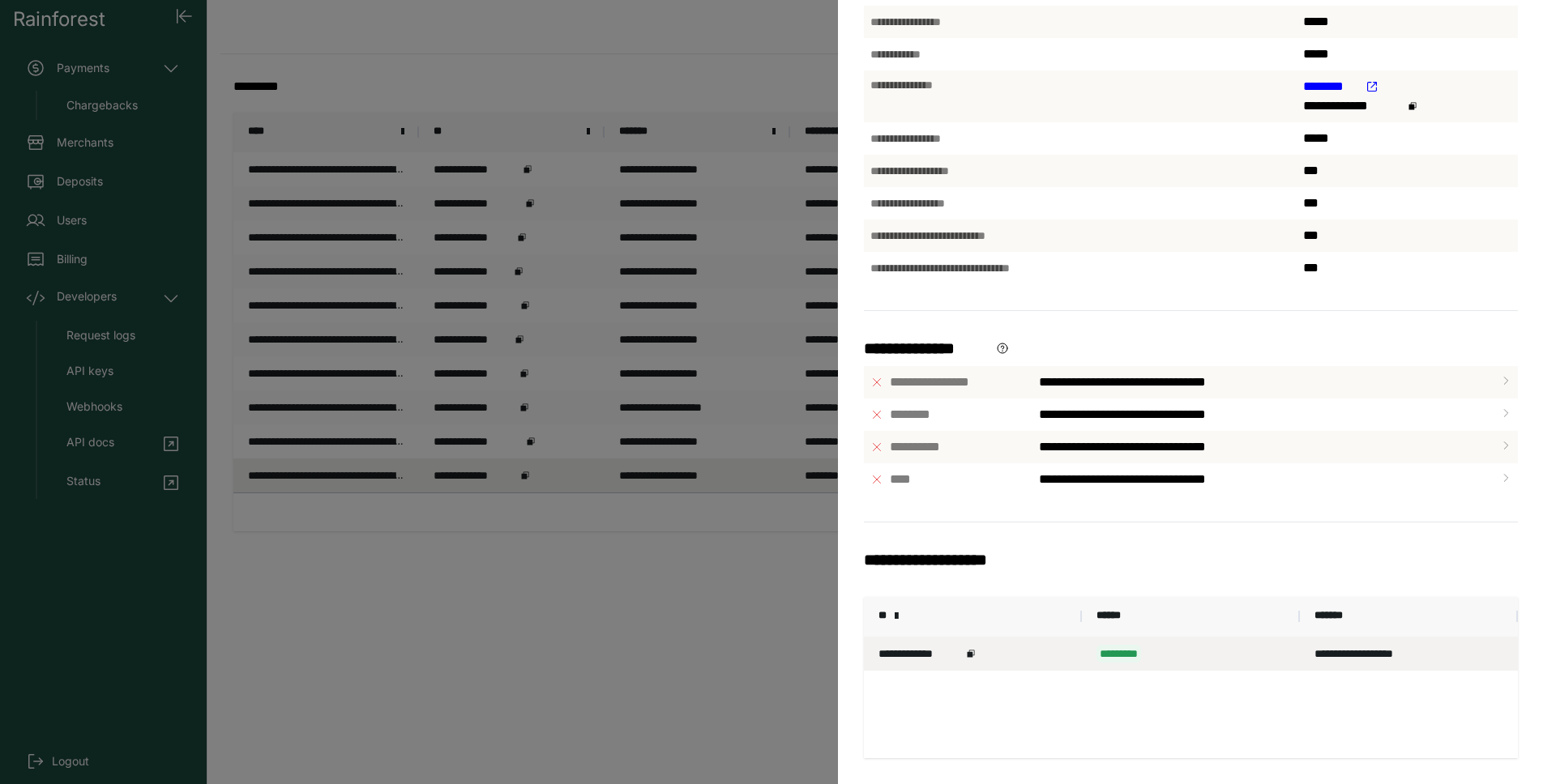 click on "**
*" at bounding box center (972, 616) 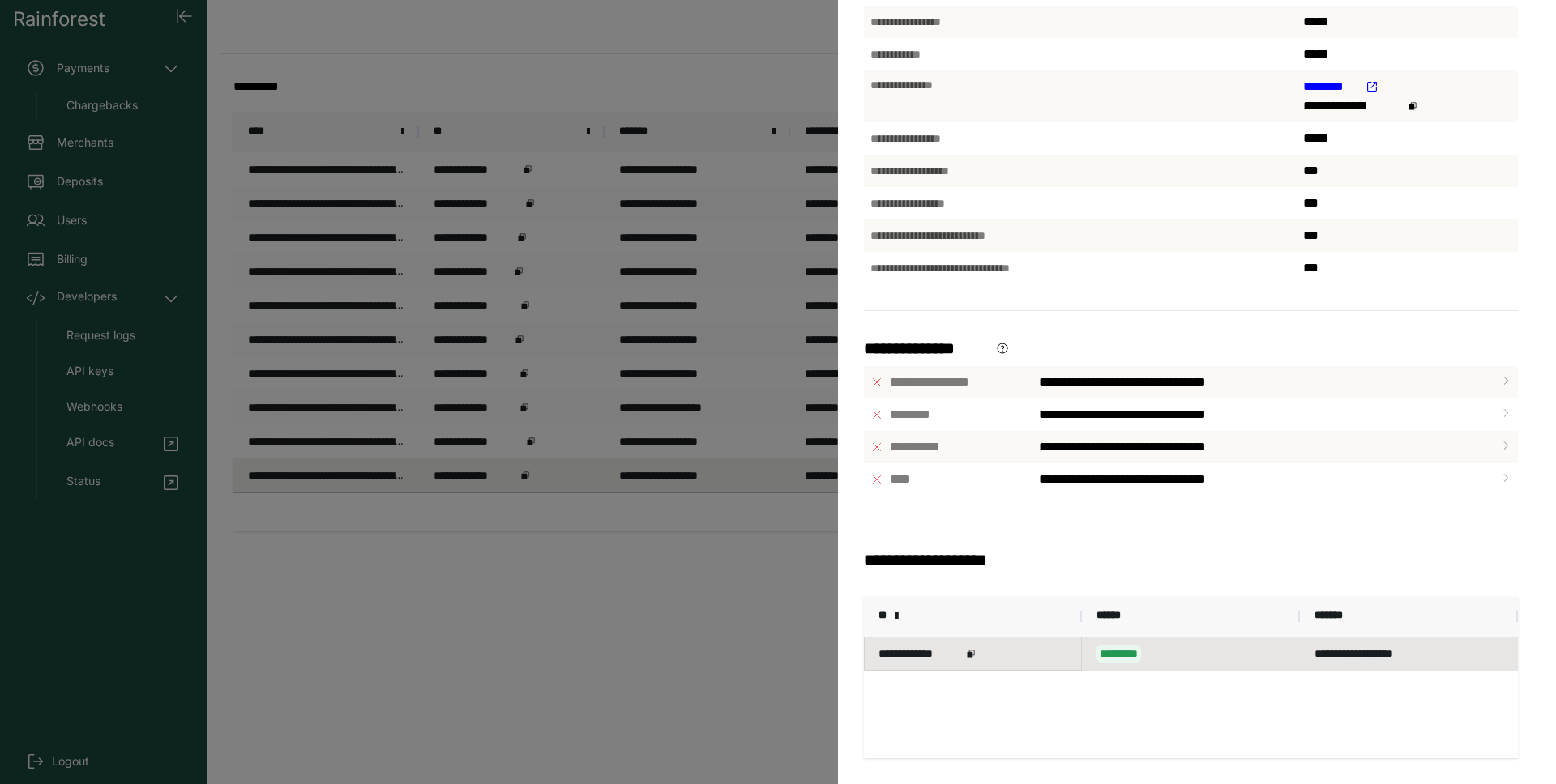 click on "**********" at bounding box center [972, 654] 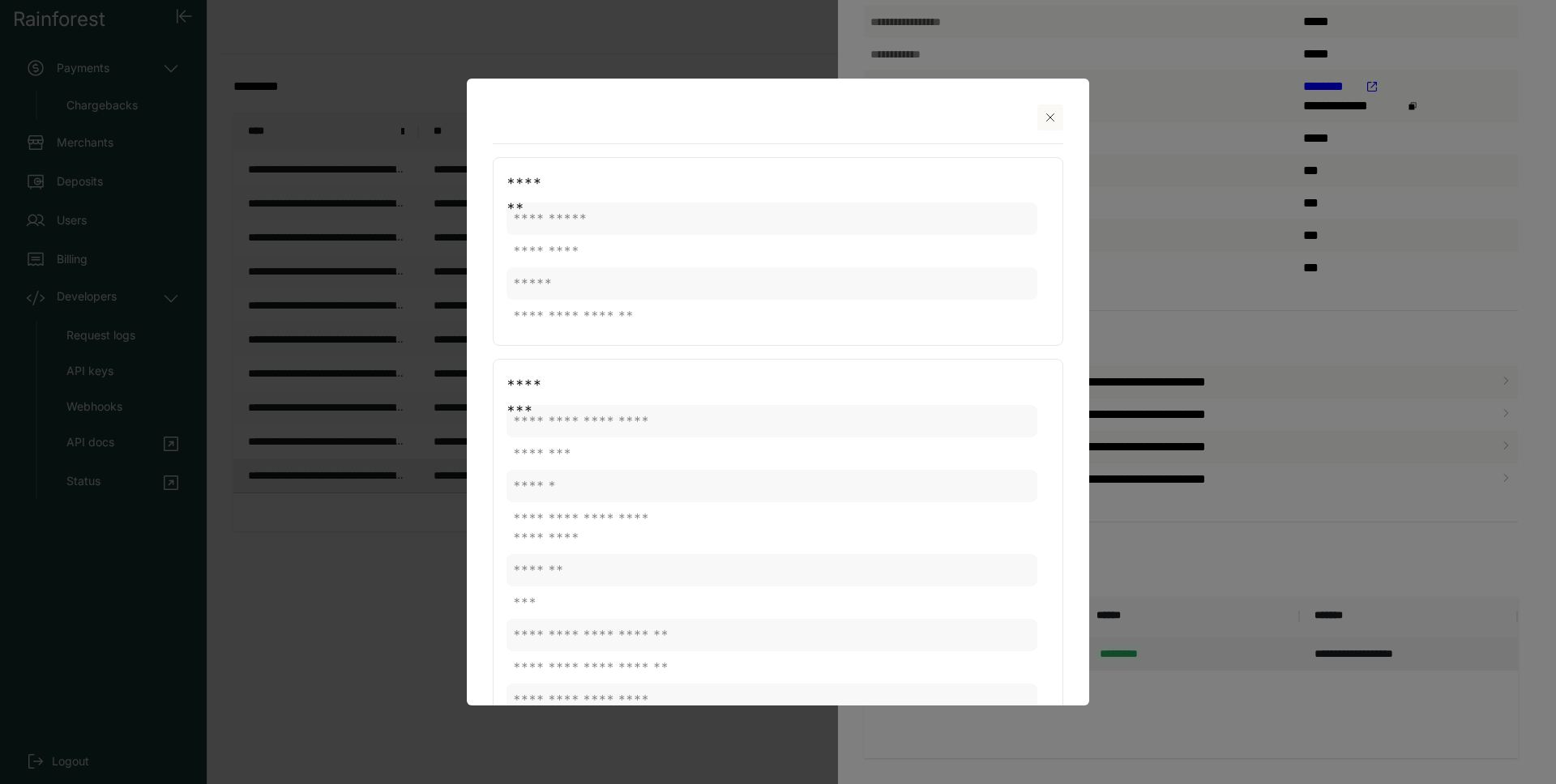 scroll, scrollTop: 1012, scrollLeft: 0, axis: vertical 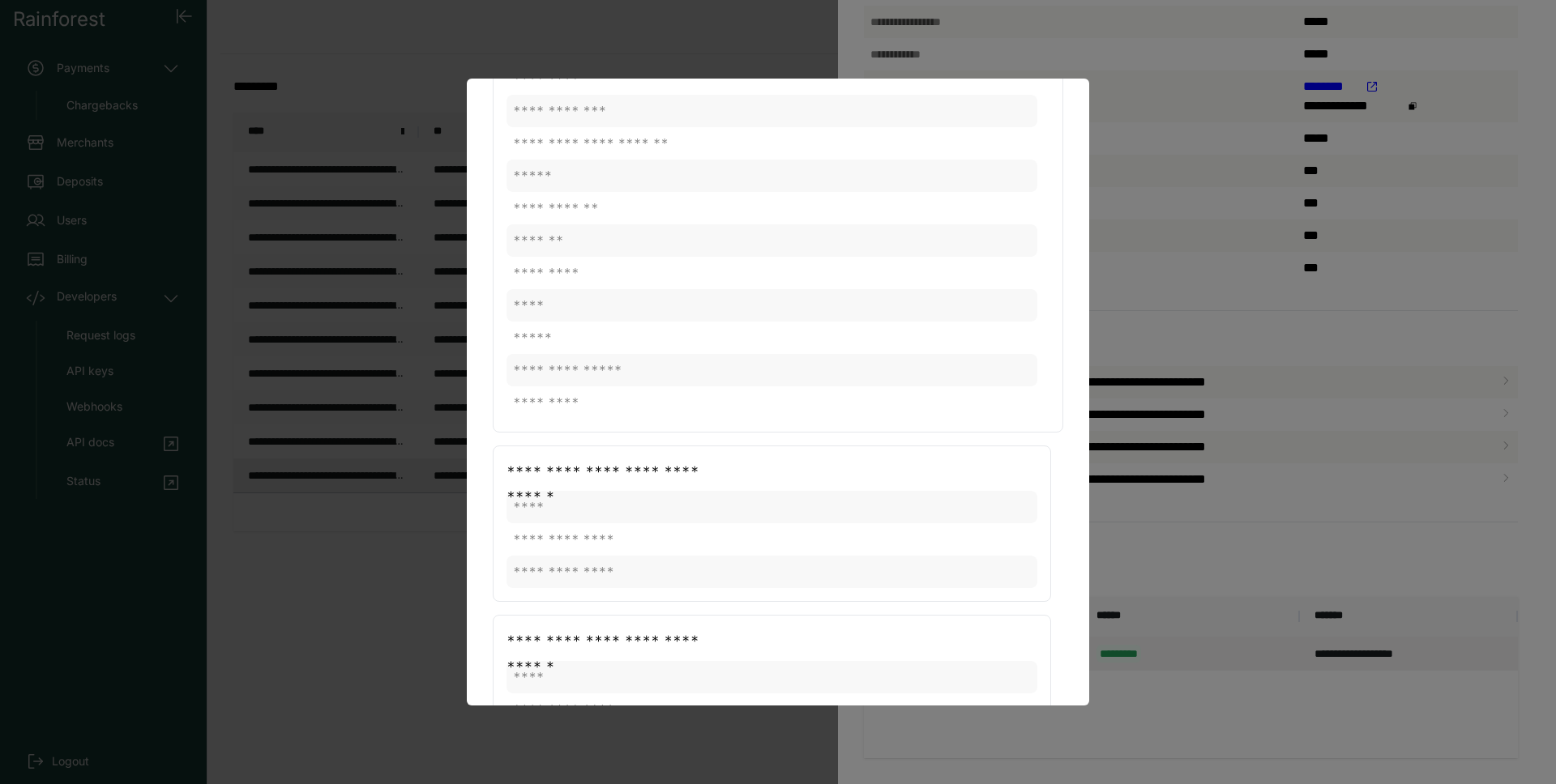 click at bounding box center (778, 392) 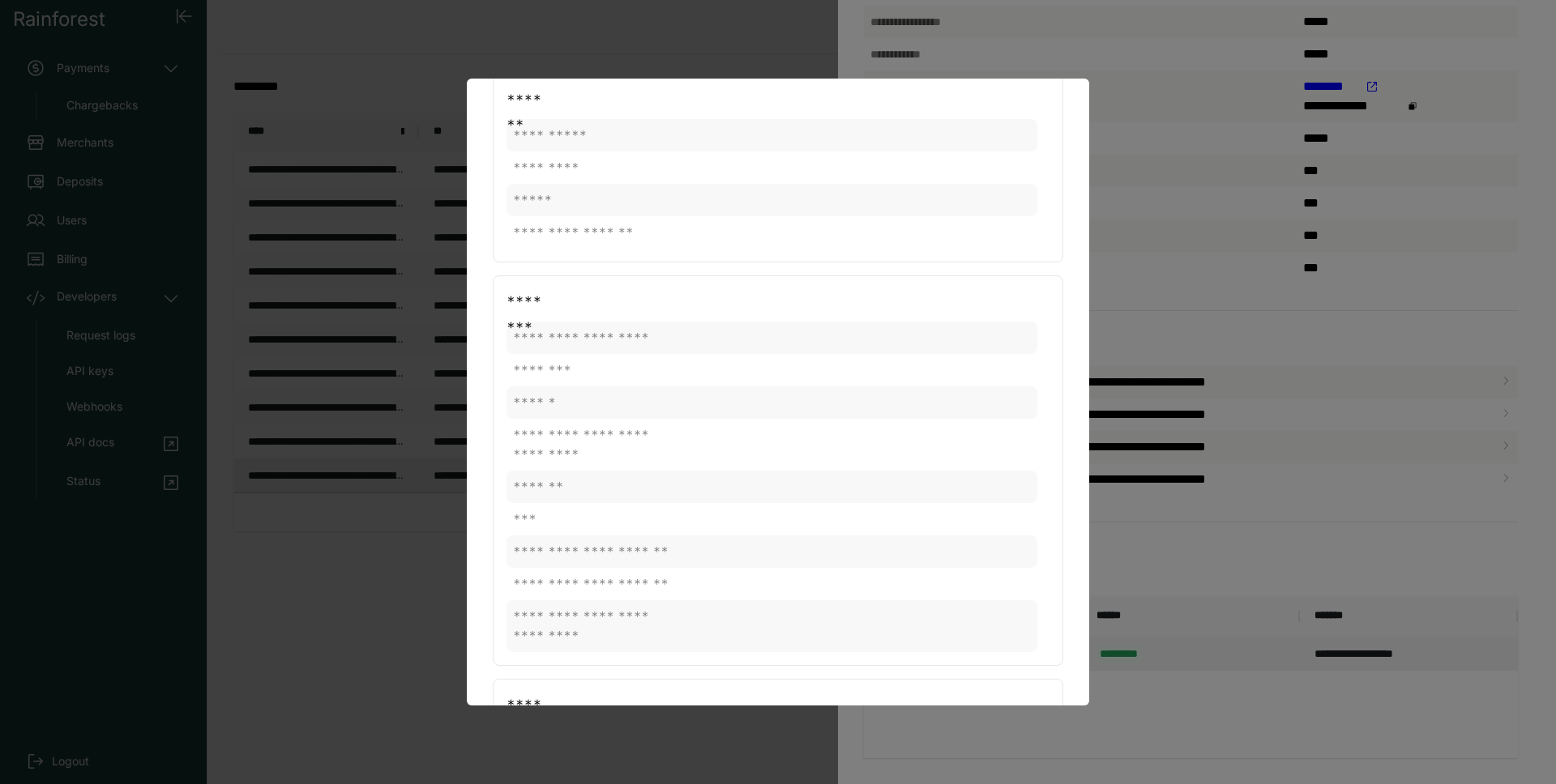 scroll, scrollTop: 0, scrollLeft: 0, axis: both 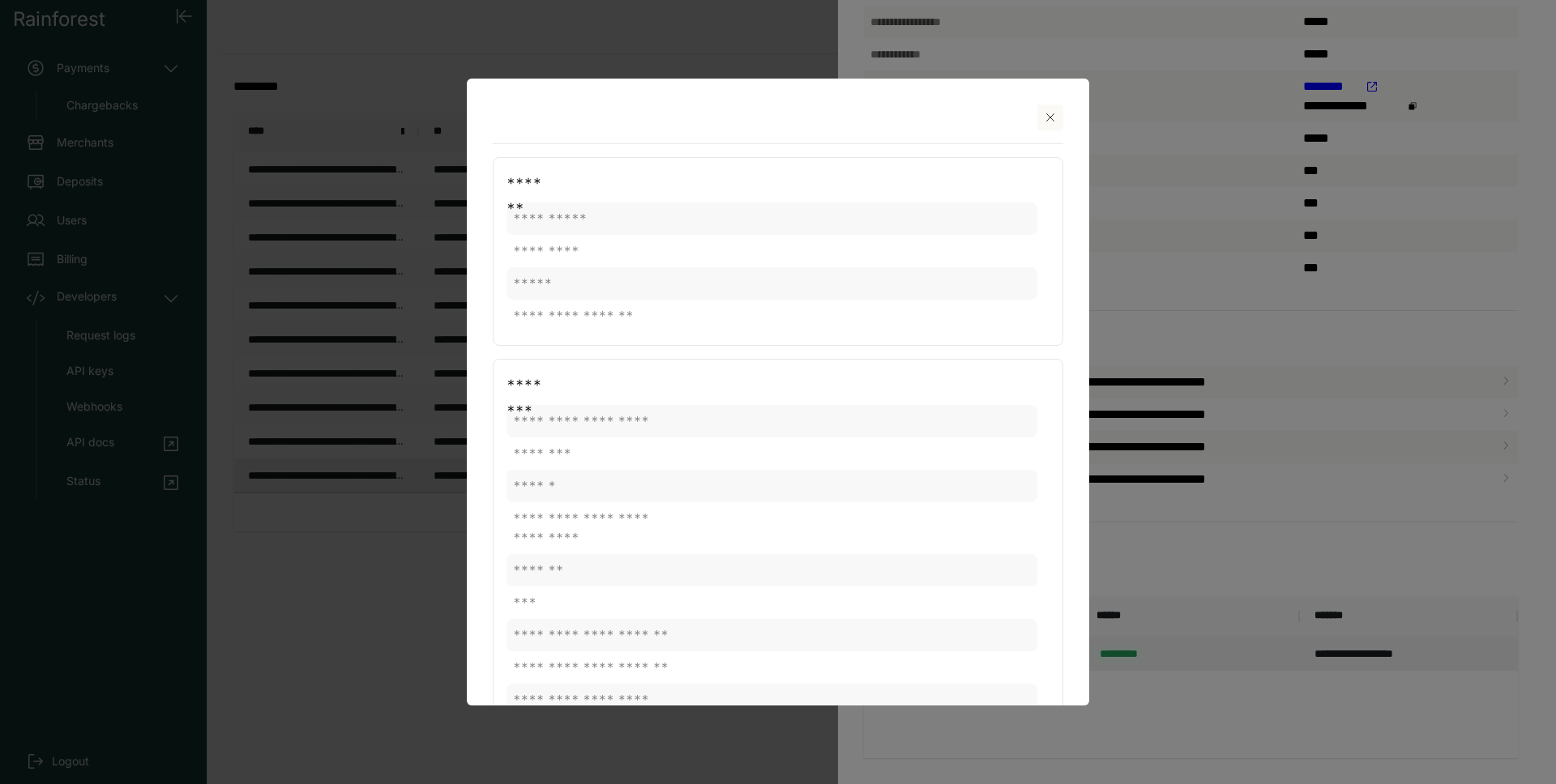 click at bounding box center [1050, 117] 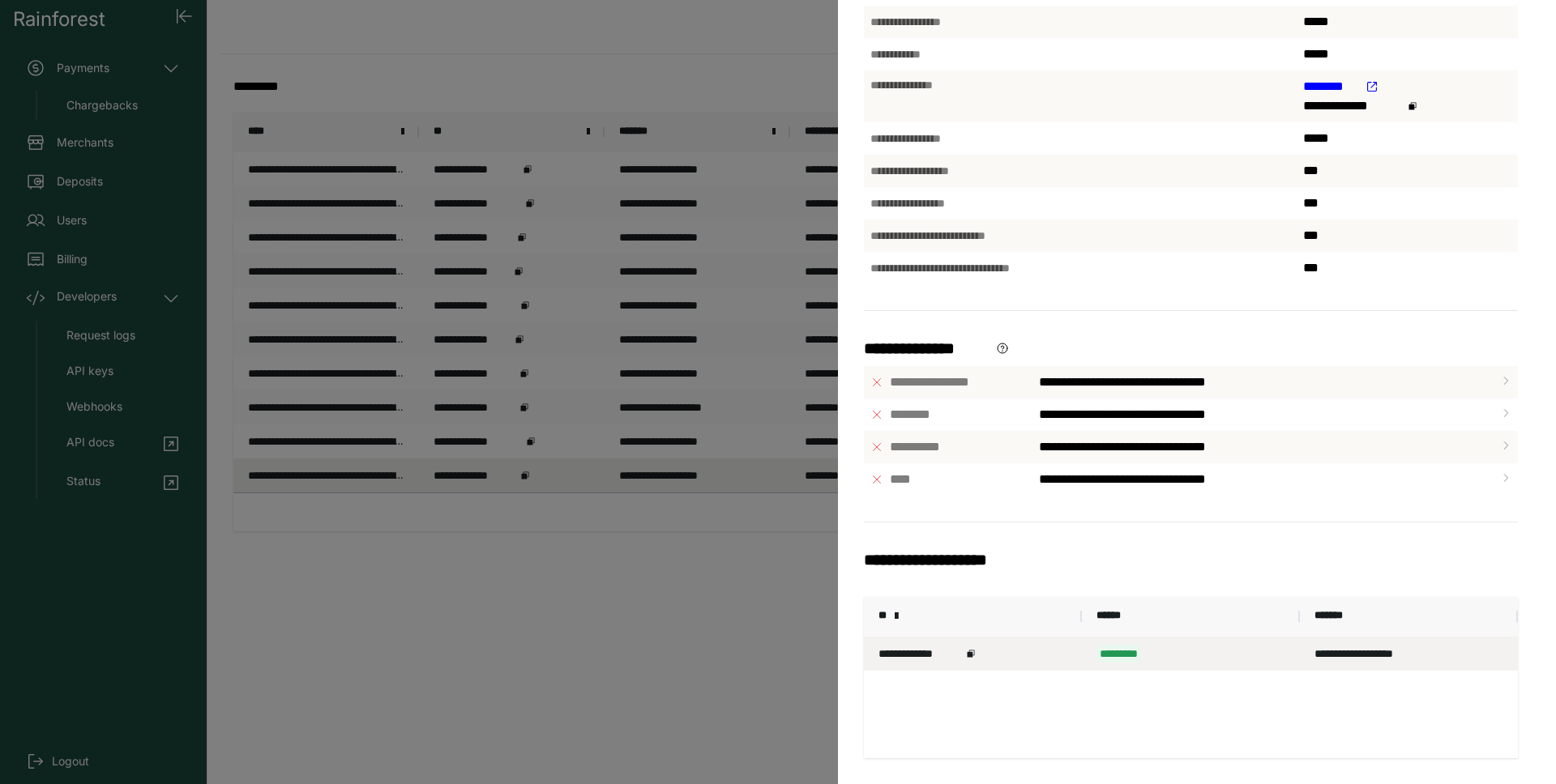 click on "**********" at bounding box center (778, 392) 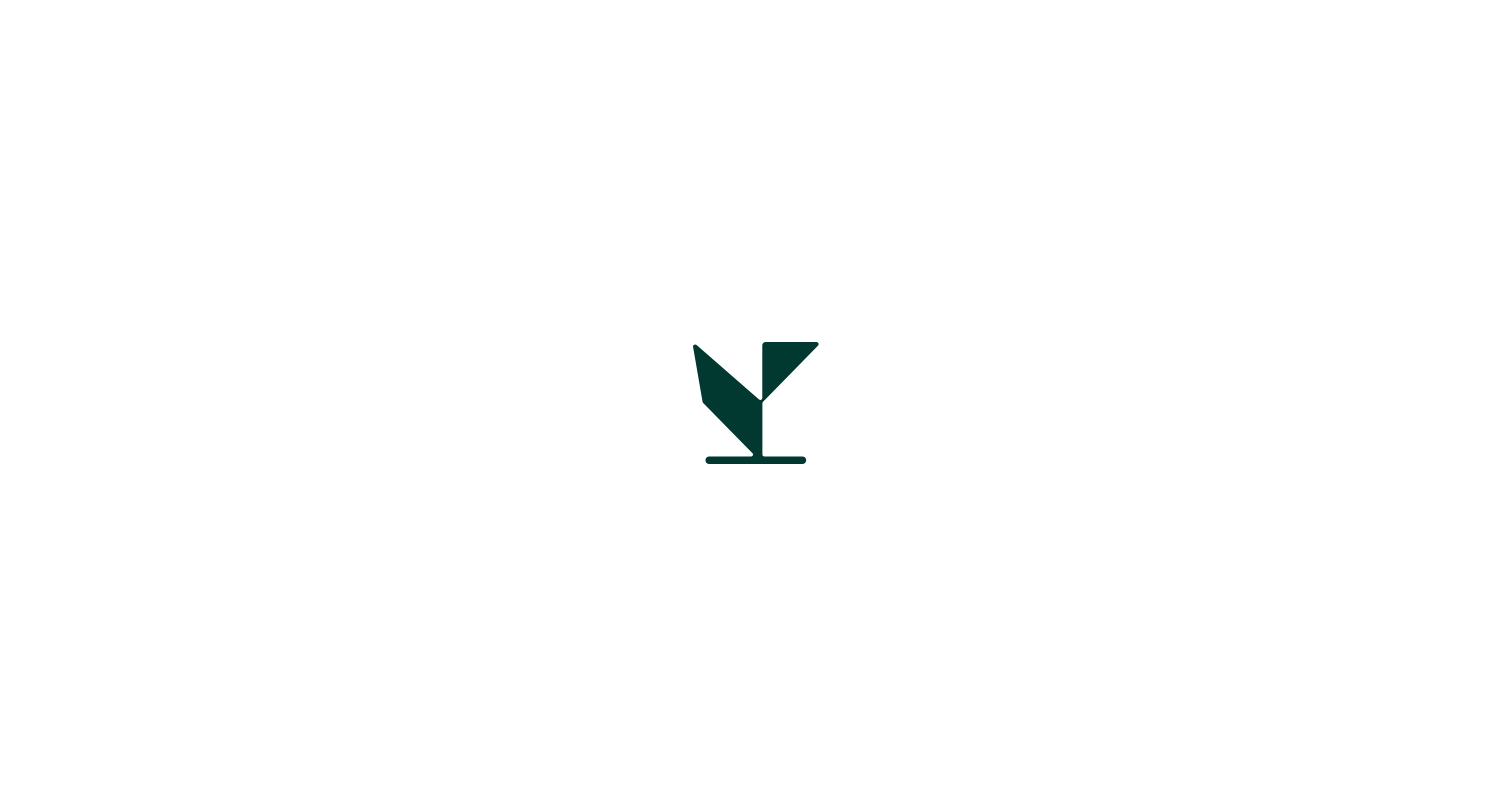 scroll, scrollTop: 0, scrollLeft: 0, axis: both 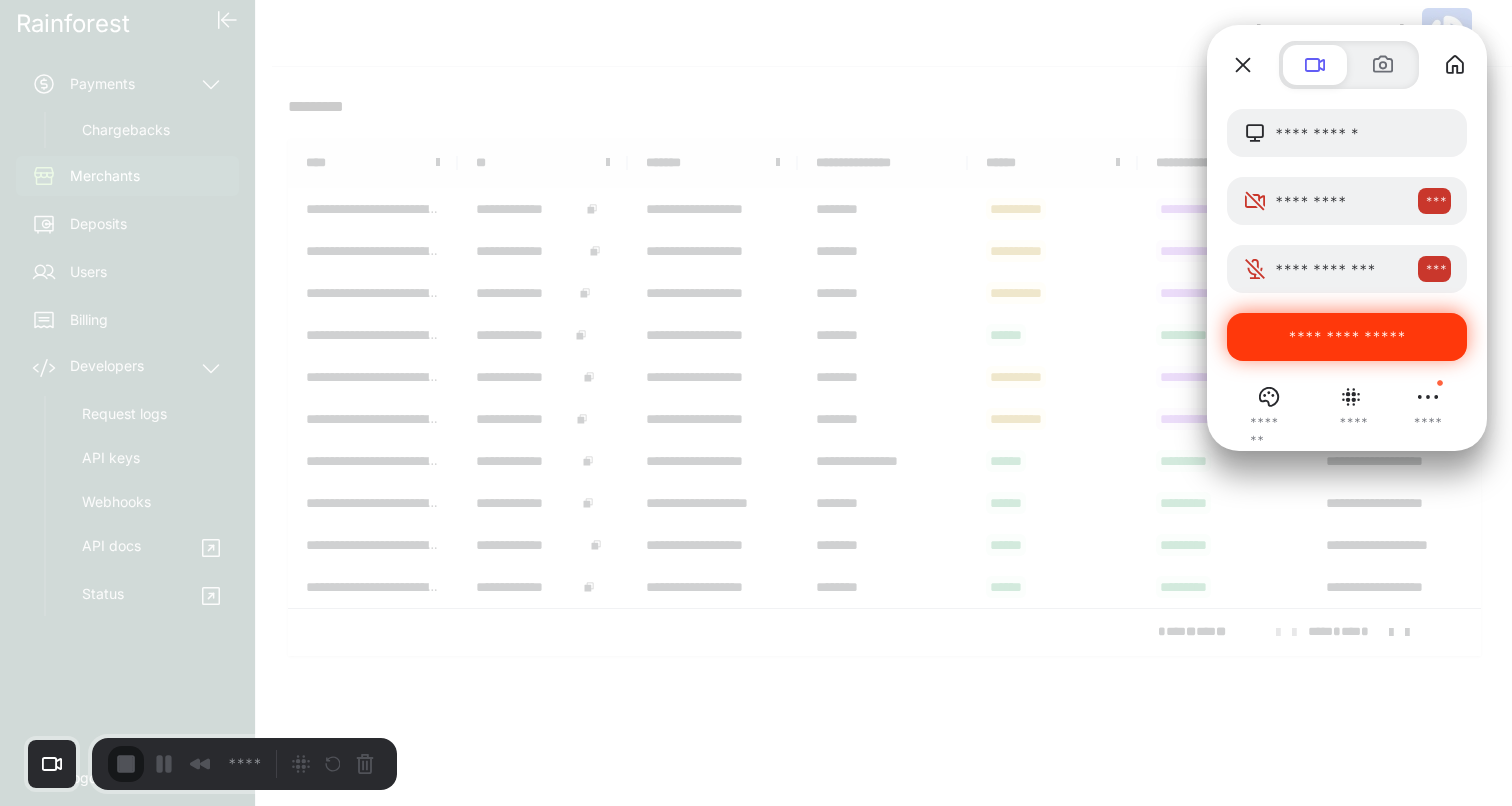 click on "**********" at bounding box center (1347, 337) 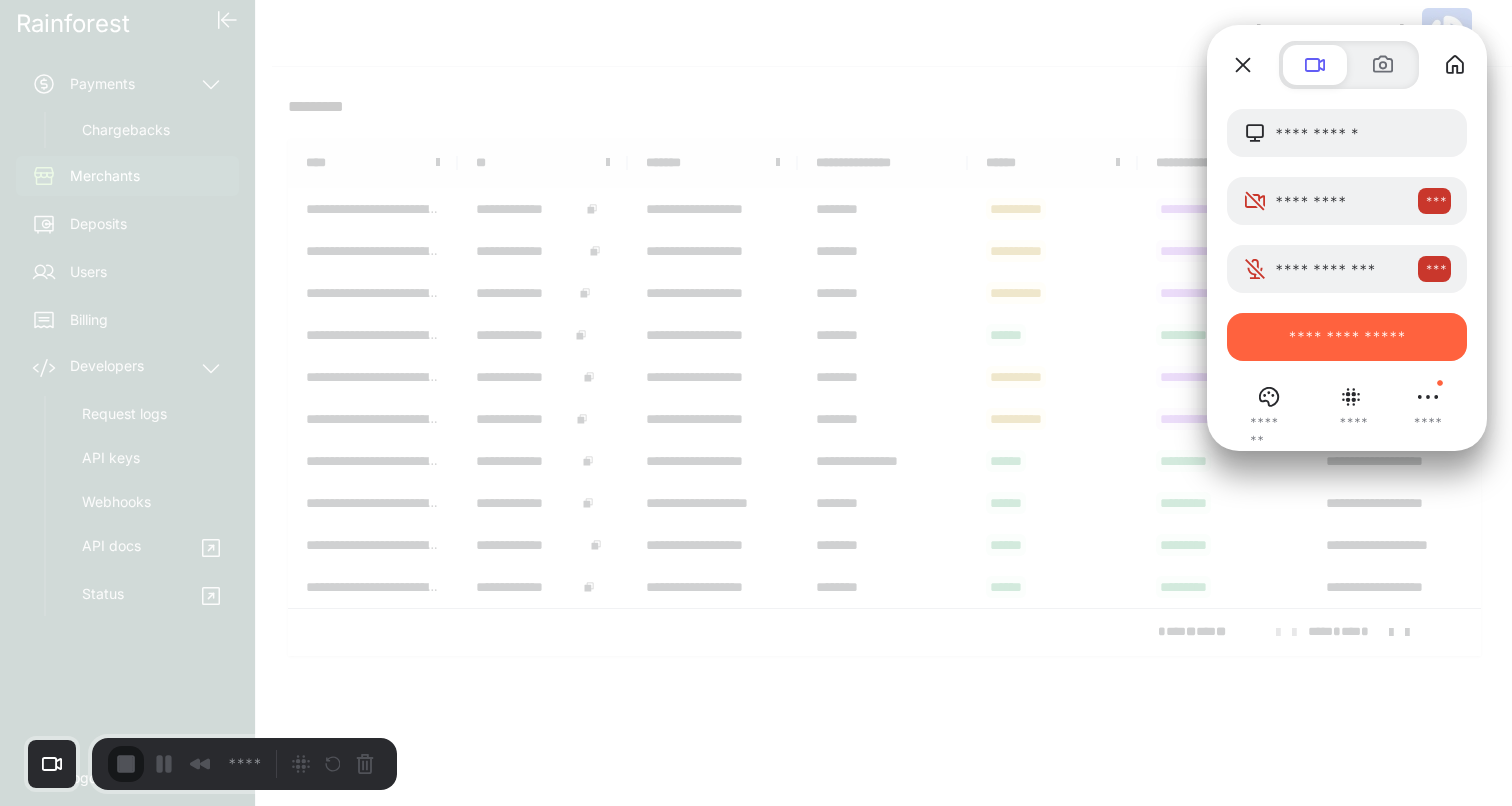 click on "**********" at bounding box center [352, 1784] 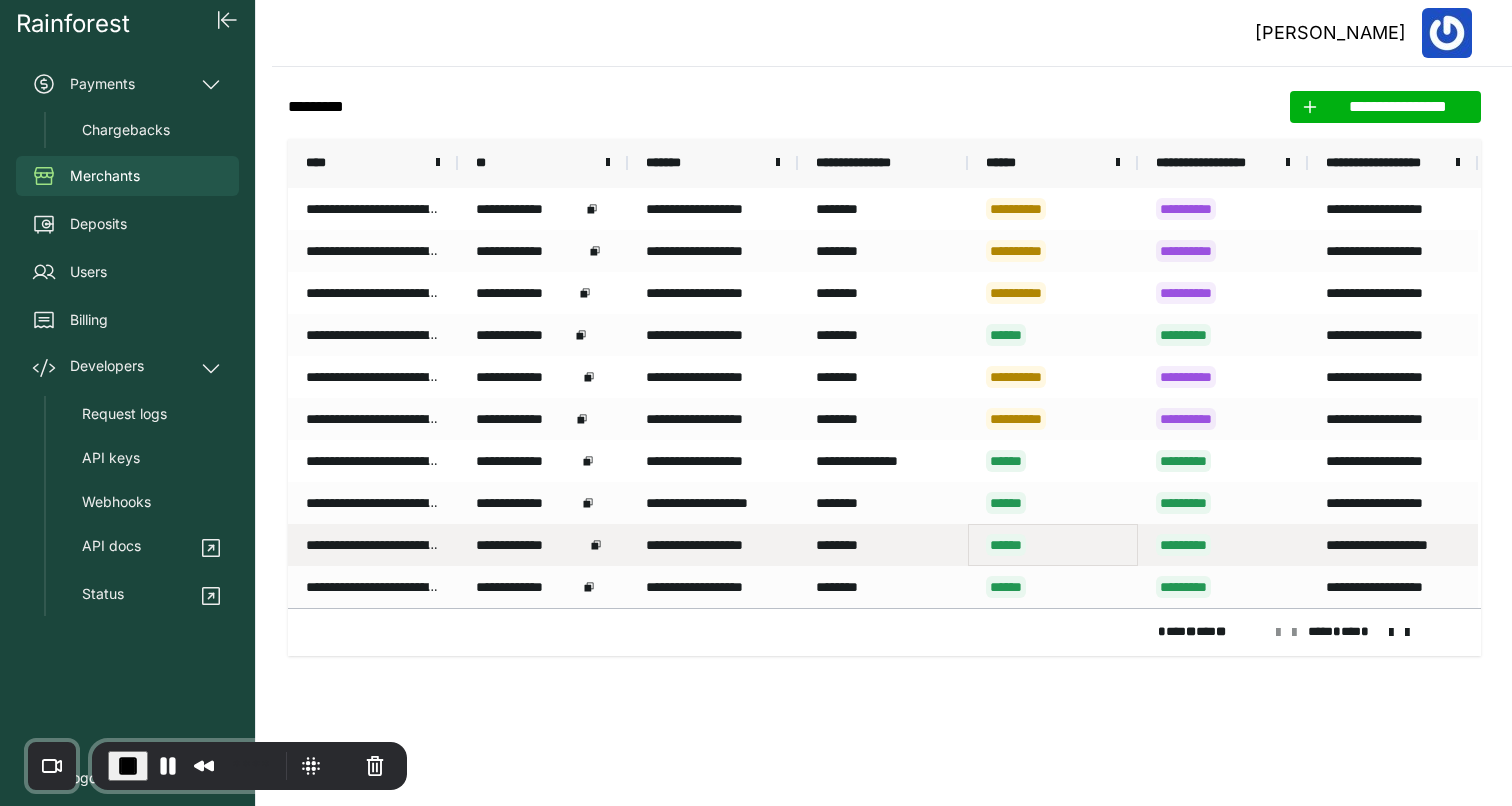 click on "******" at bounding box center [1053, 545] 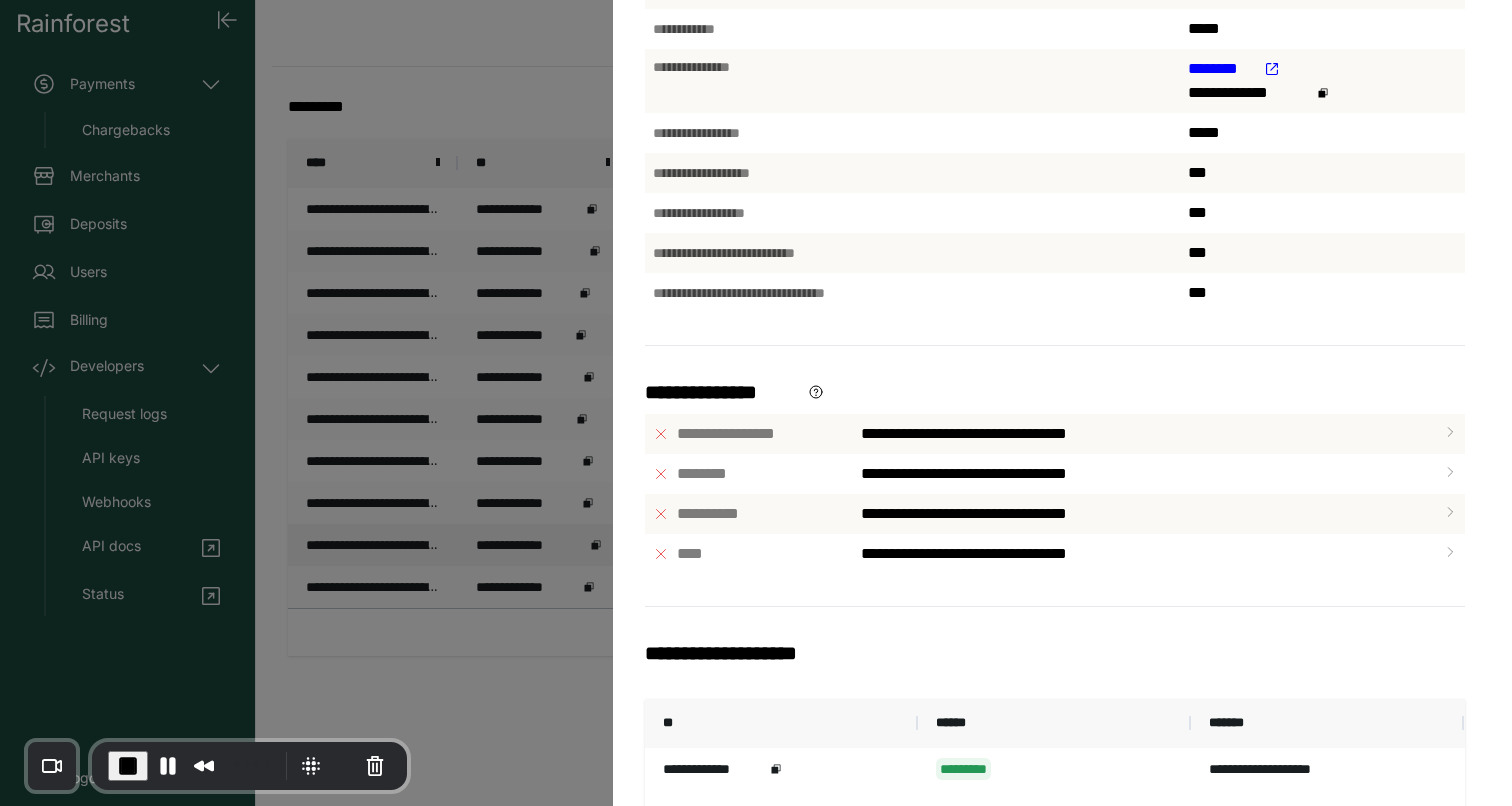 scroll, scrollTop: 533, scrollLeft: 0, axis: vertical 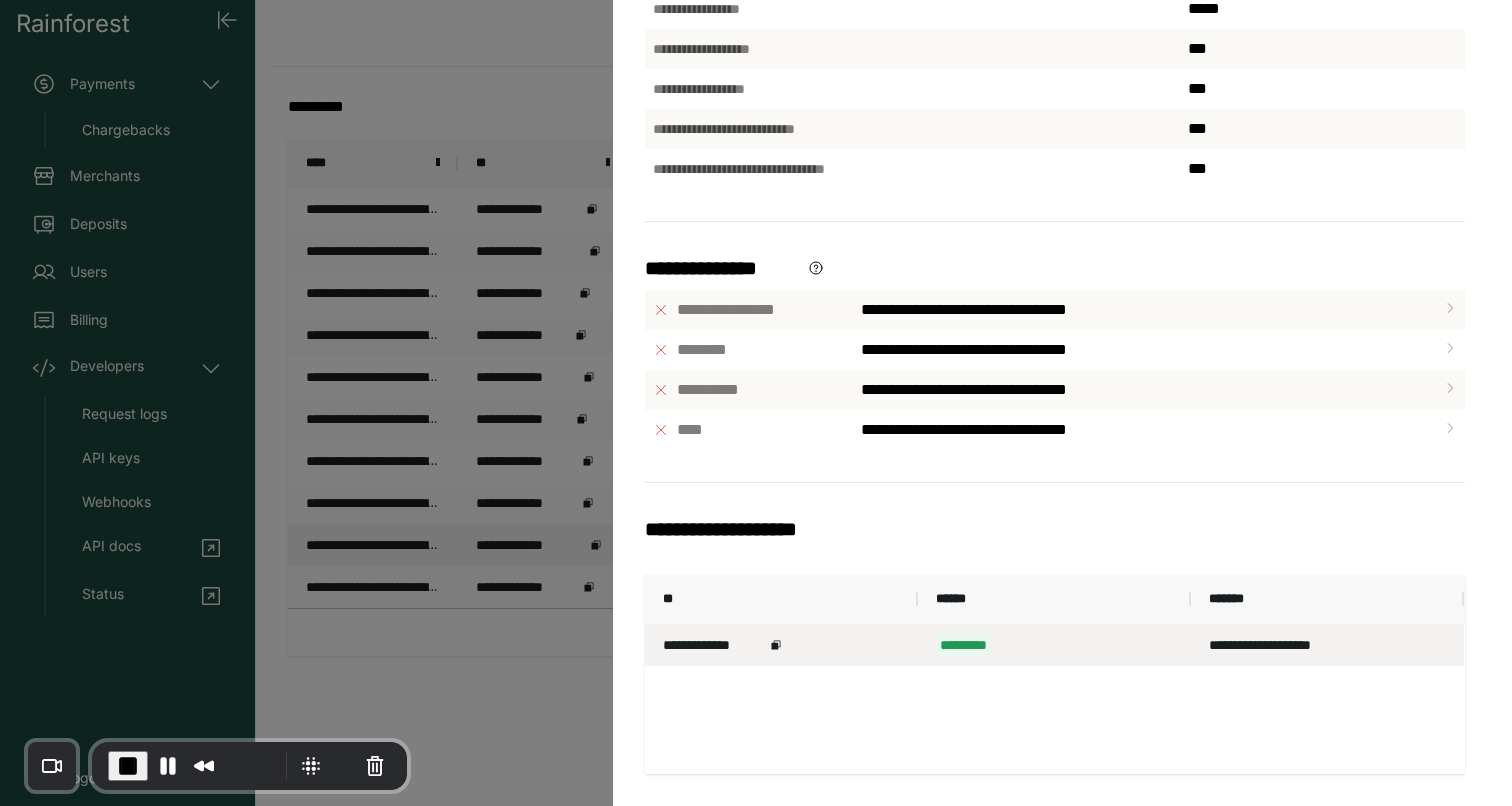 click on "*********" at bounding box center [1054, 645] 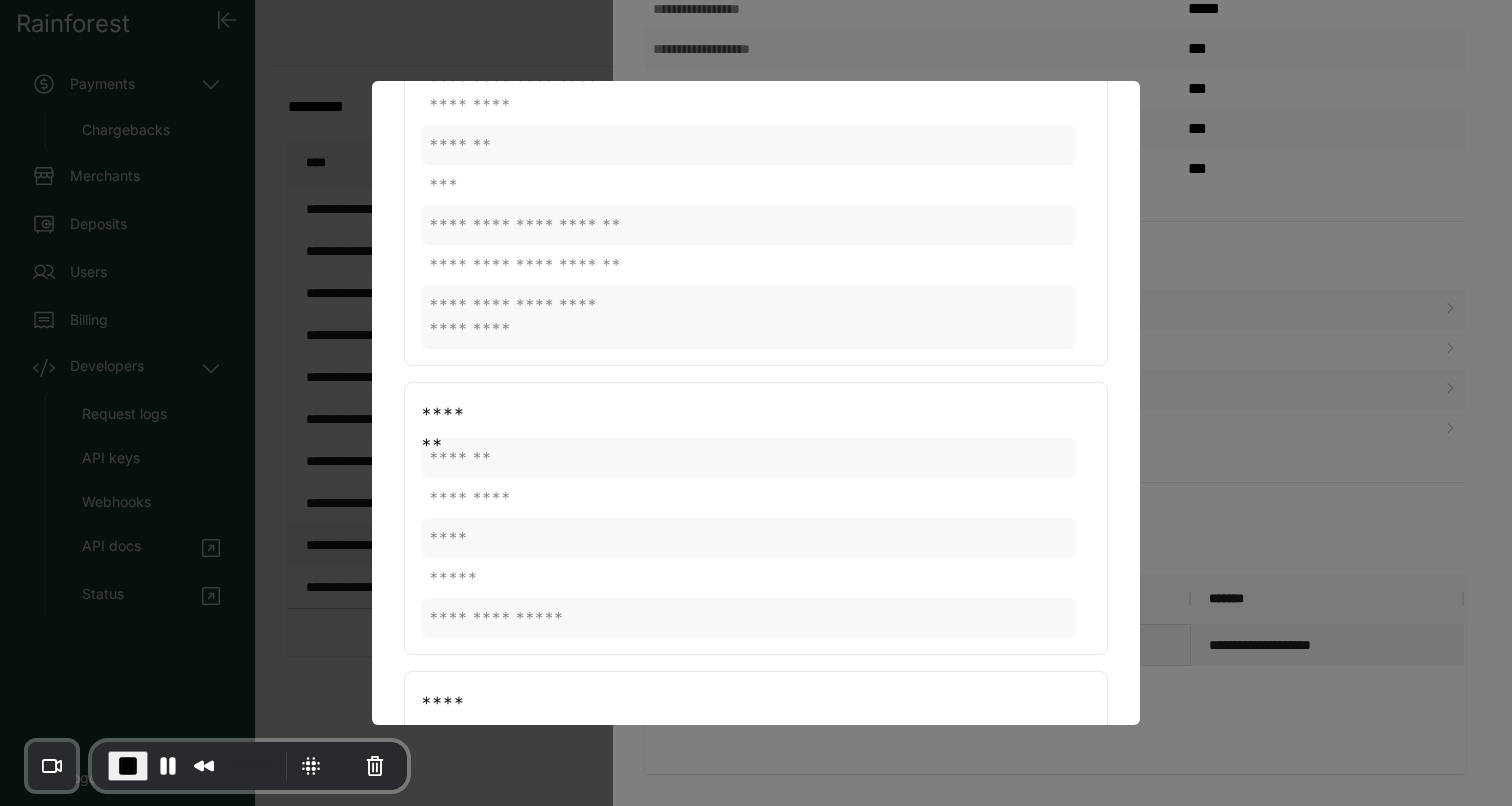 scroll, scrollTop: 544, scrollLeft: 0, axis: vertical 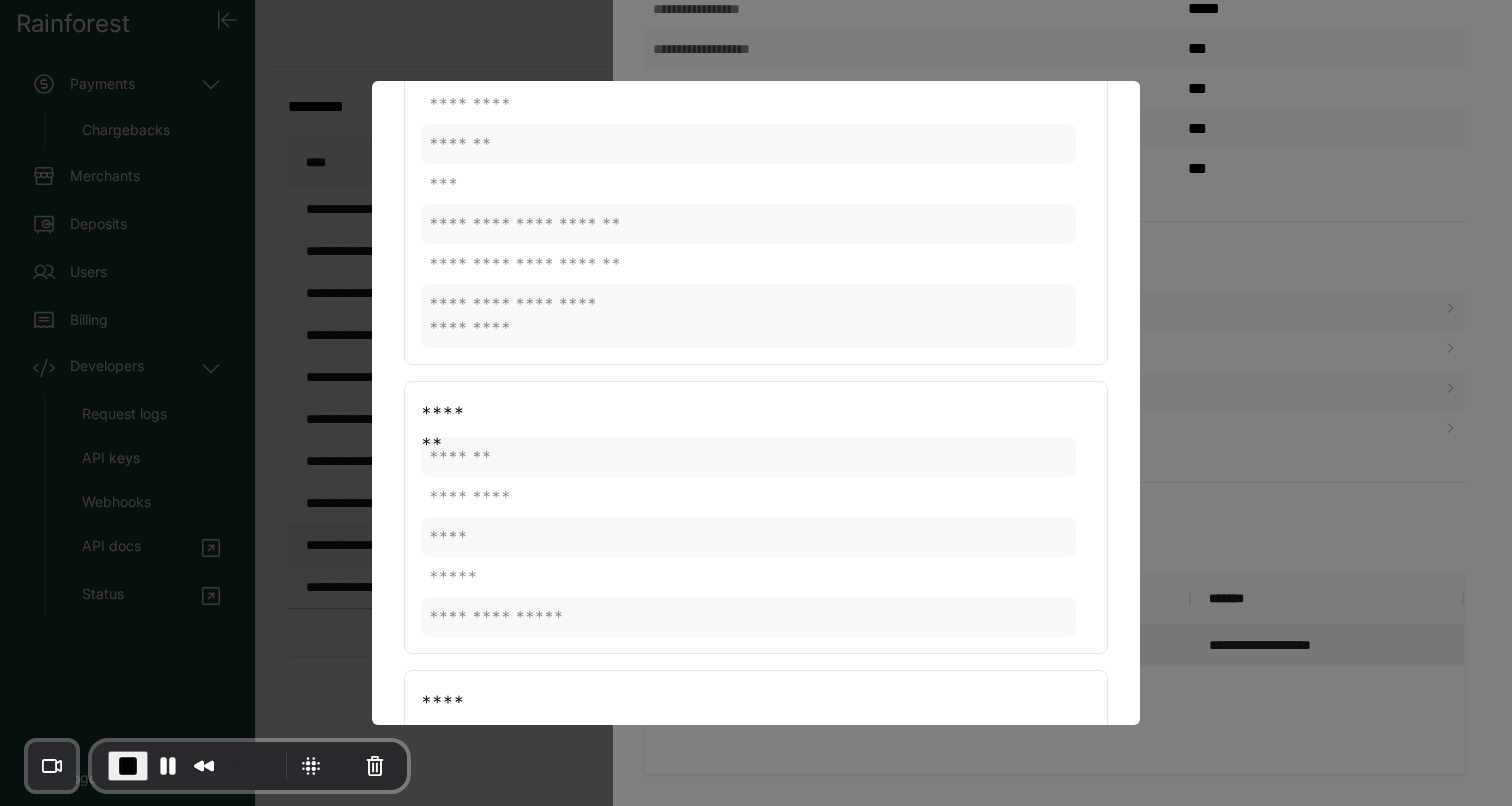 click at bounding box center (128, 766) 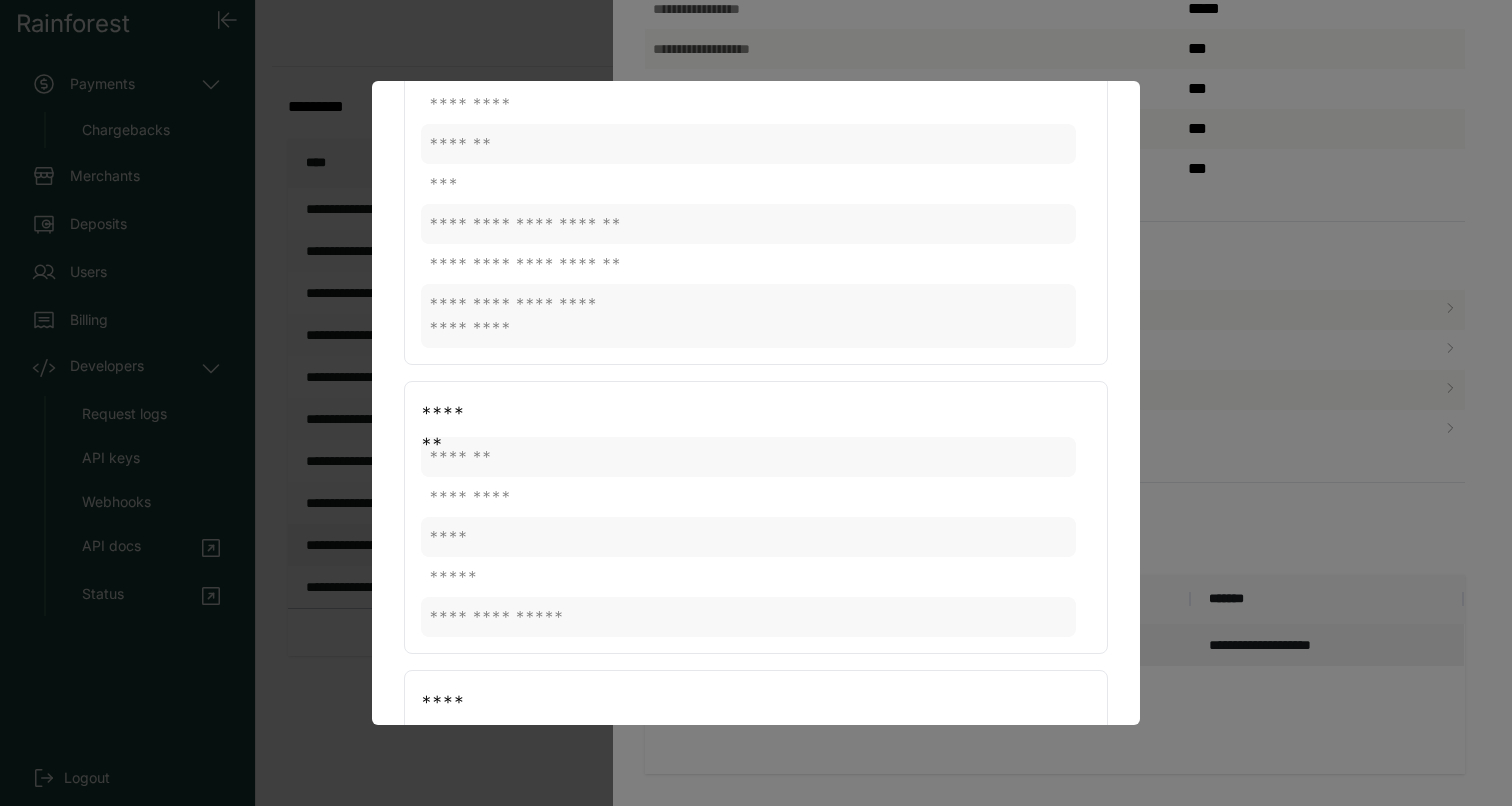 scroll, scrollTop: 0, scrollLeft: 0, axis: both 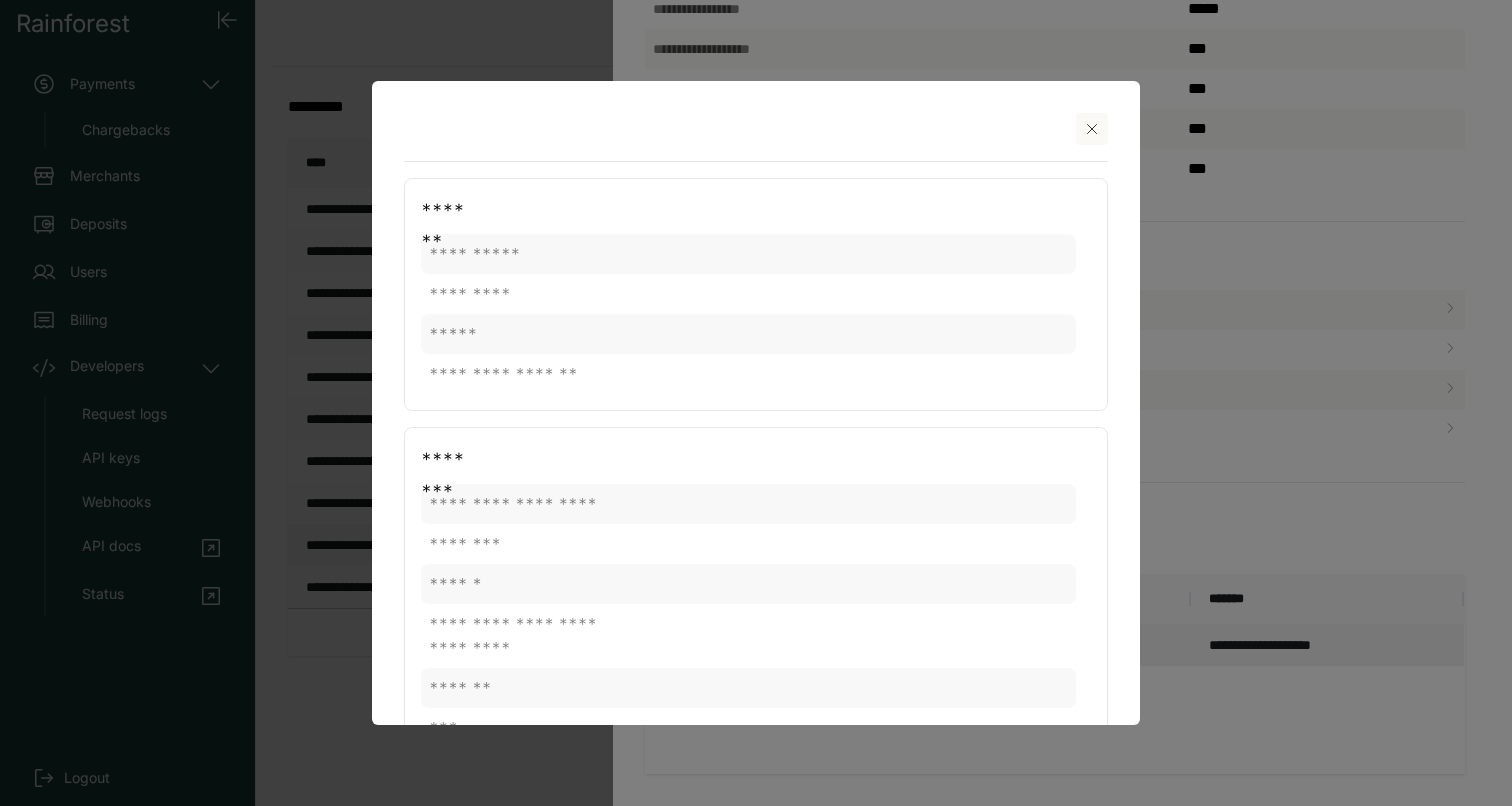 click at bounding box center (1092, 129) 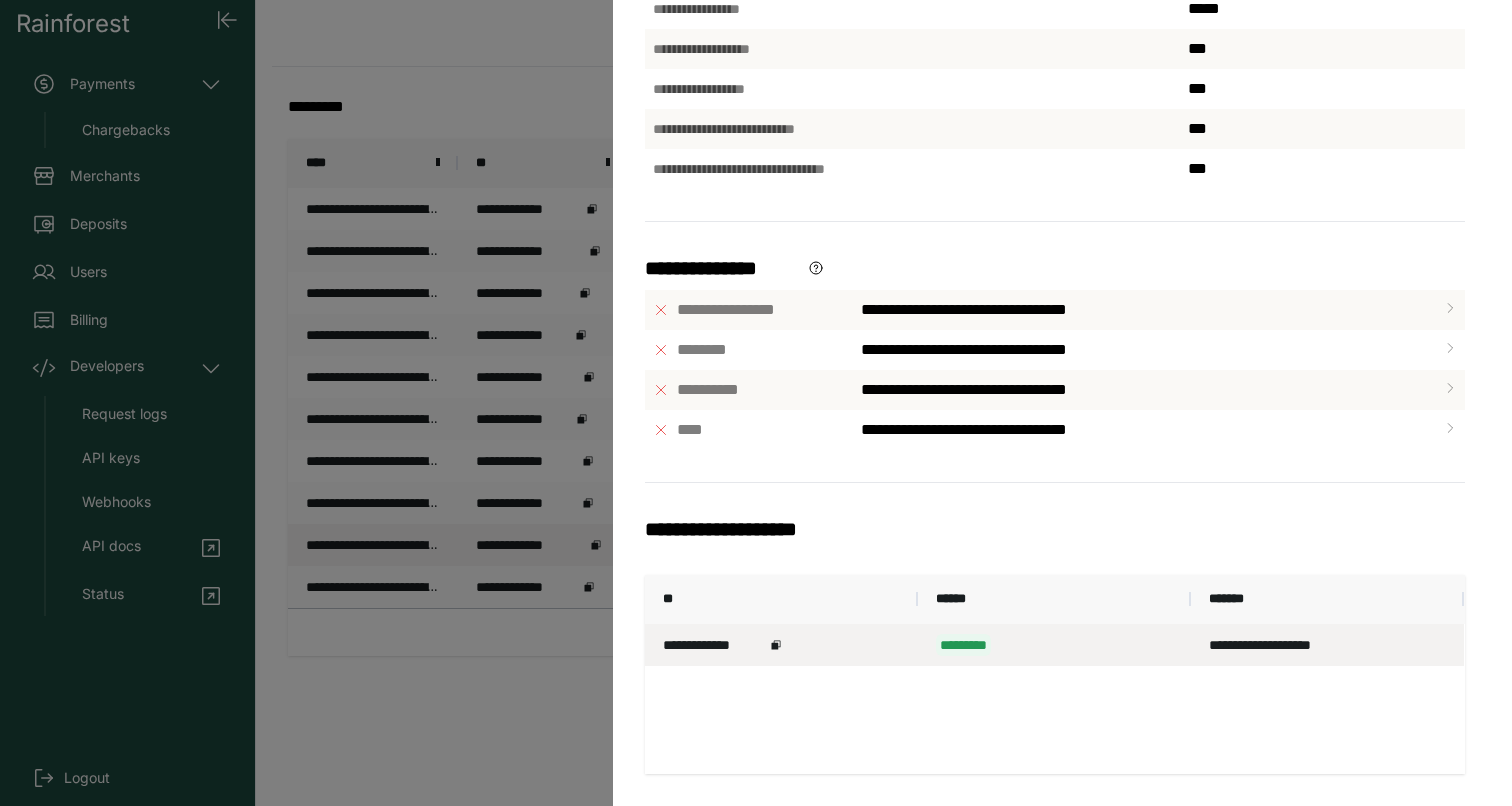 click on "**********" at bounding box center (756, 403) 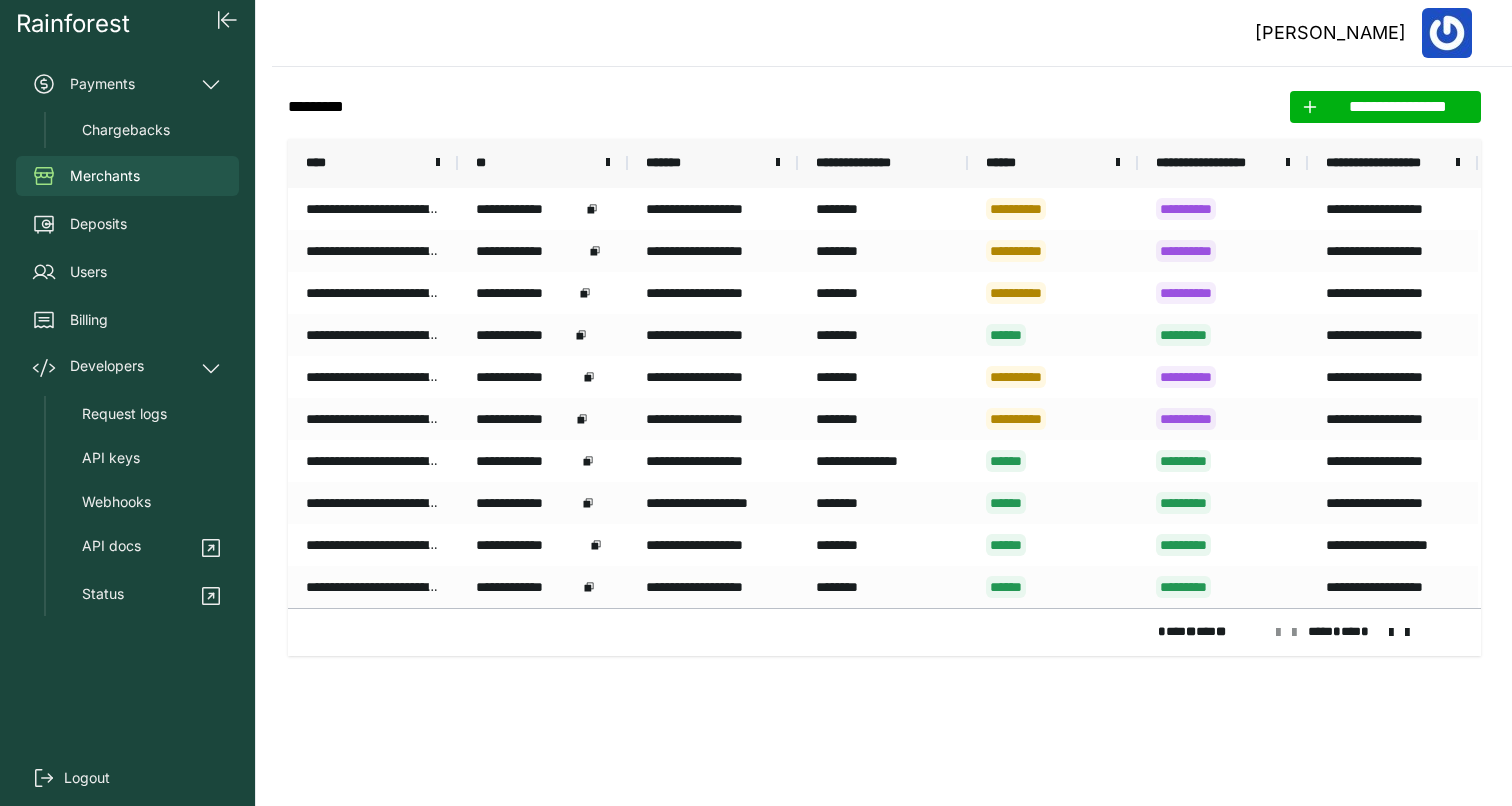 click at bounding box center (1391, 633) 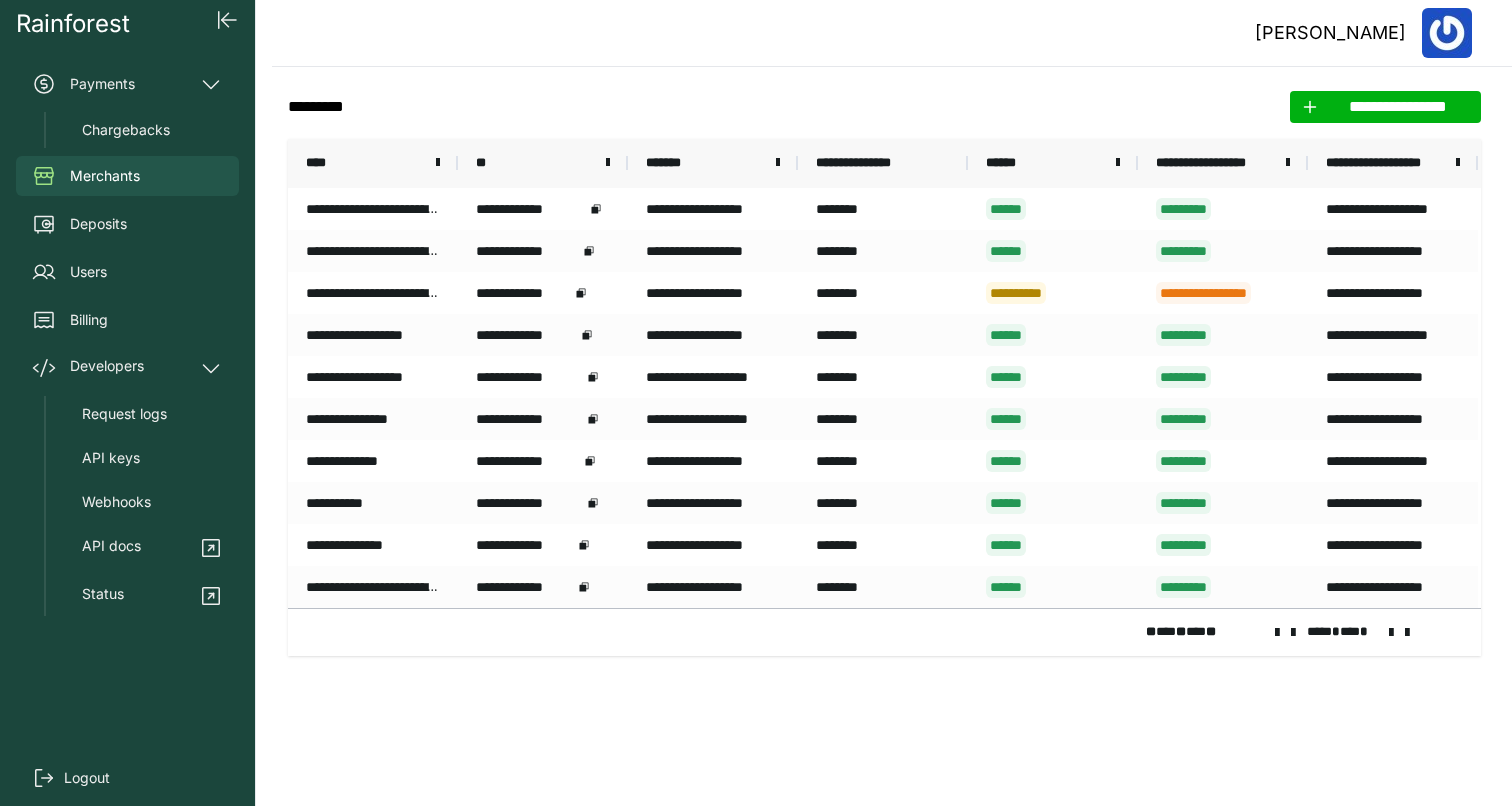 click at bounding box center (1391, 633) 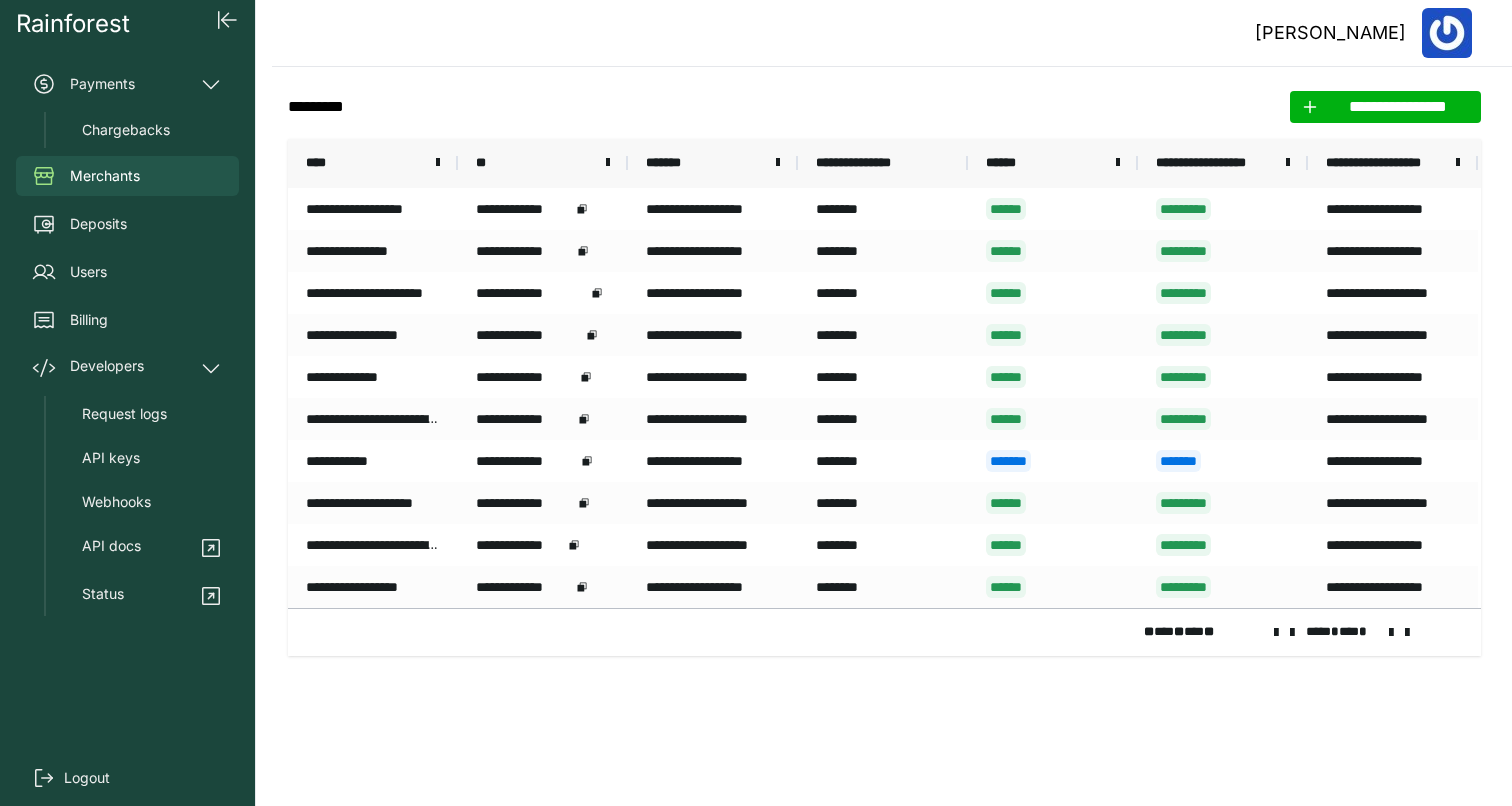 click at bounding box center (1391, 633) 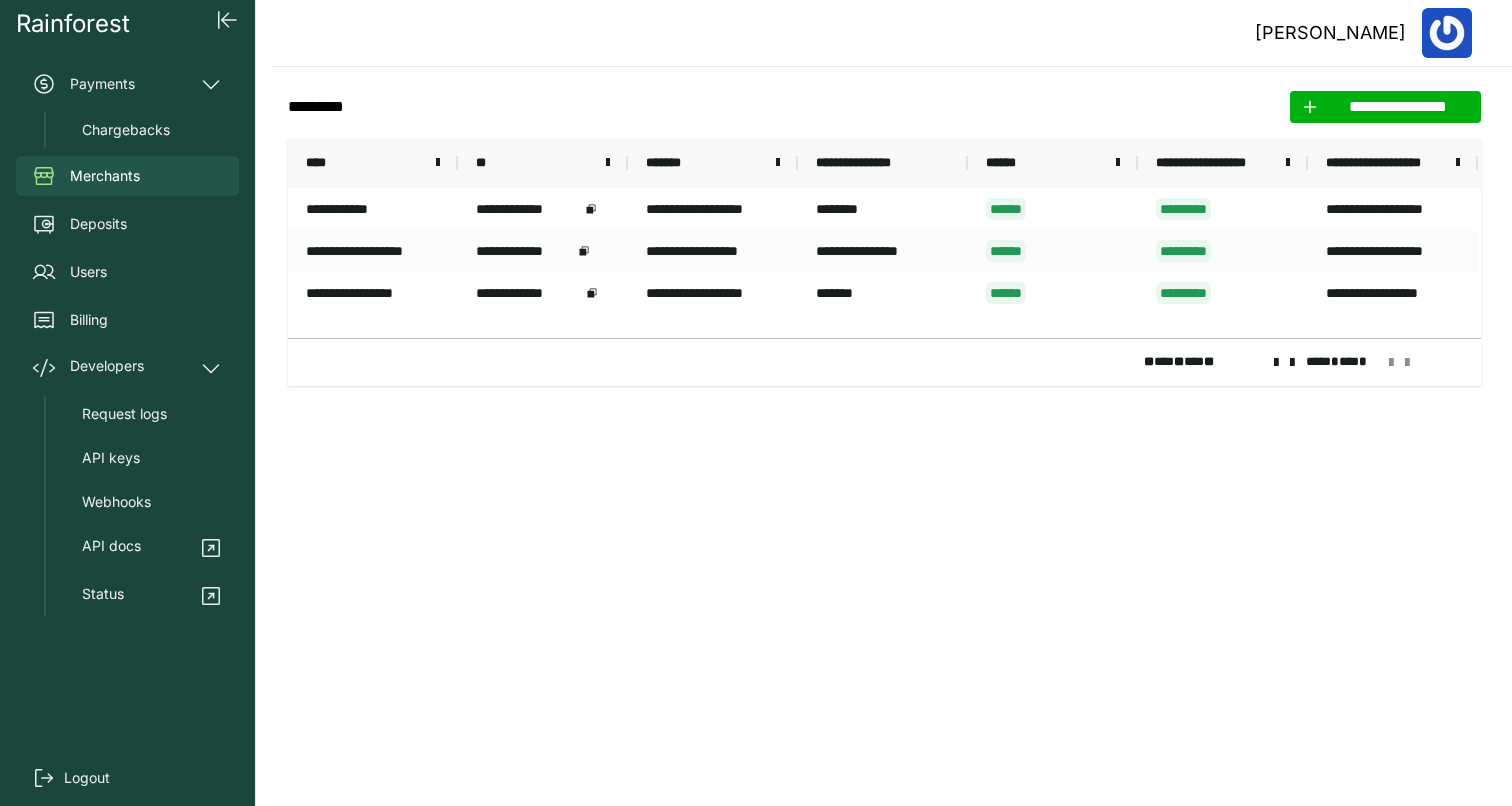 click at bounding box center (1292, 363) 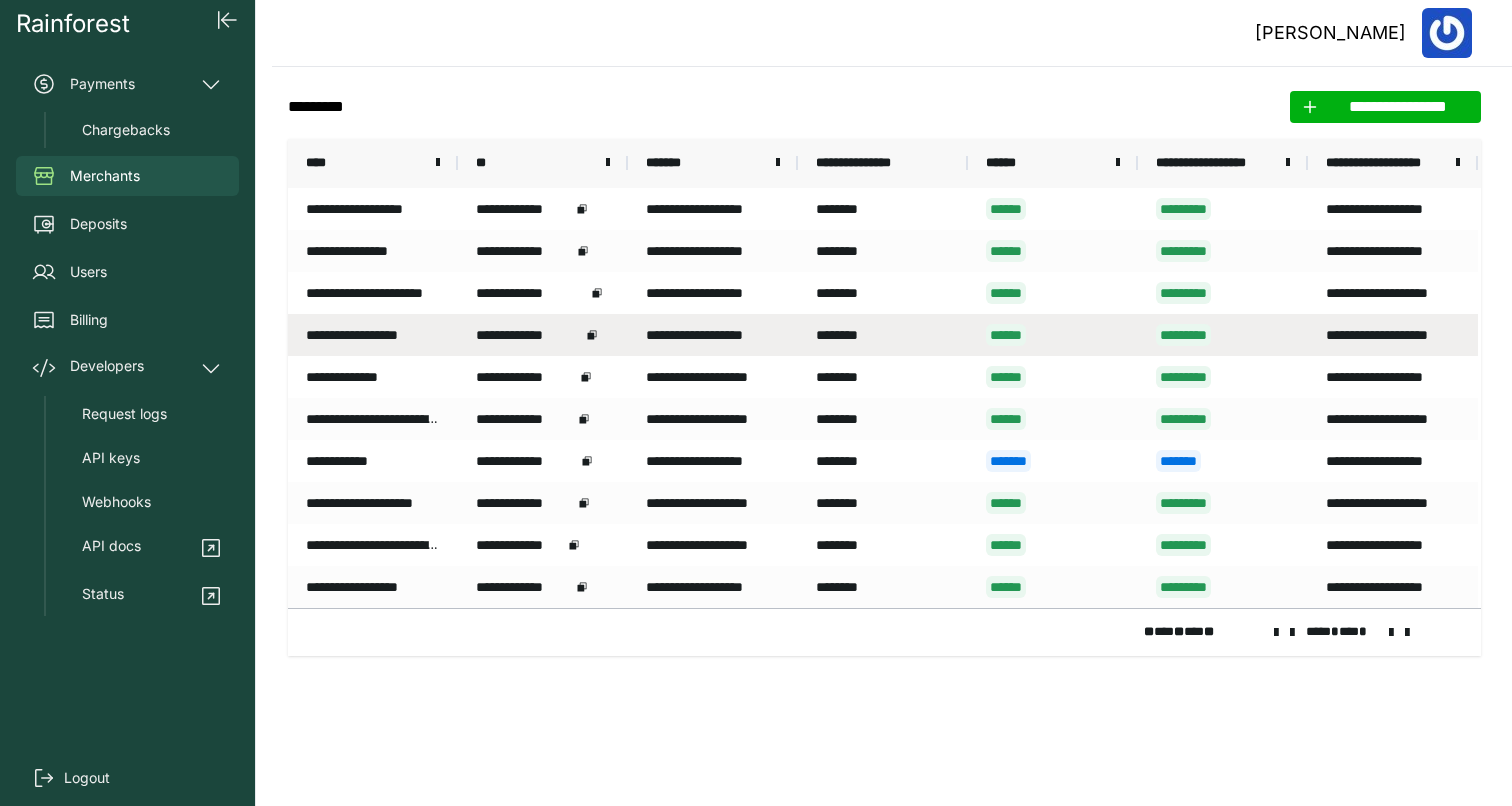 click on "********" at bounding box center [883, 335] 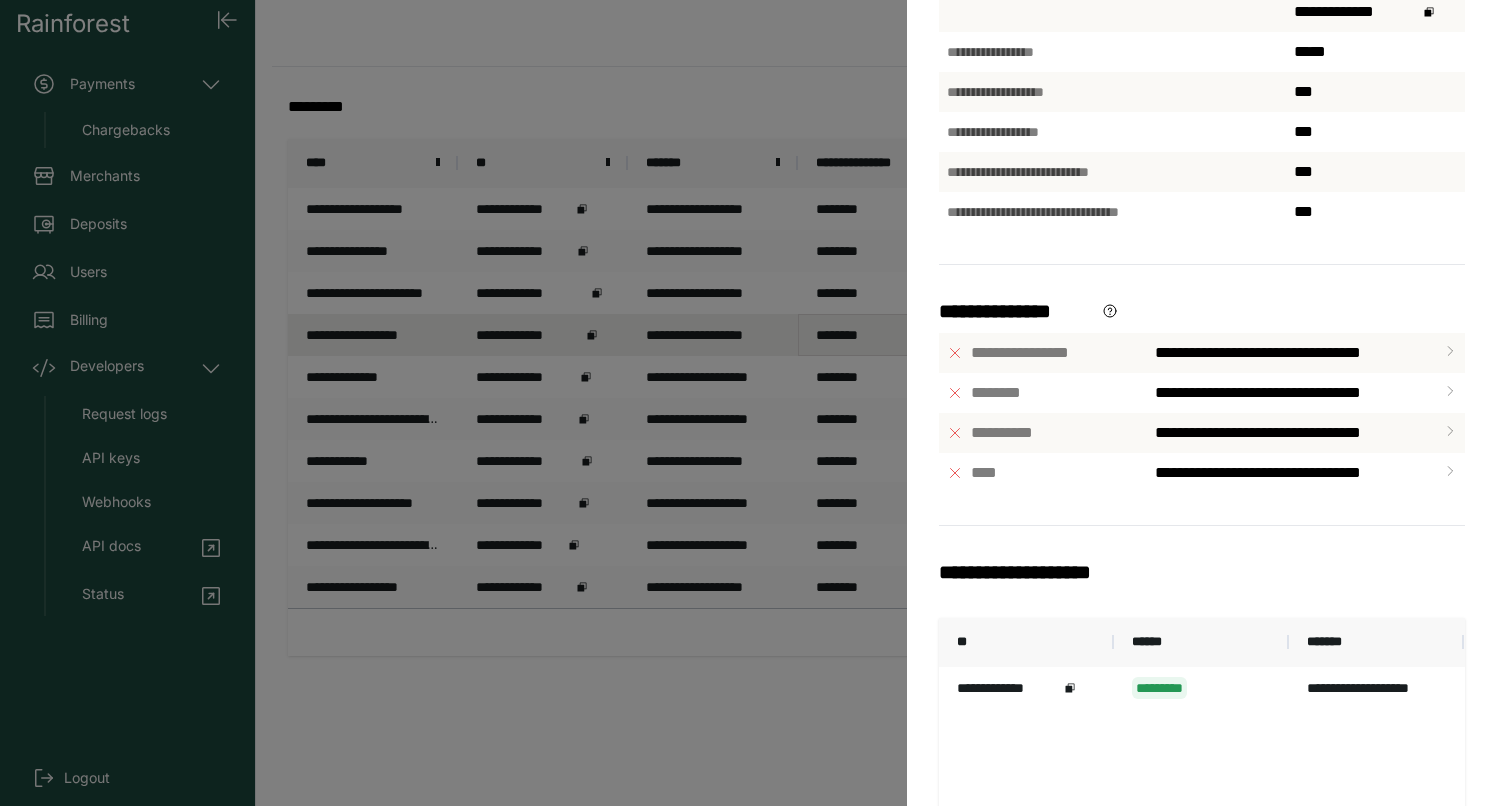 scroll, scrollTop: 533, scrollLeft: 0, axis: vertical 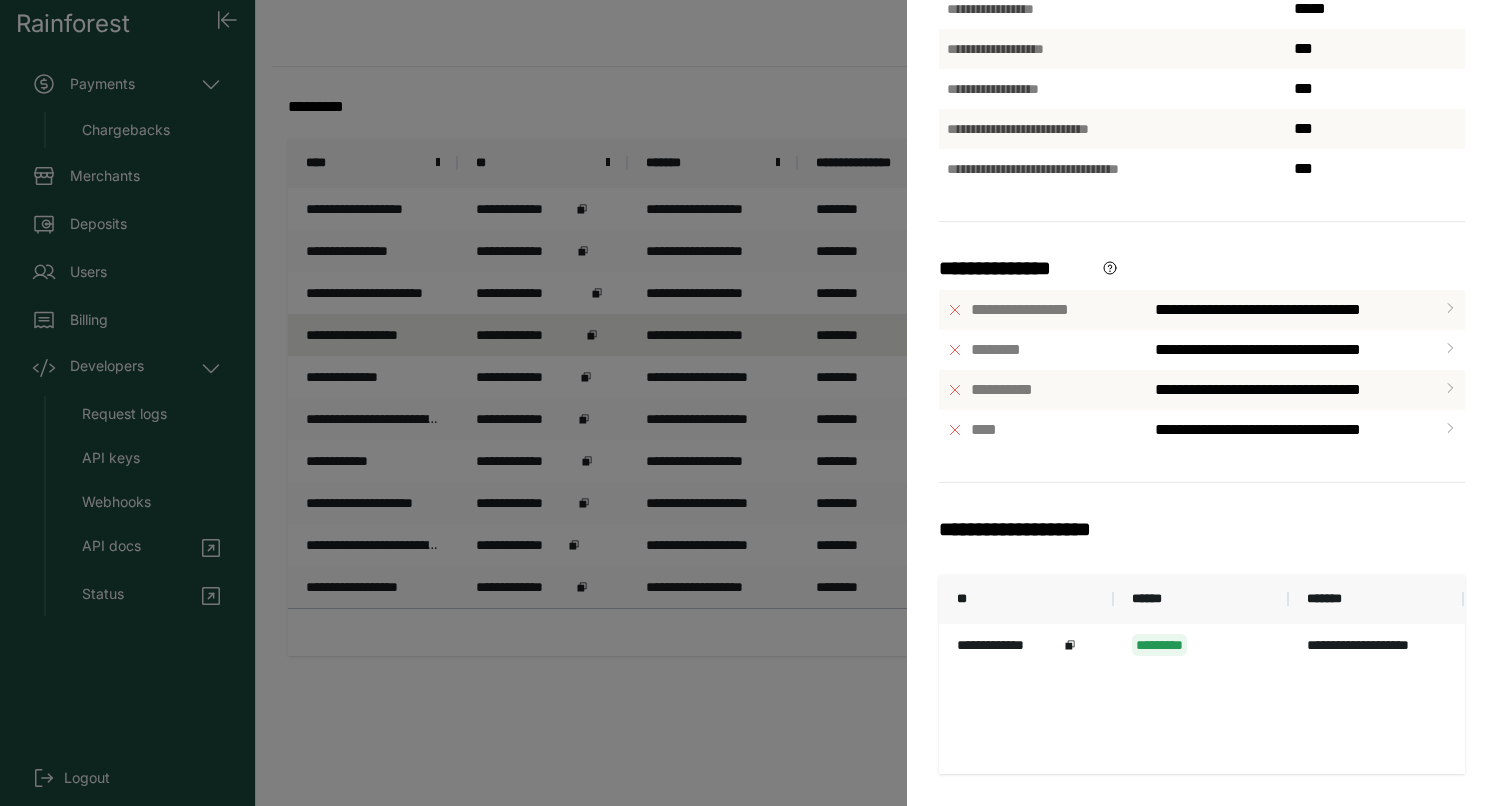 click on "*********" at bounding box center [1201, 645] 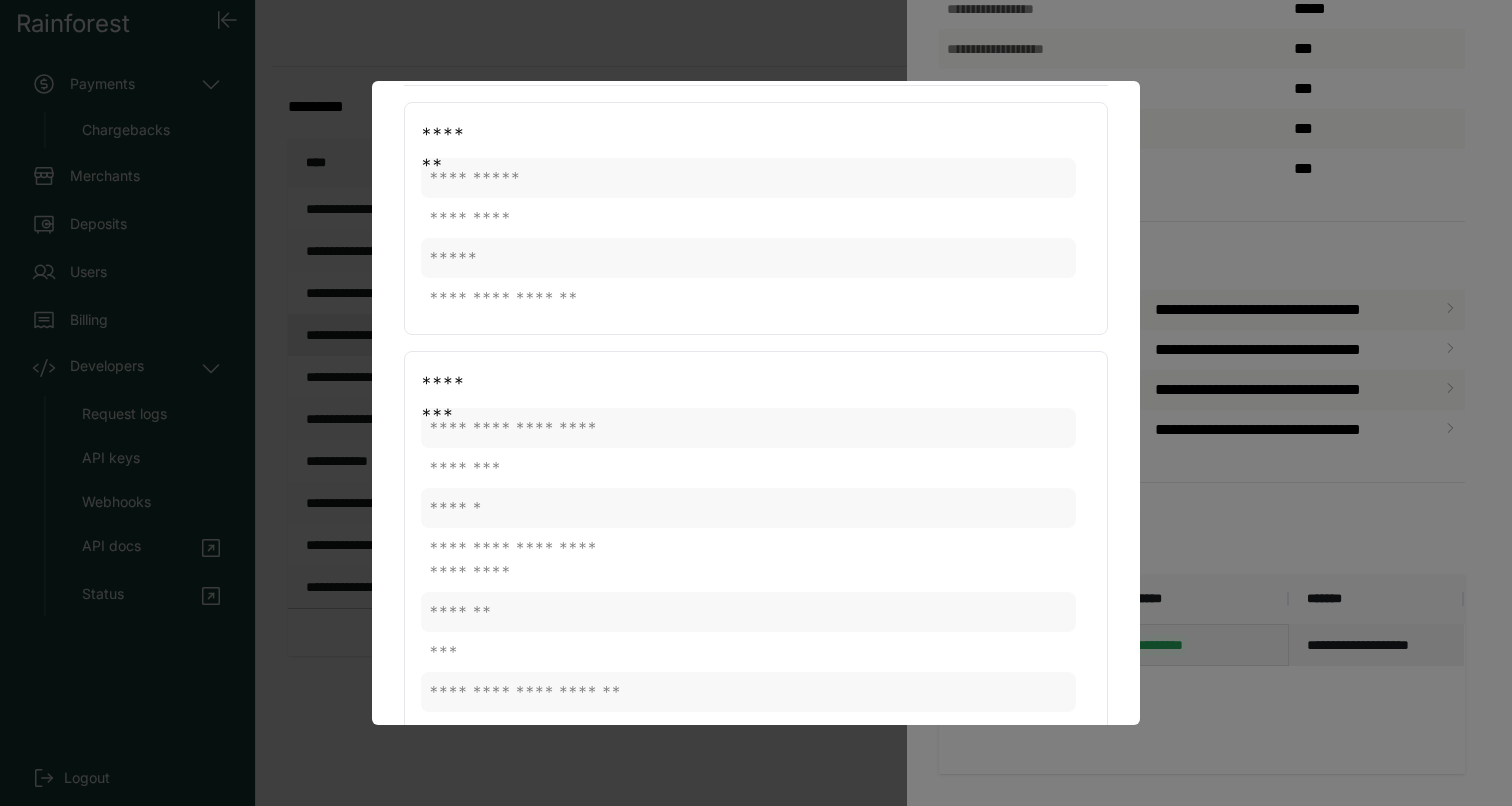 scroll, scrollTop: 0, scrollLeft: 0, axis: both 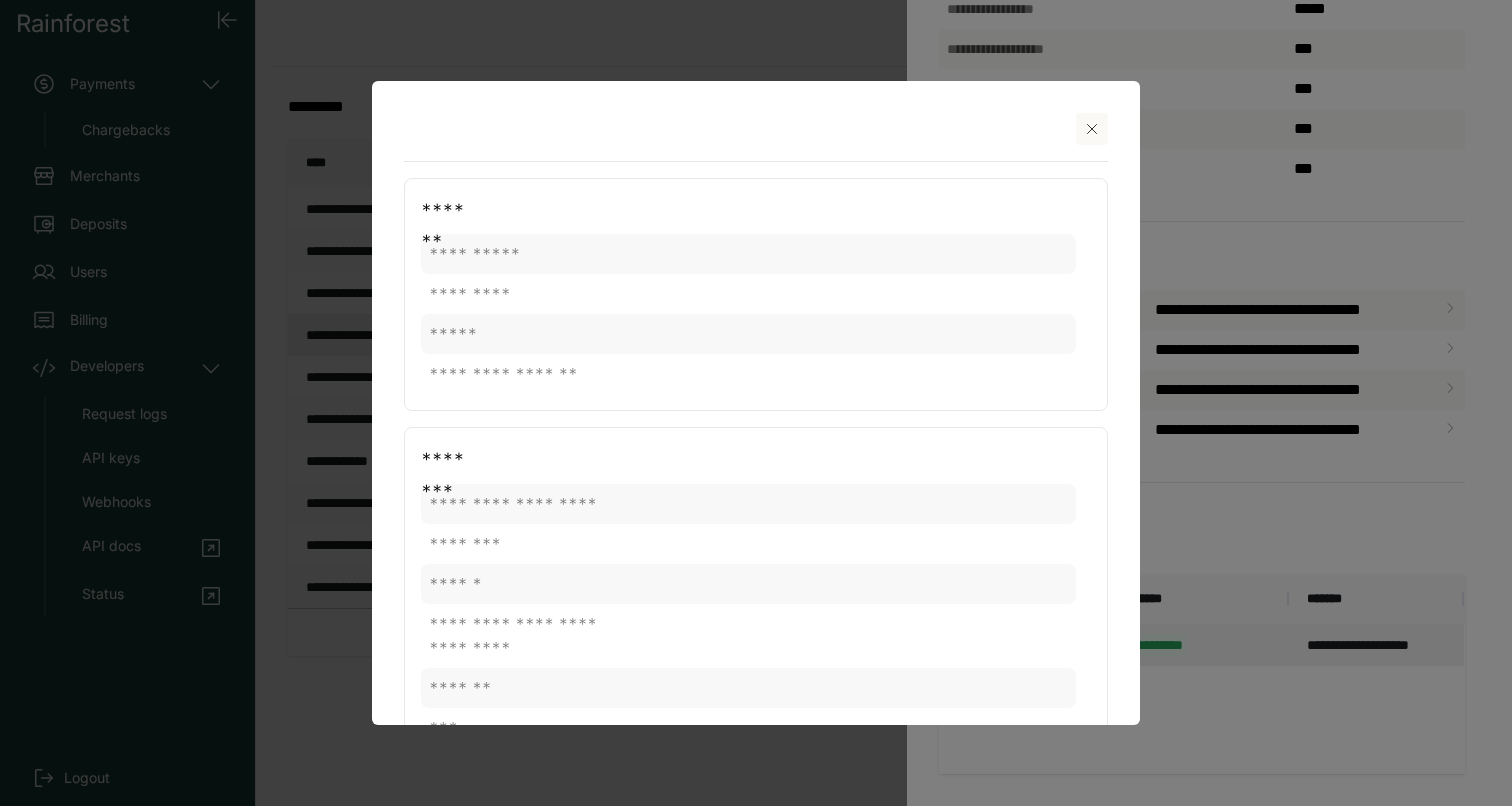 click 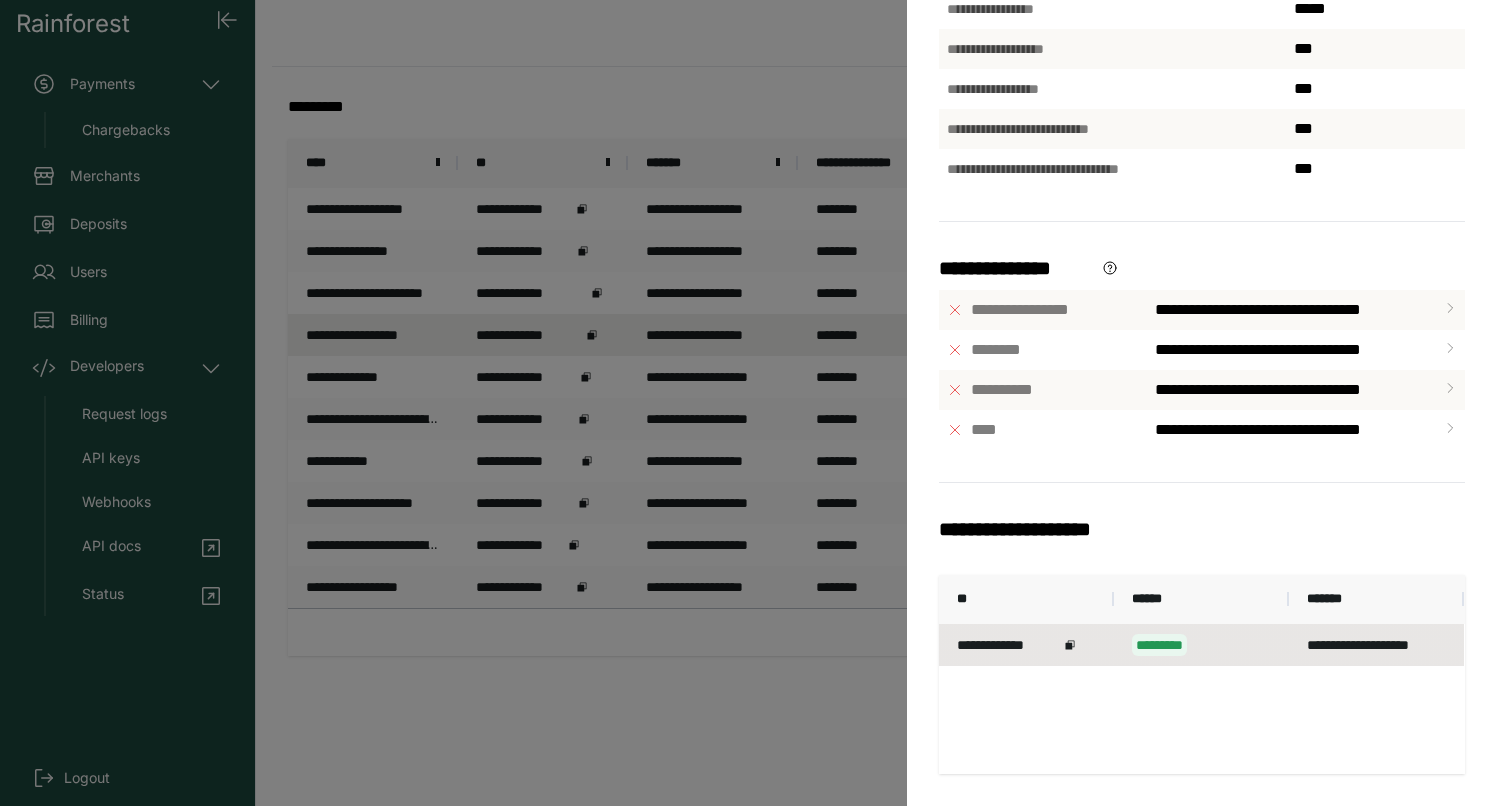 scroll, scrollTop: 0, scrollLeft: 0, axis: both 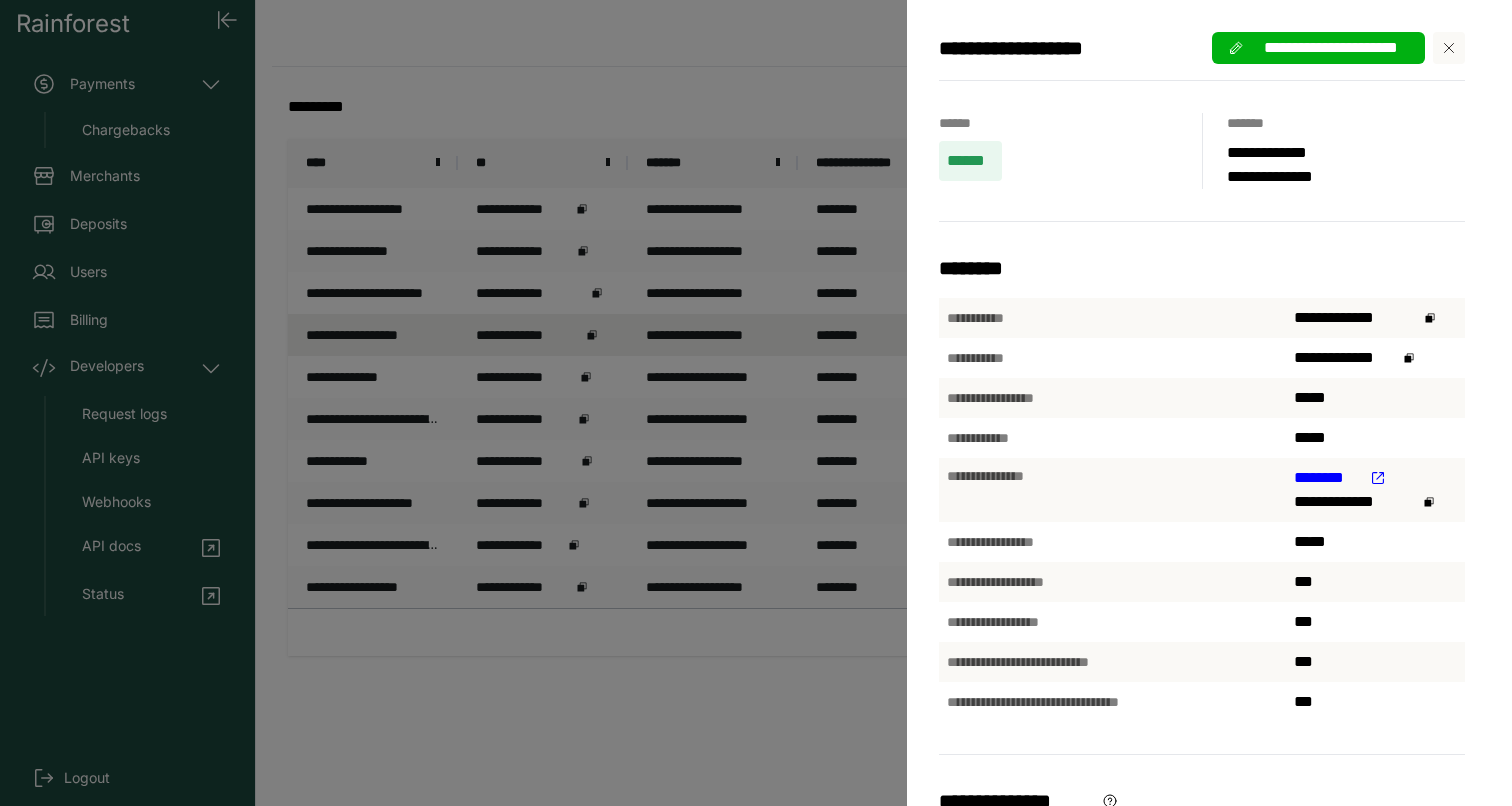 click on "**********" at bounding box center [756, 403] 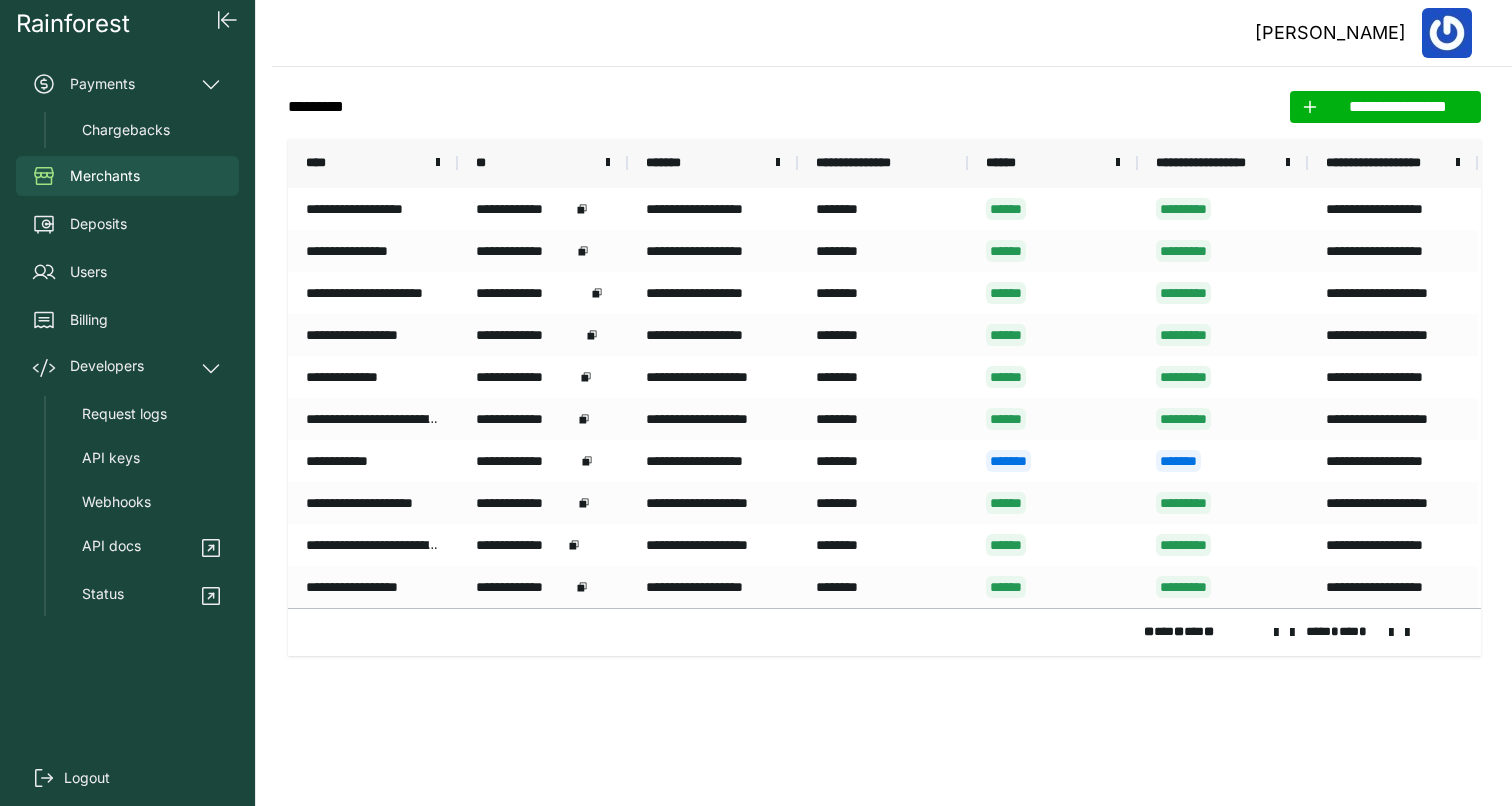 click at bounding box center [1292, 633] 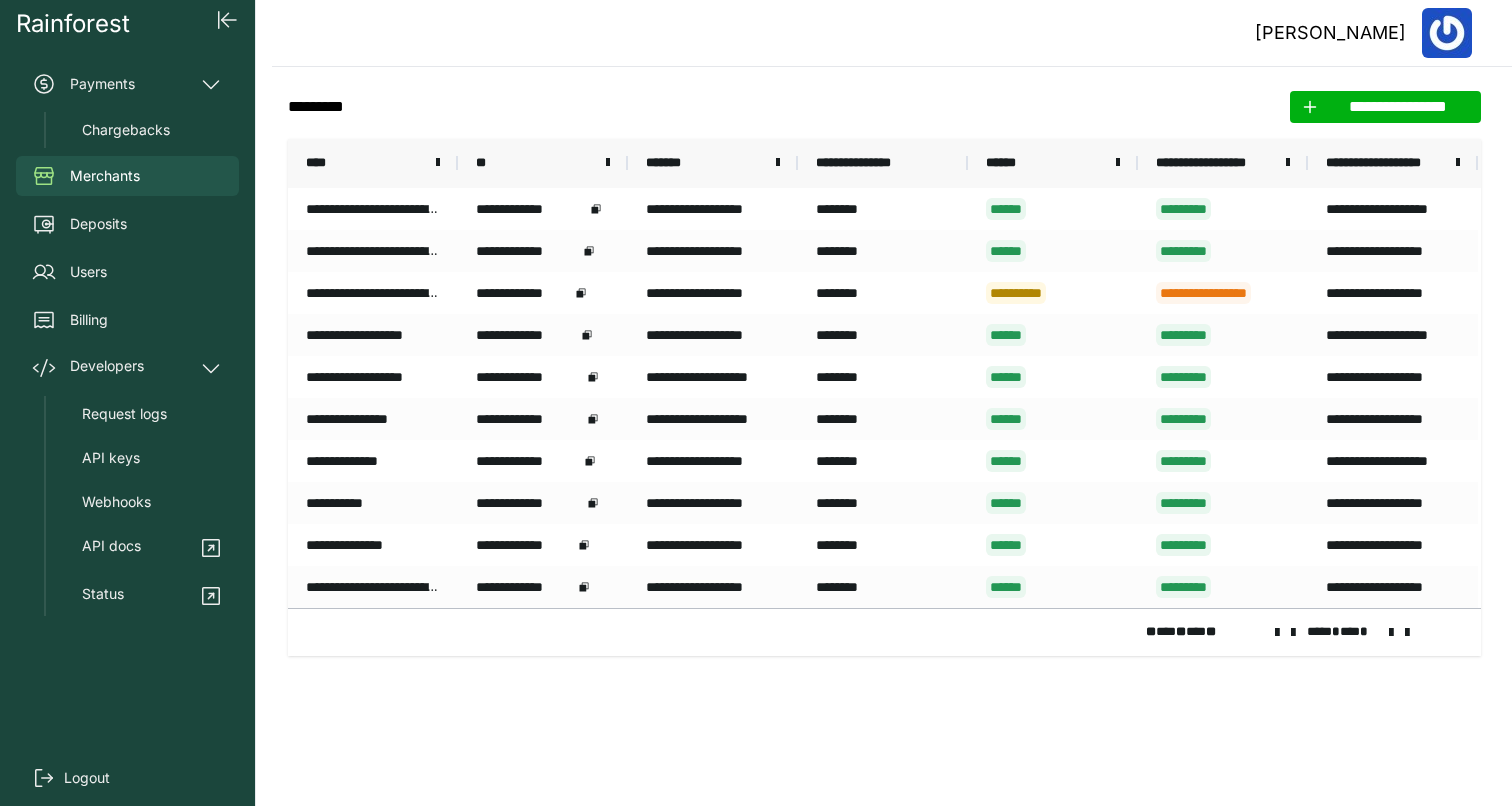 click on "****
*
**
*" at bounding box center [1366, 633] 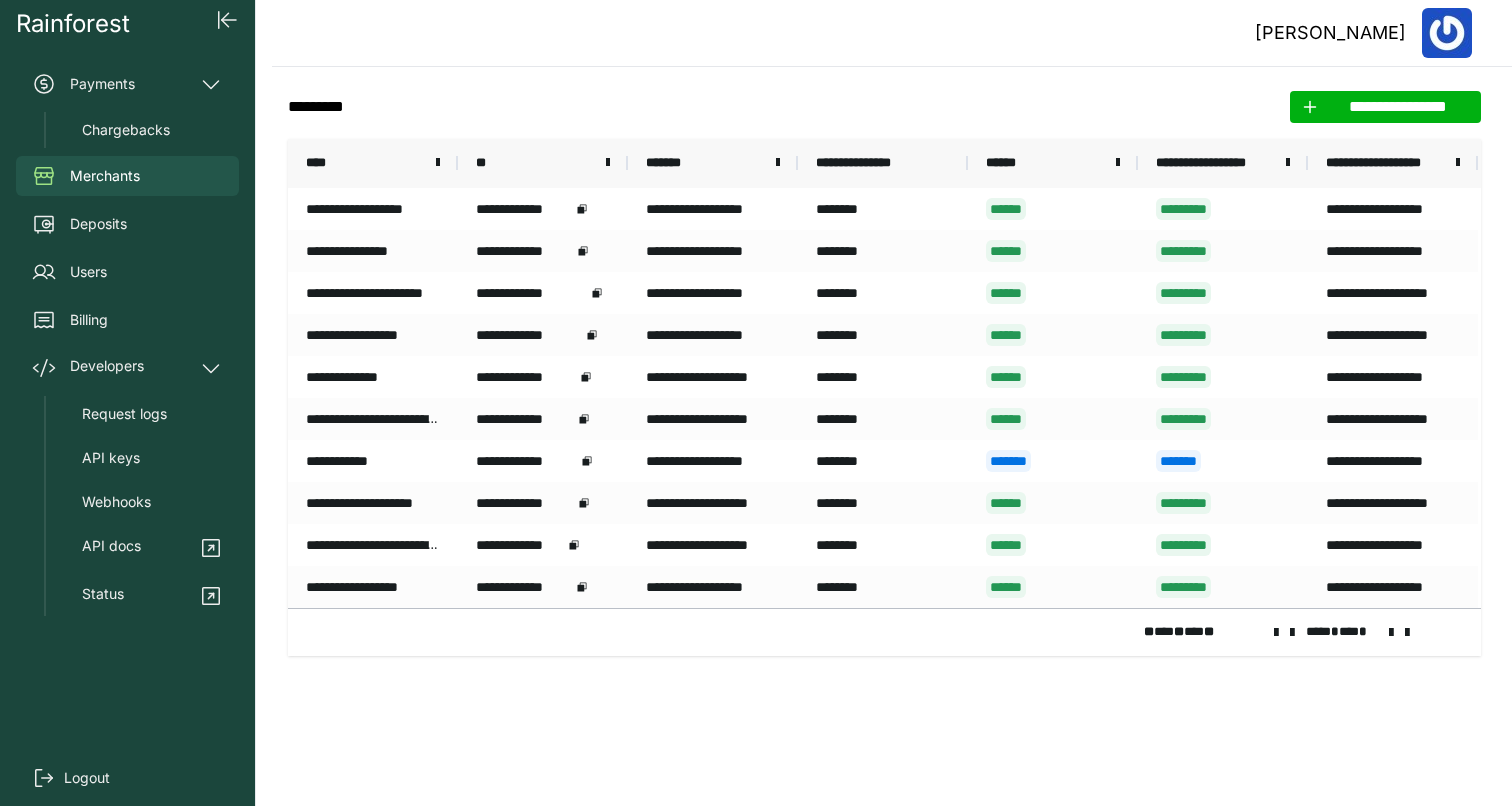 click at bounding box center (1391, 633) 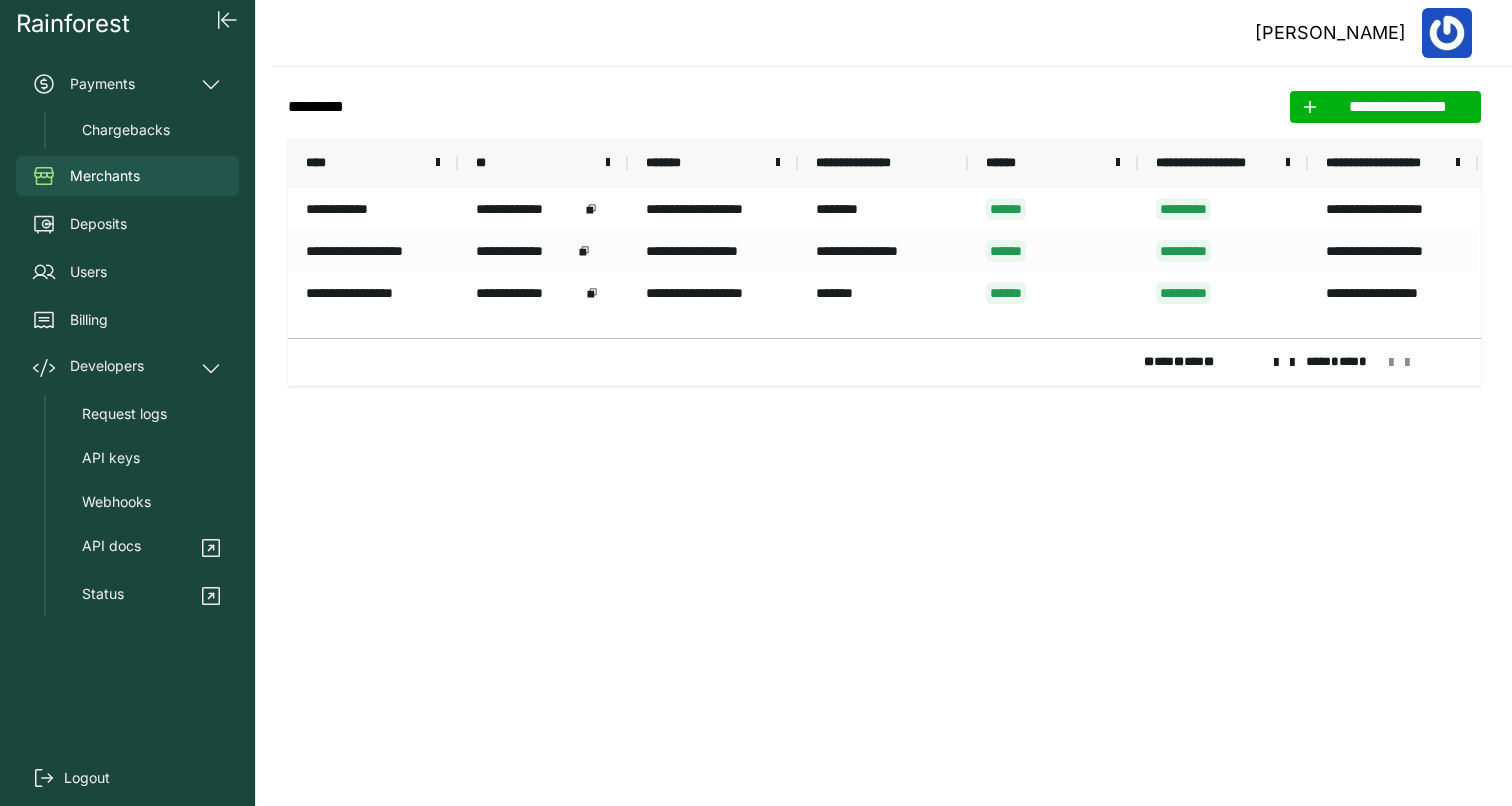 click at bounding box center [1292, 363] 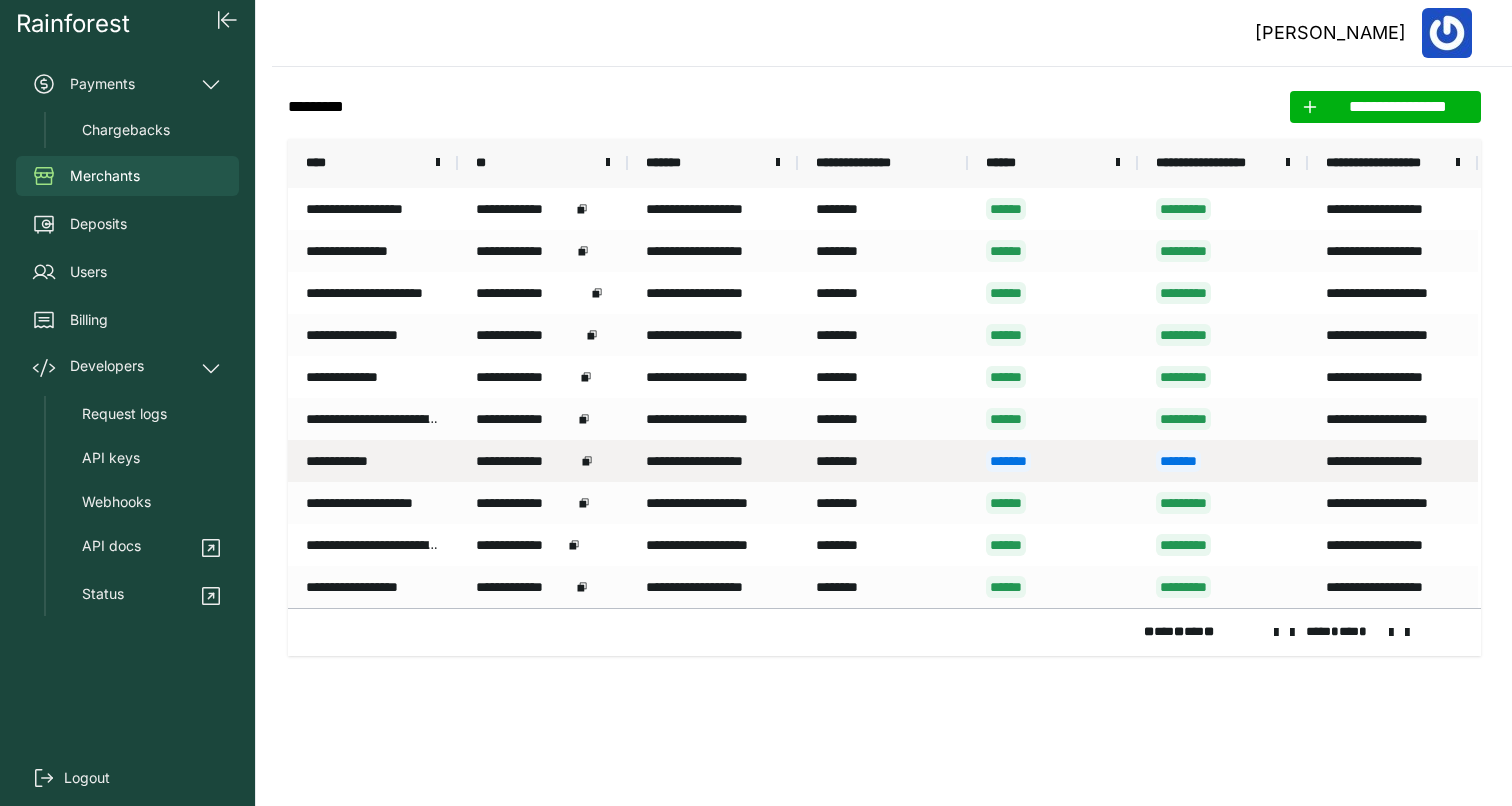 click on "*******" at bounding box center (1223, 461) 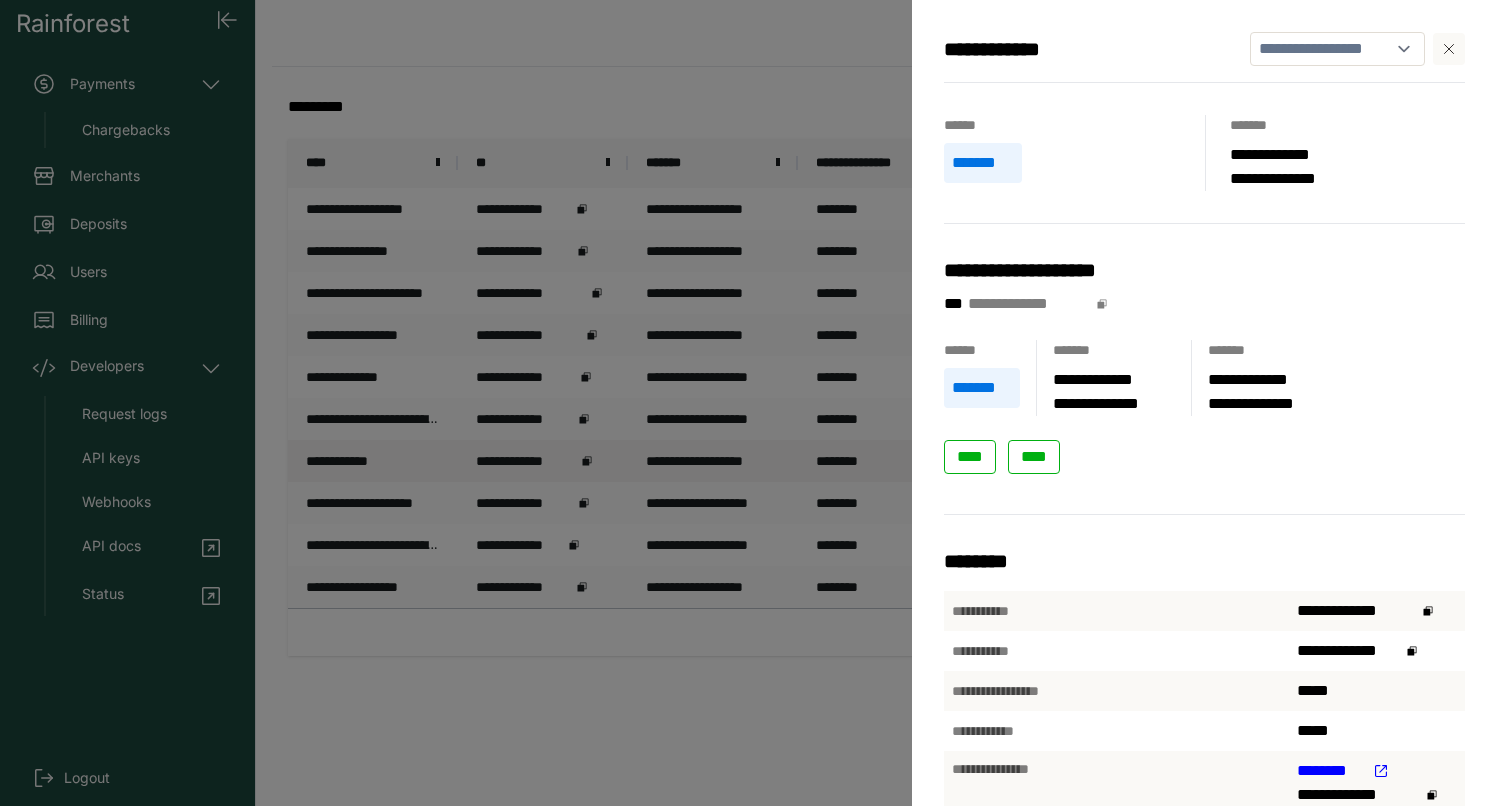 scroll, scrollTop: 241, scrollLeft: 0, axis: vertical 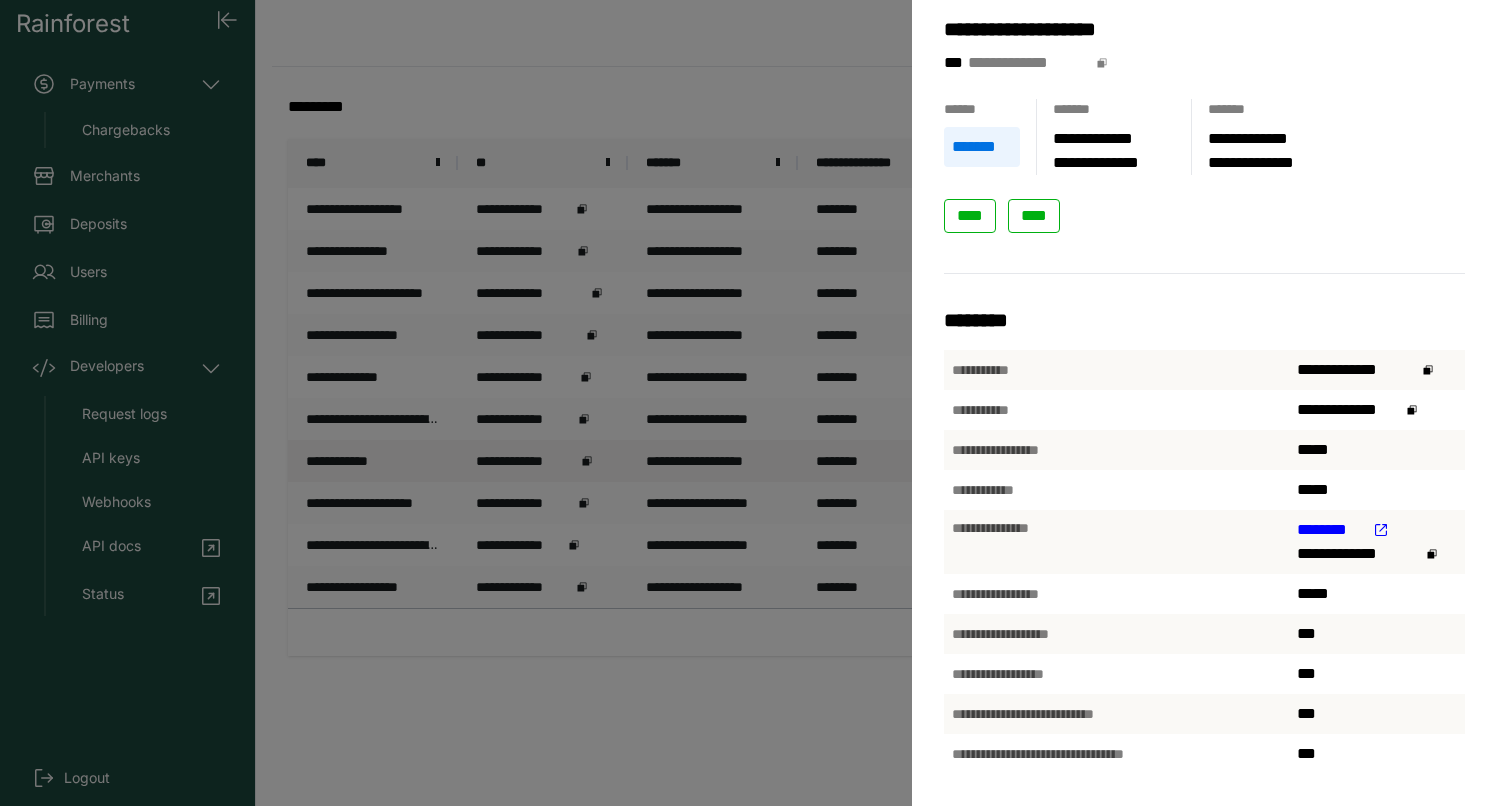 click on "**********" at bounding box center (756, 403) 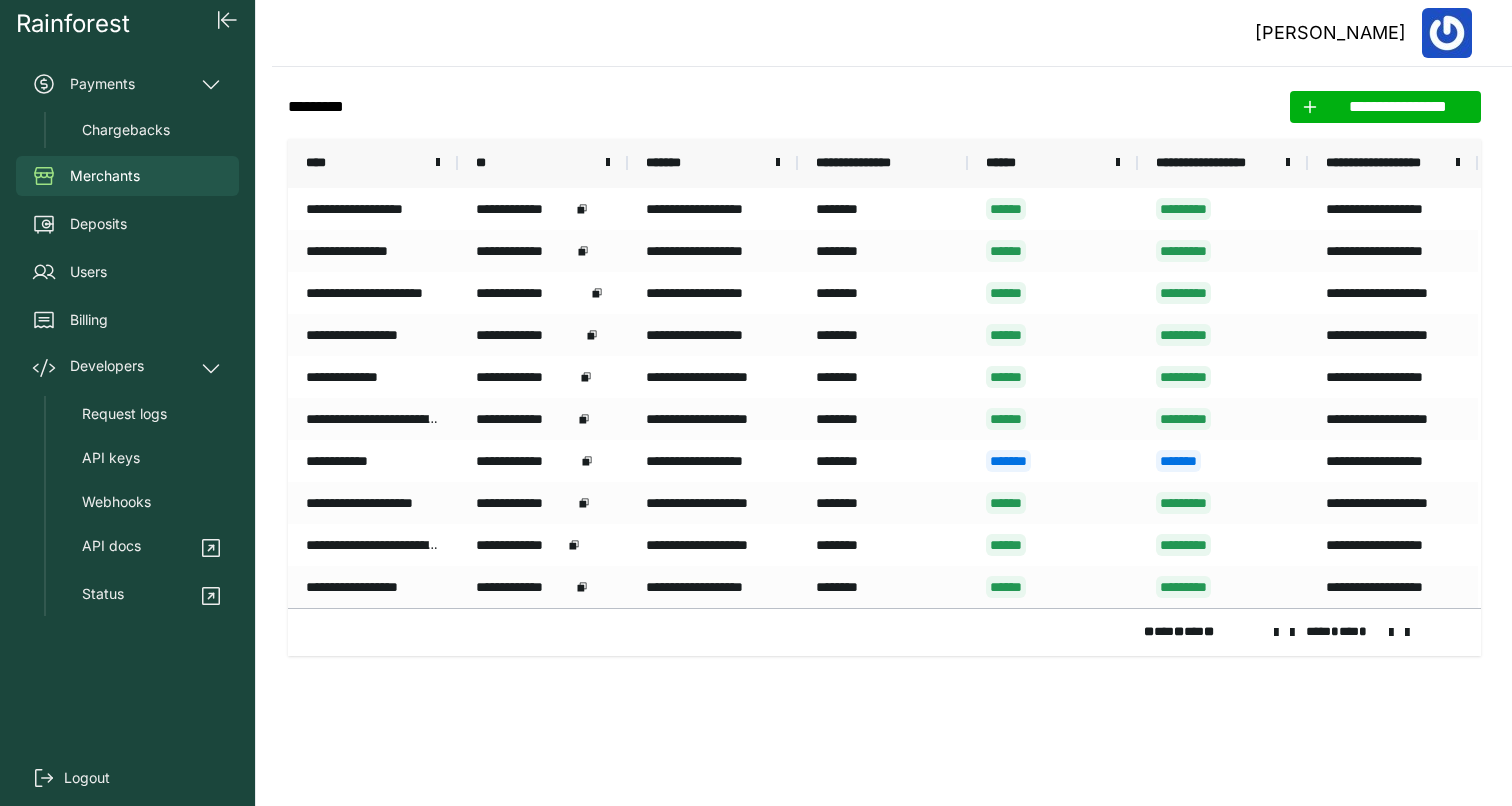 click at bounding box center [1292, 633] 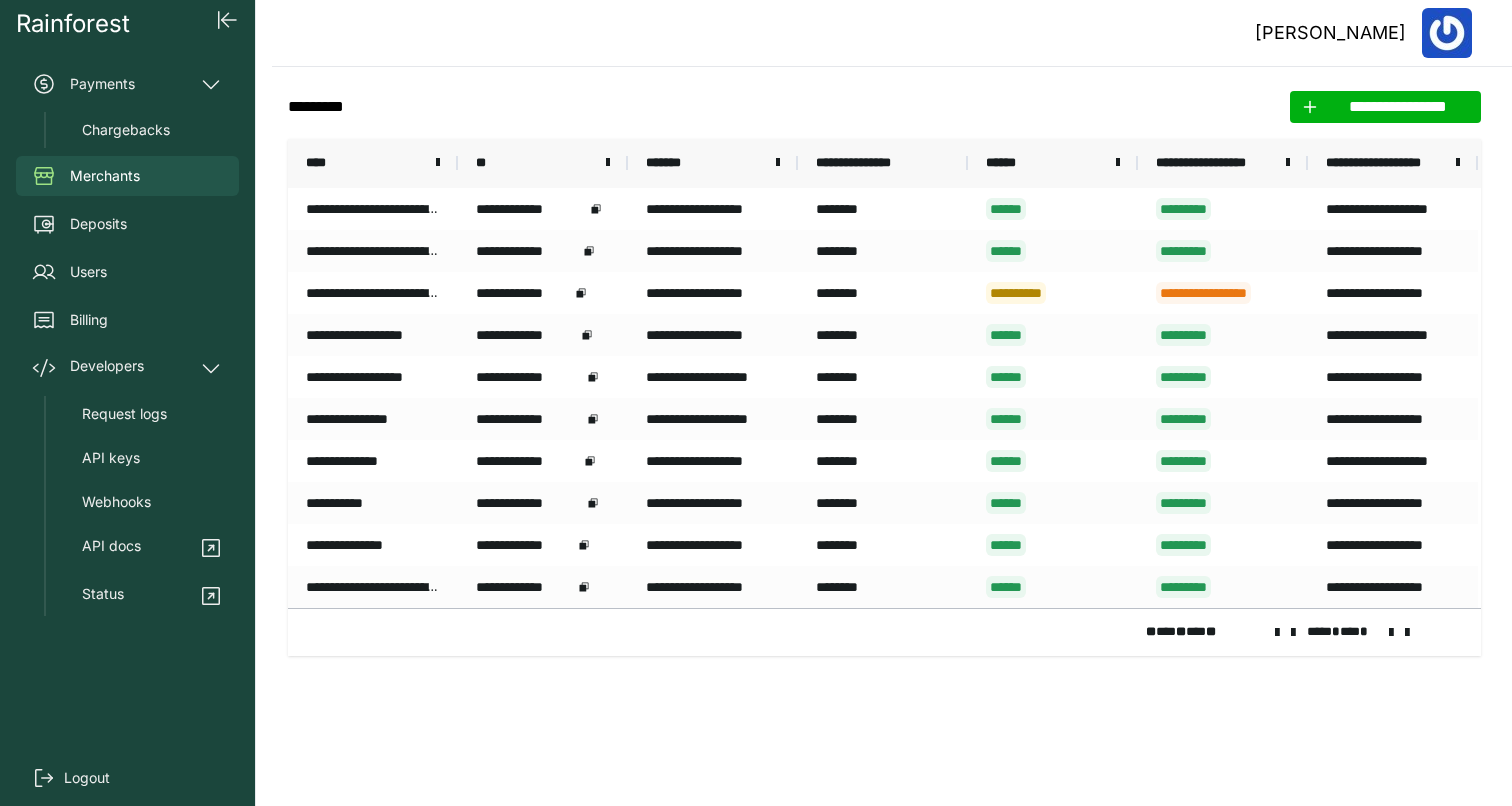 click at bounding box center [1293, 633] 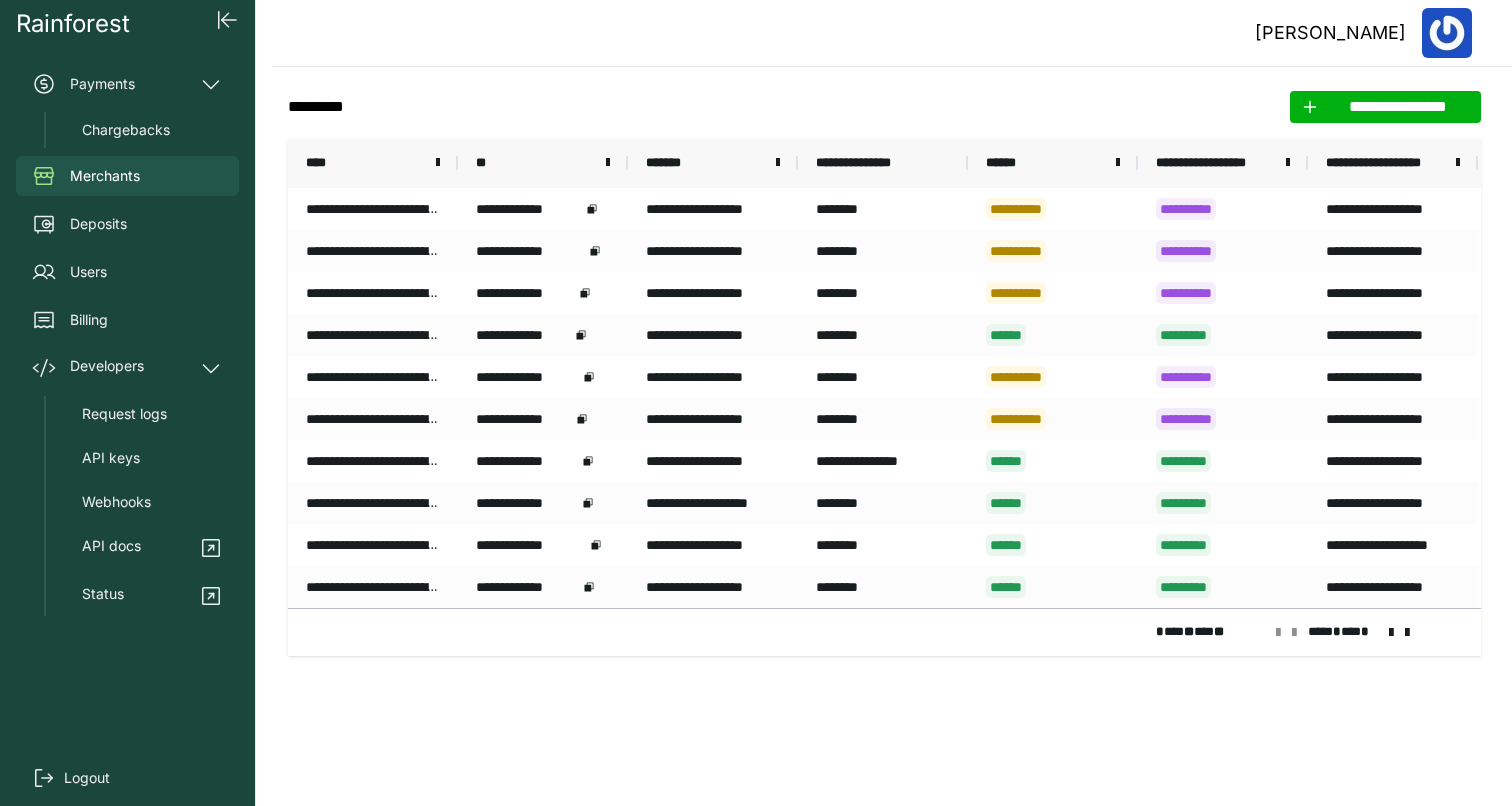 click at bounding box center [1391, 633] 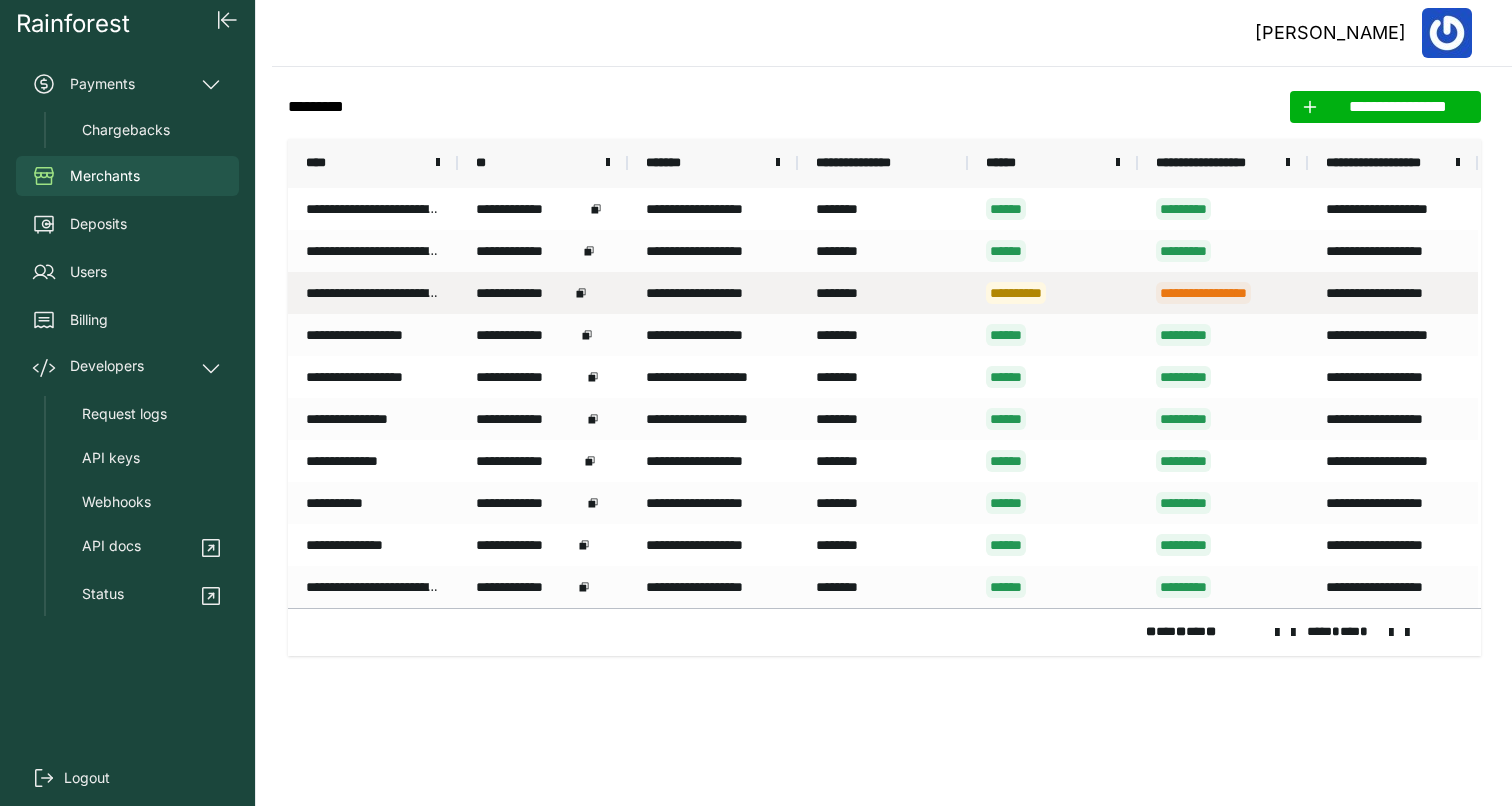 click on "**********" at bounding box center [1393, 293] 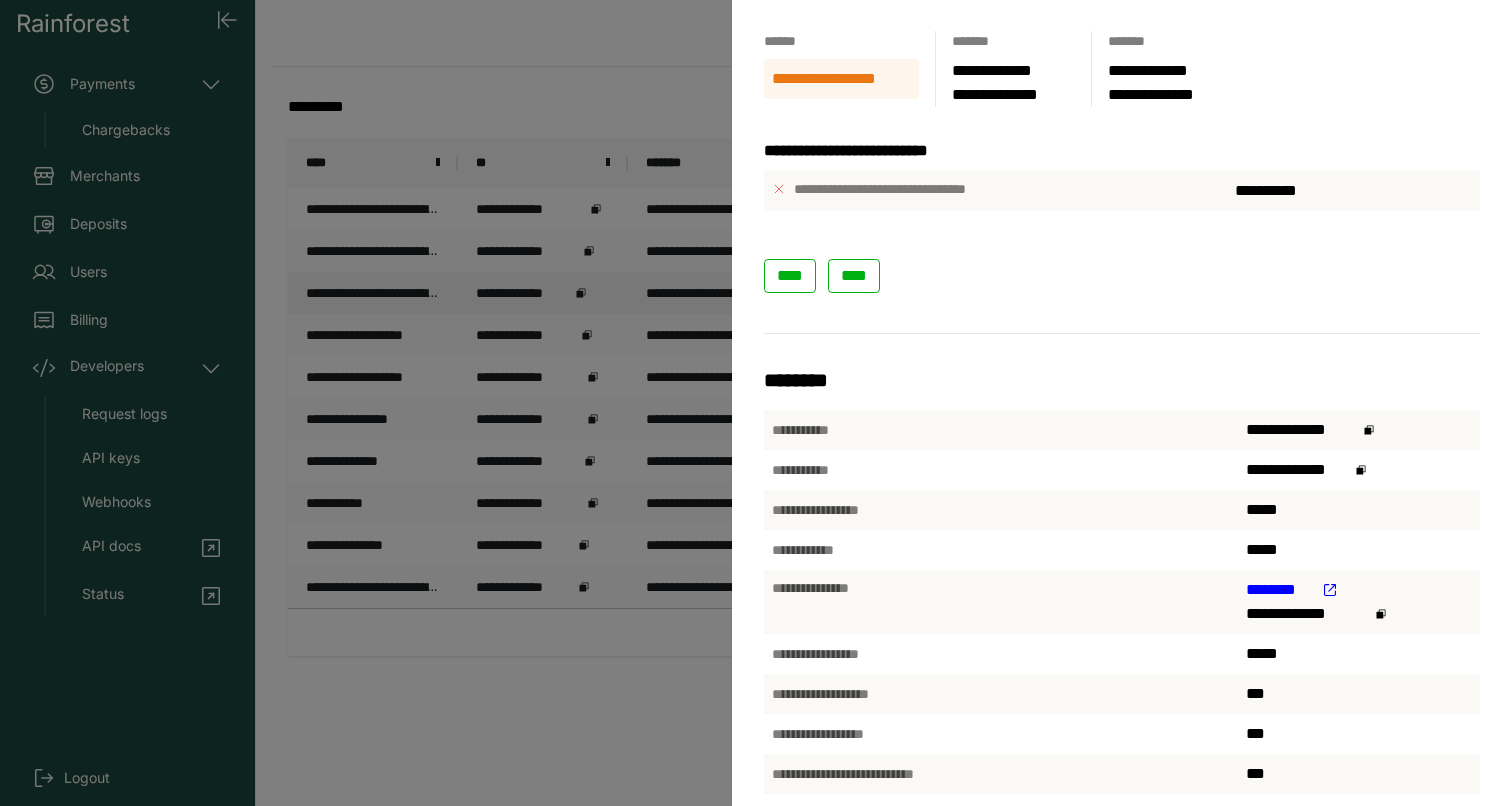 scroll, scrollTop: 0, scrollLeft: 0, axis: both 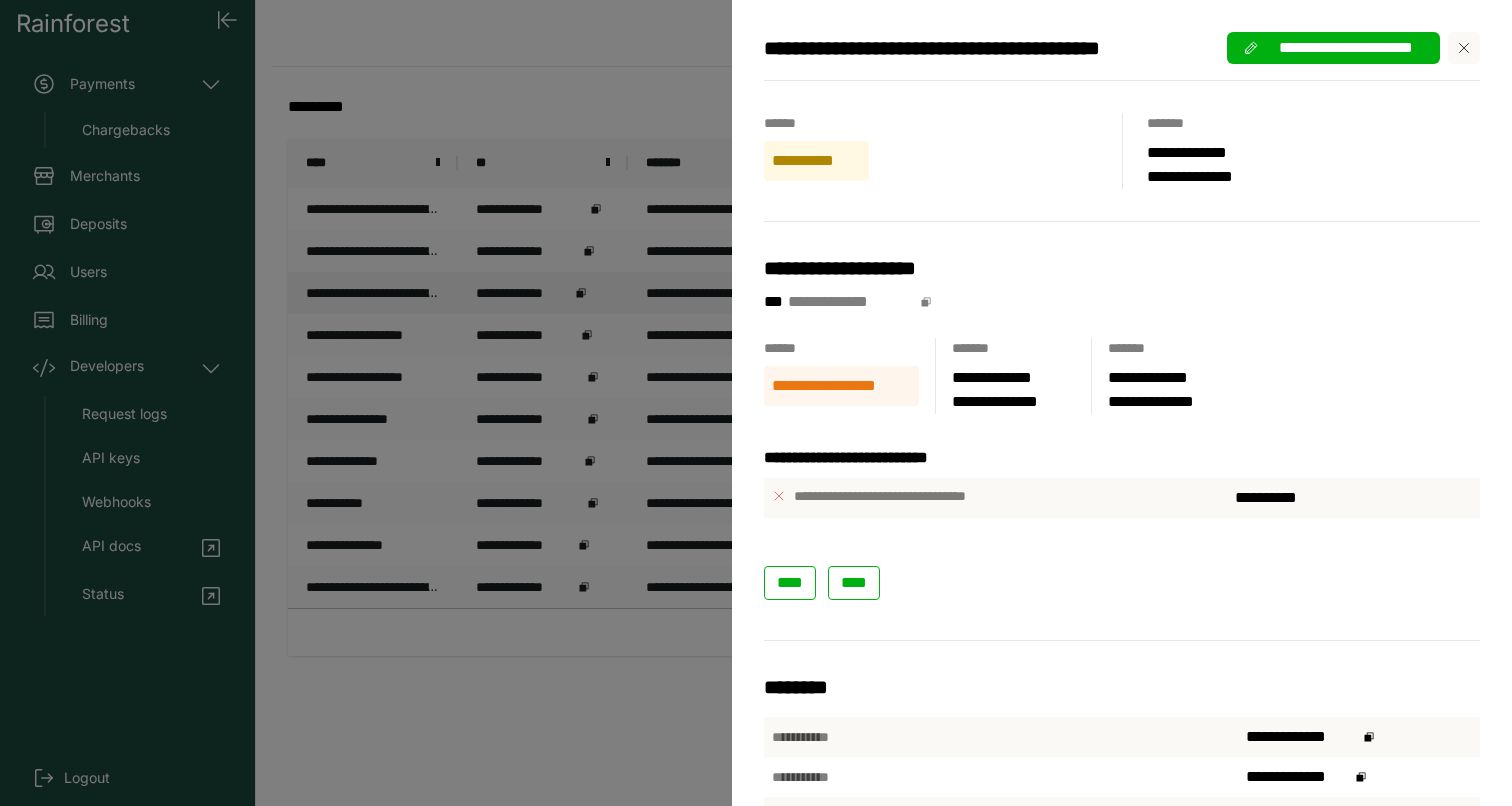 click at bounding box center (1464, 48) 